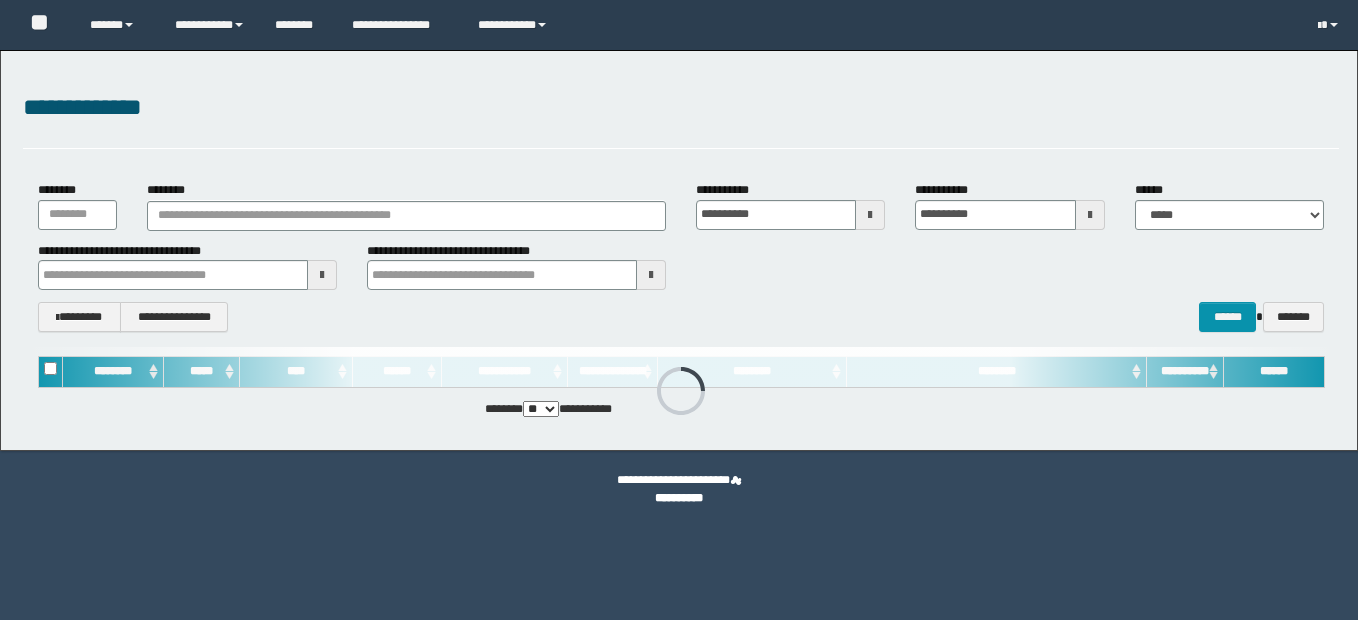 scroll, scrollTop: 0, scrollLeft: 0, axis: both 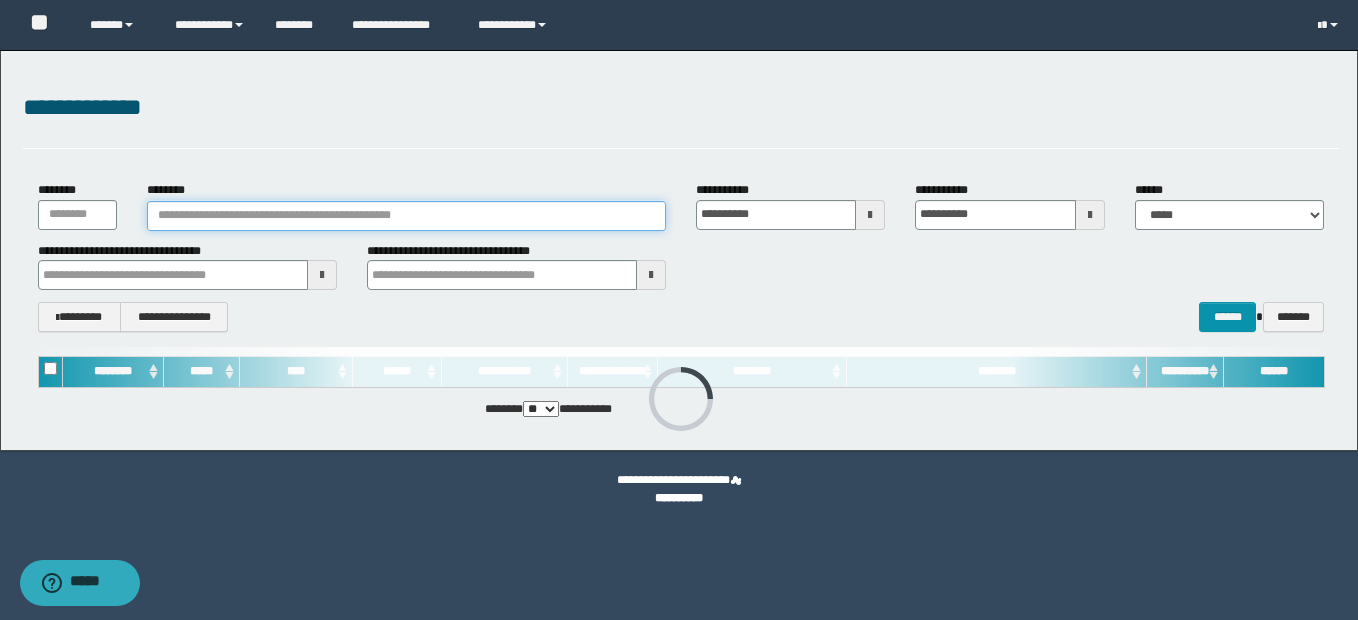 drag, startPoint x: 164, startPoint y: 211, endPoint x: 233, endPoint y: 220, distance: 69.58448 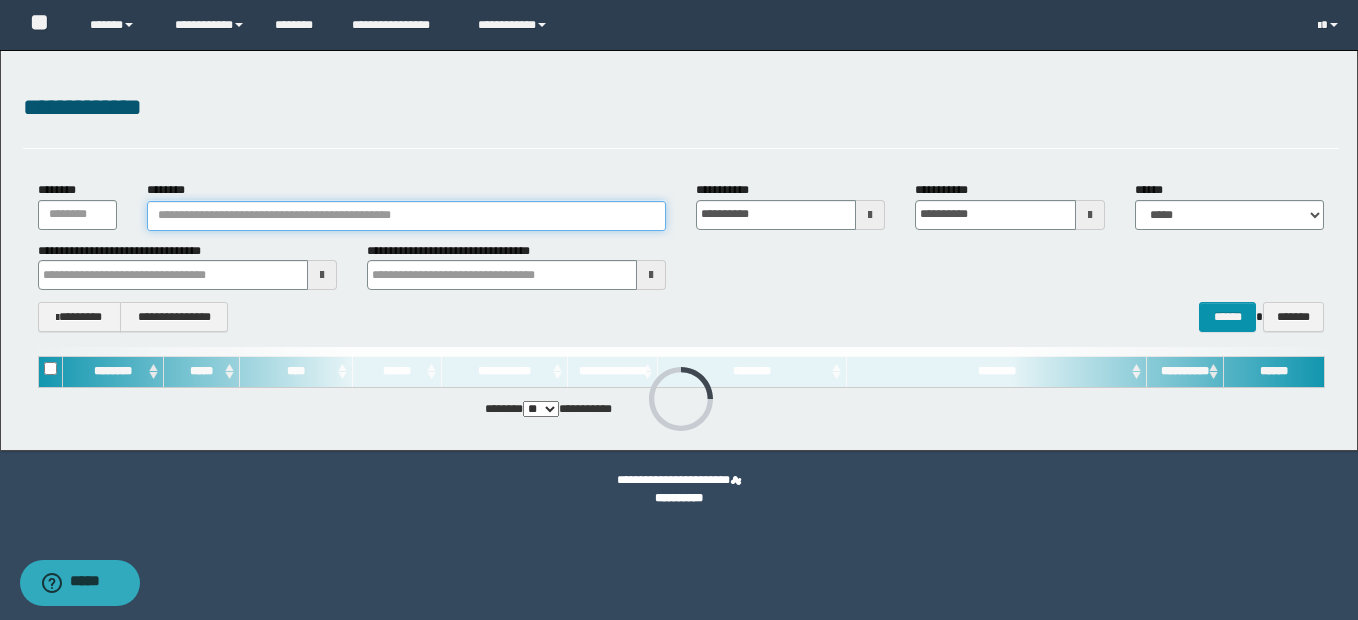 click on "********" at bounding box center [406, 216] 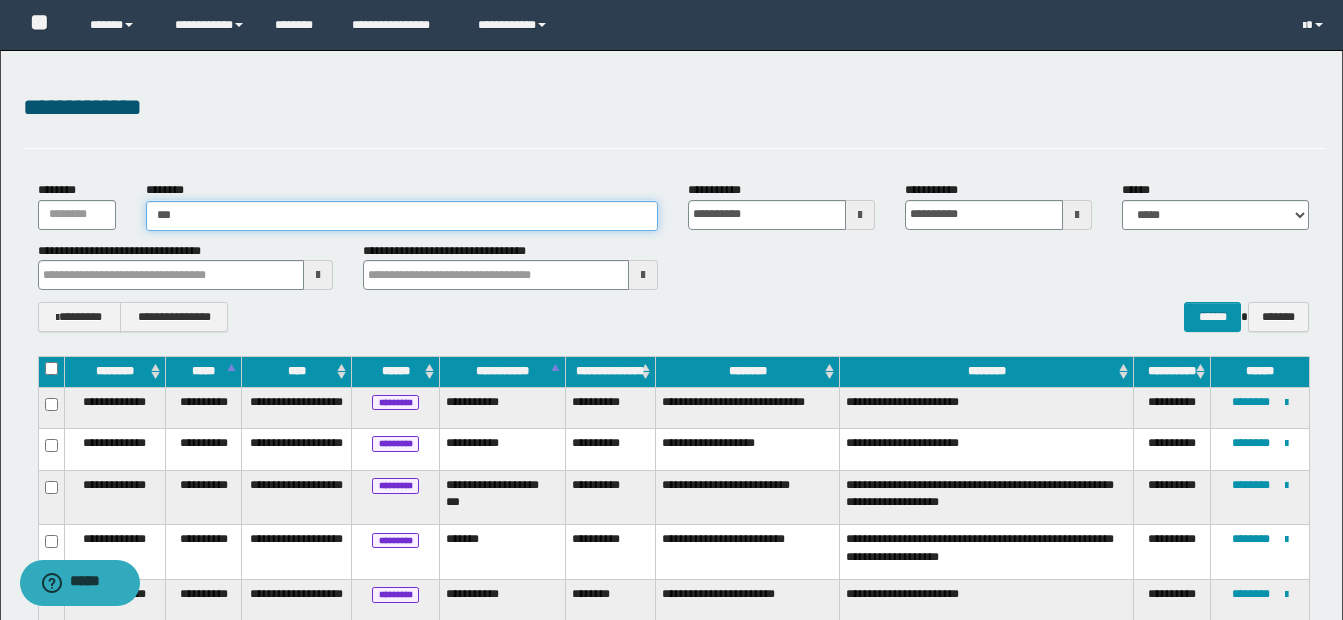 type on "****" 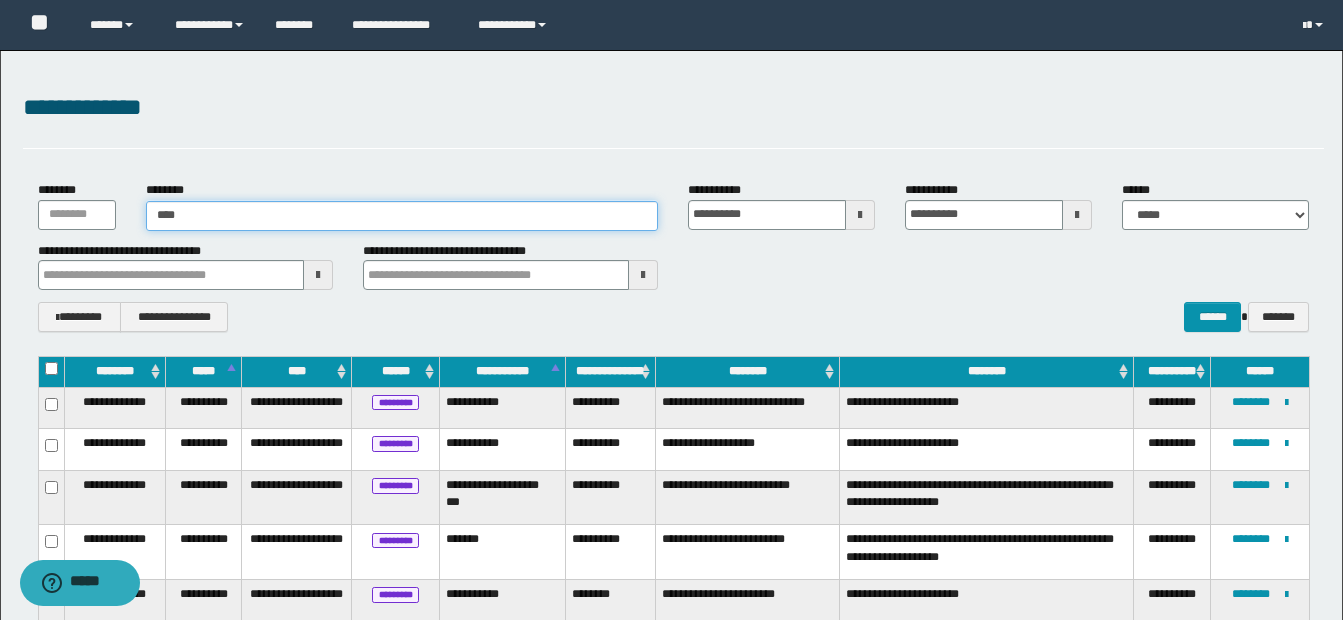 type on "****" 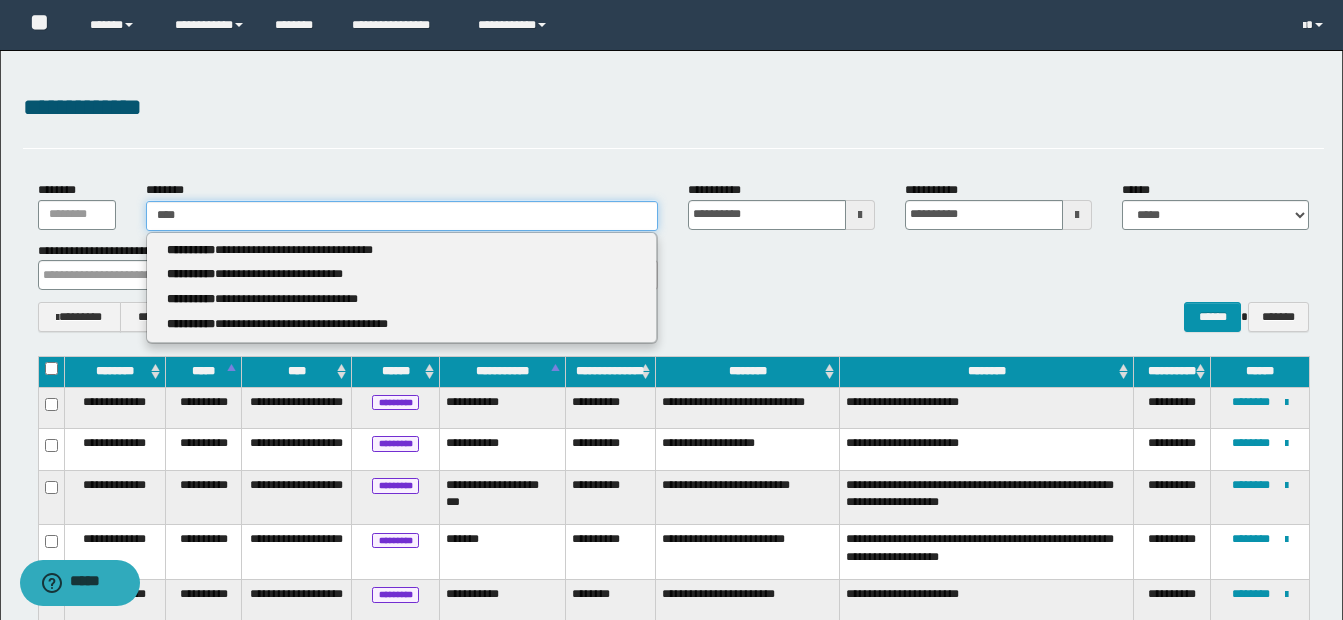 type 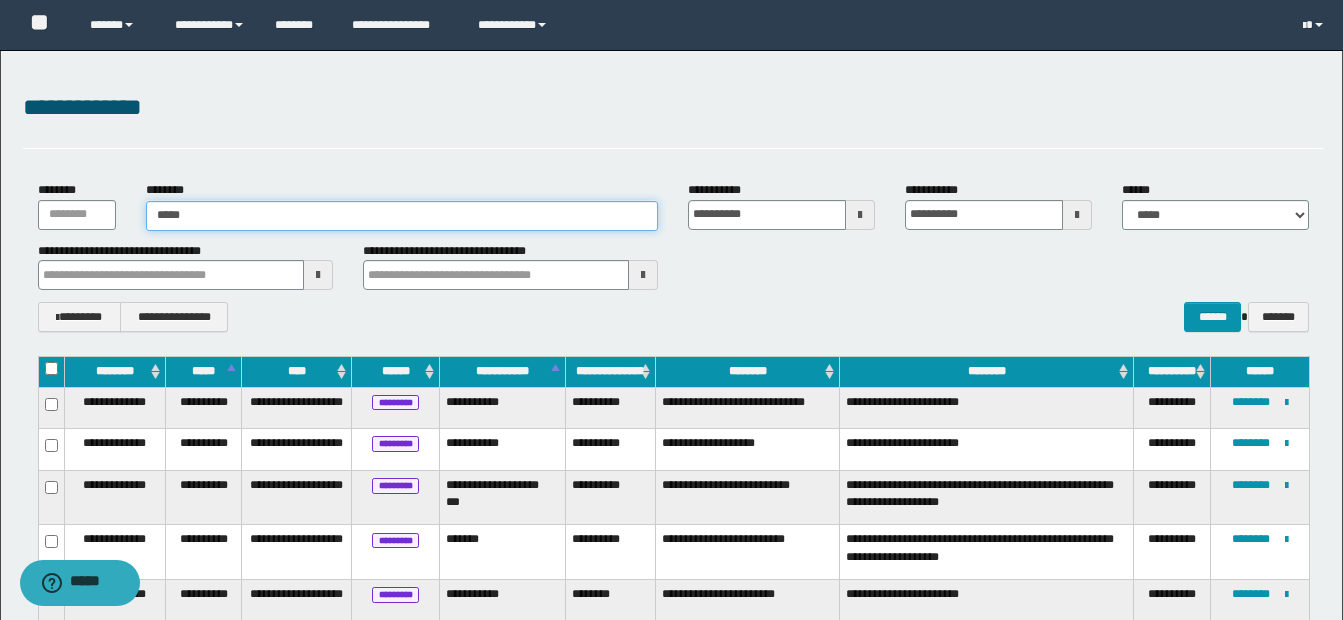 type on "******" 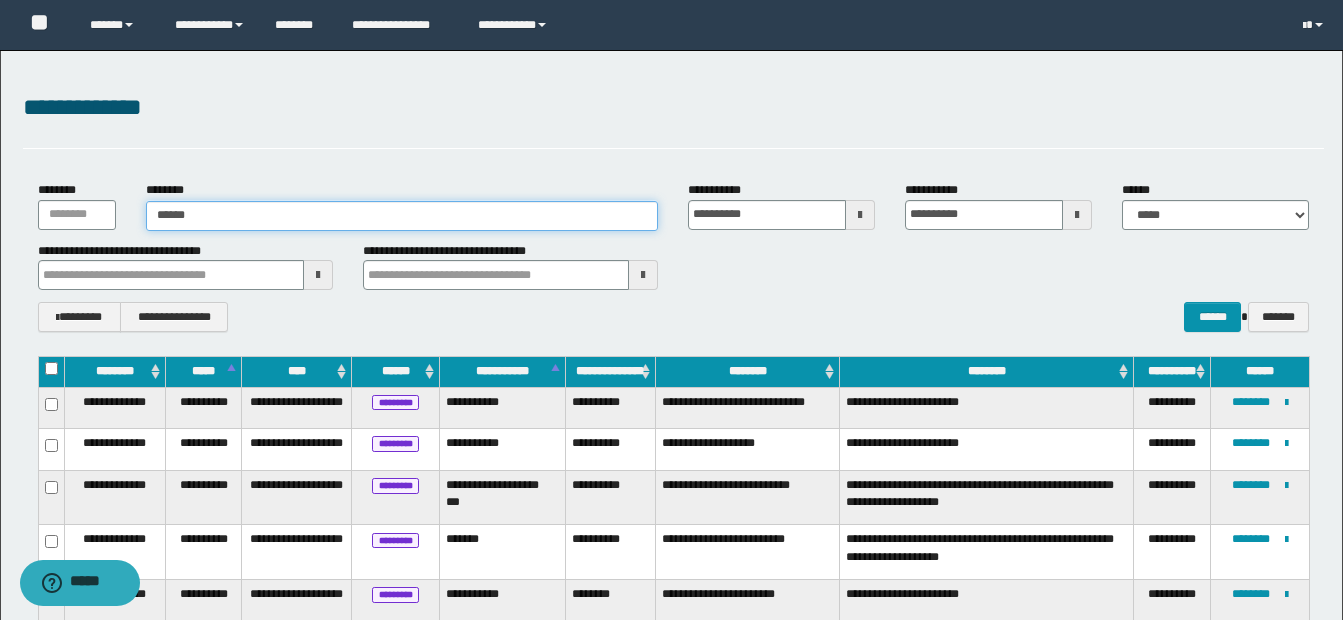 type on "******" 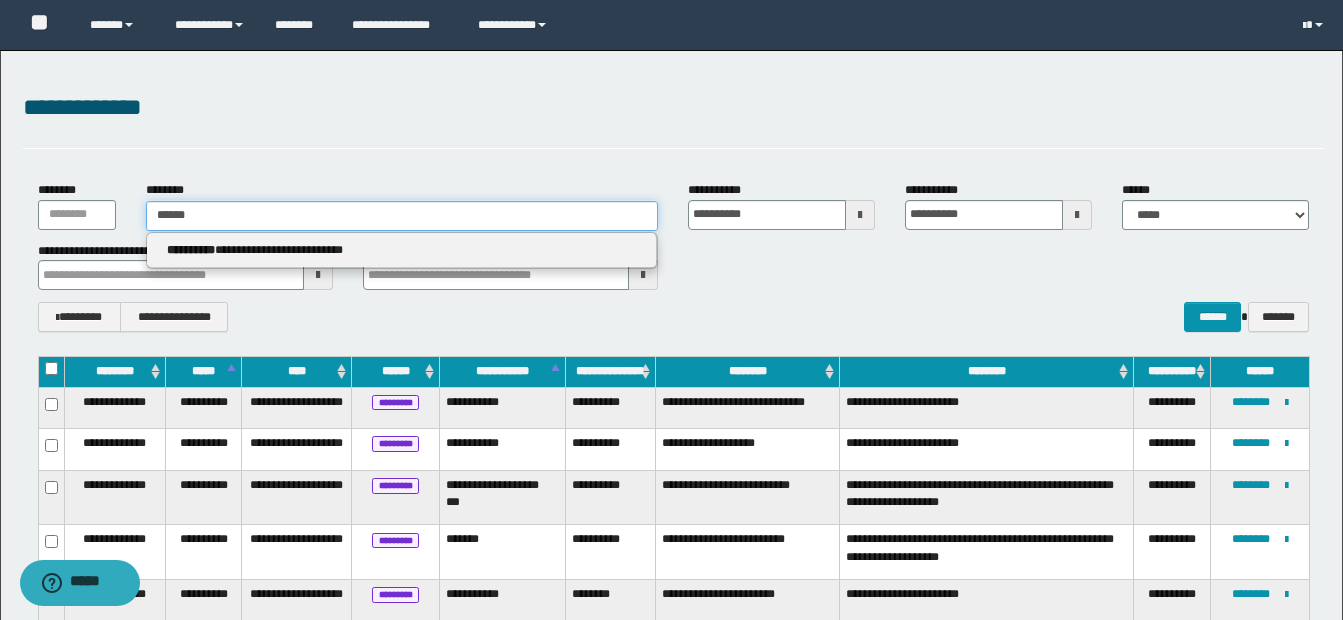 type 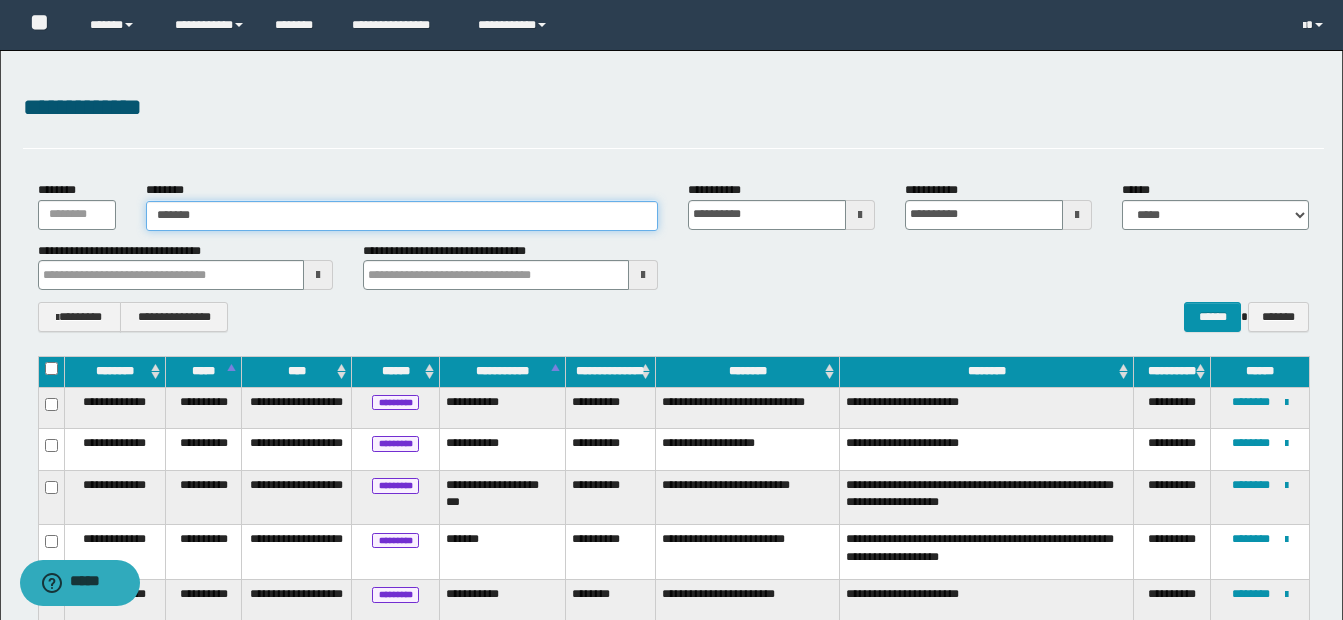 type on "*******" 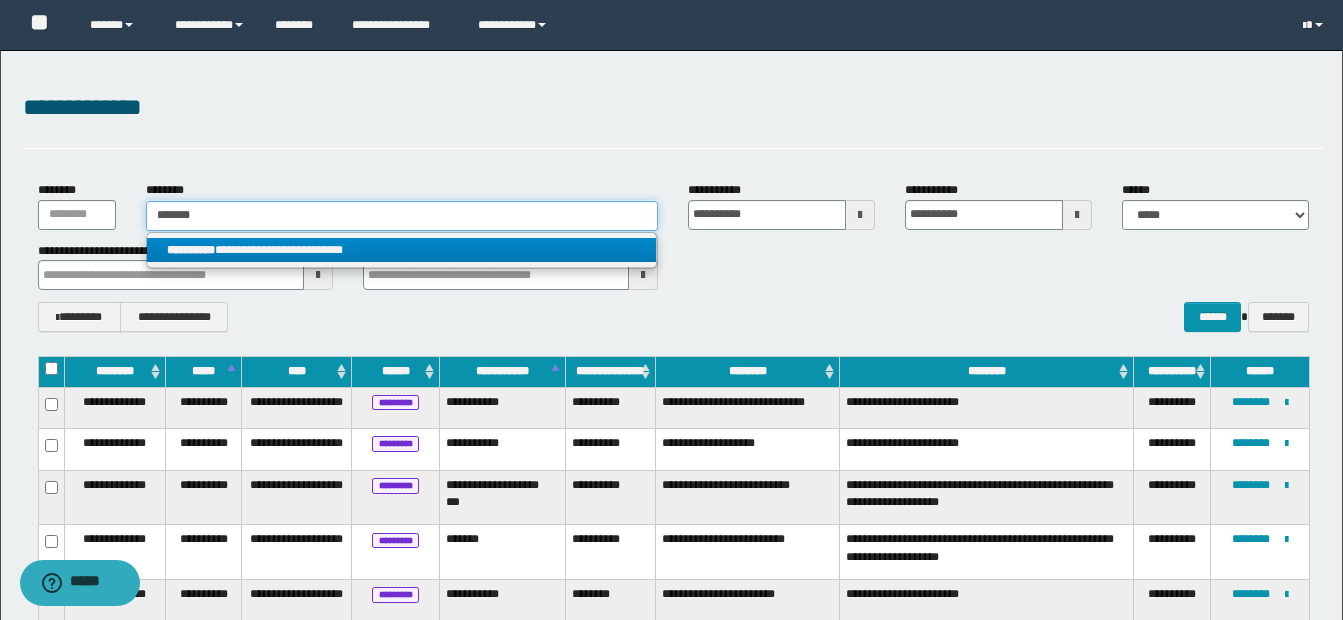 type on "*******" 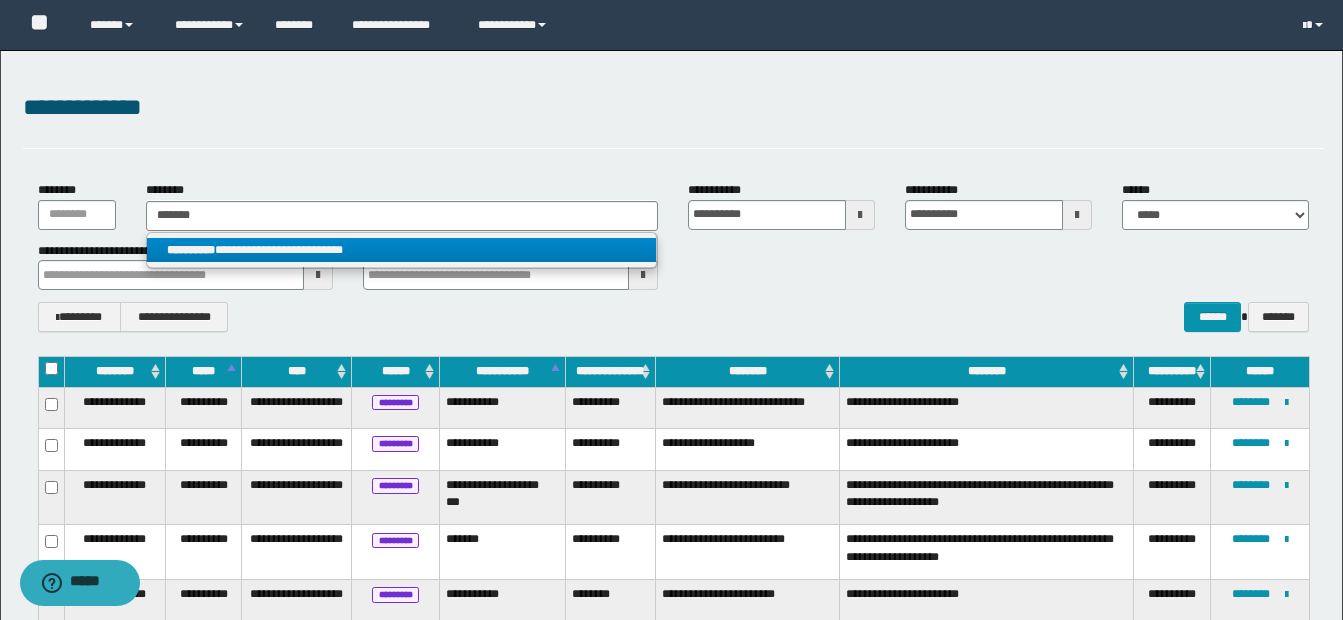 click on "**********" at bounding box center (401, 250) 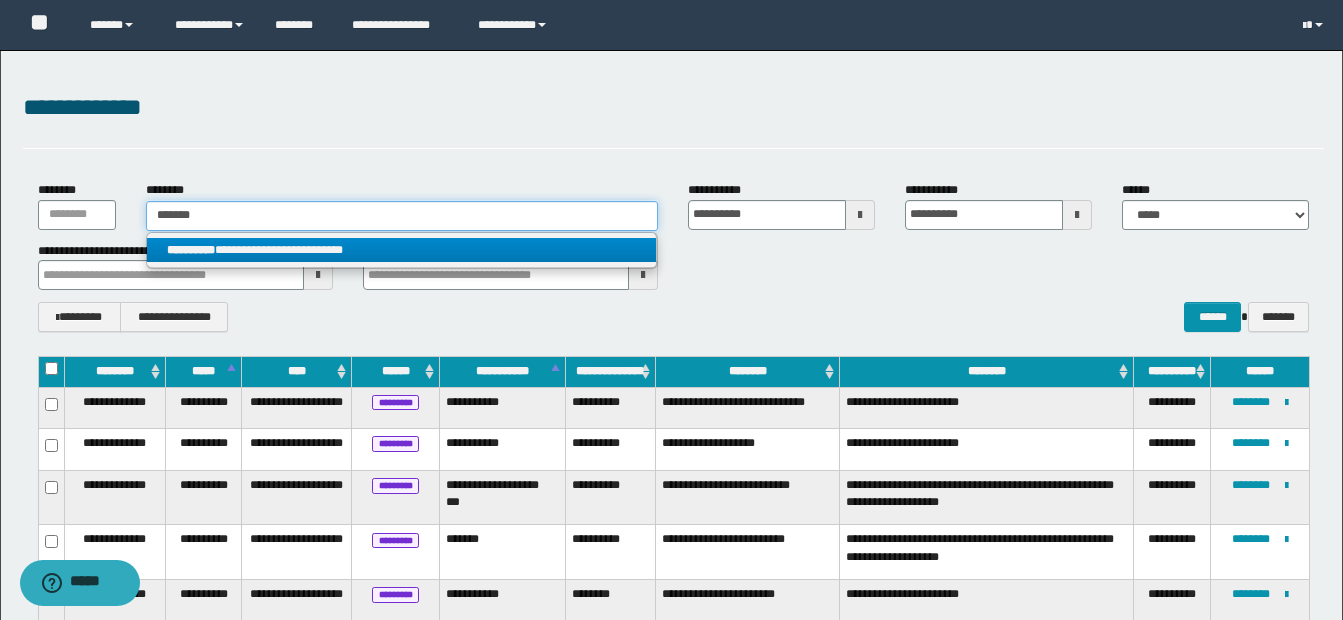 type 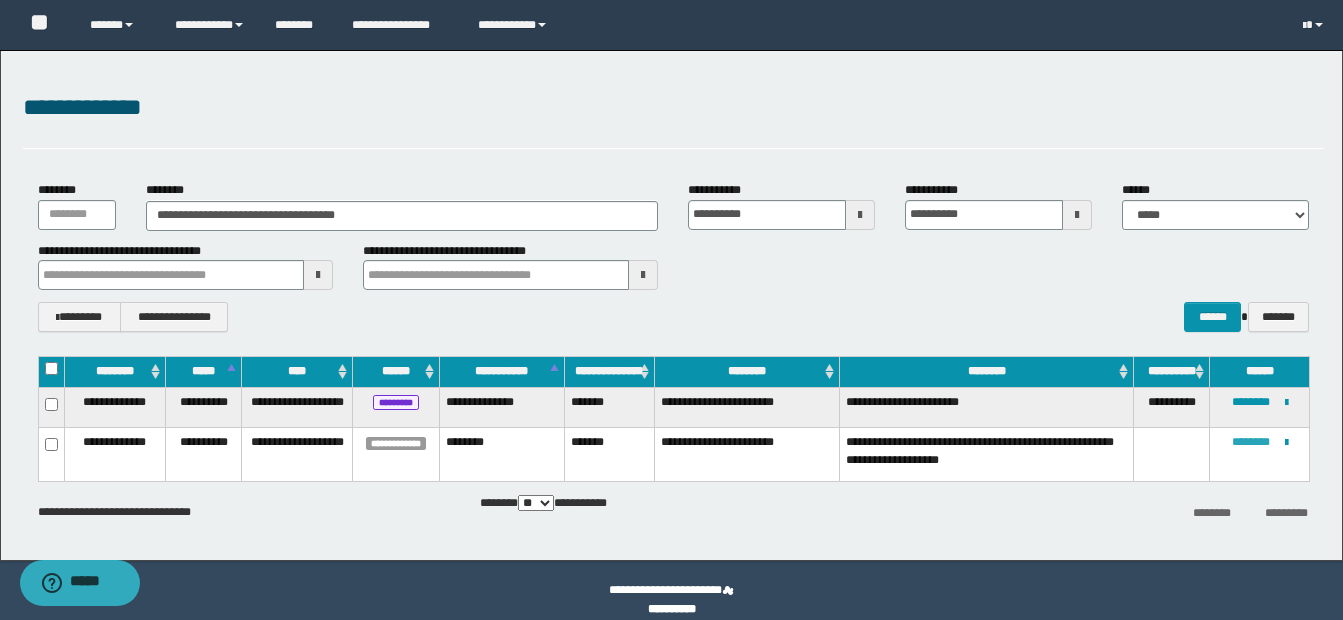click on "********" at bounding box center (1251, 442) 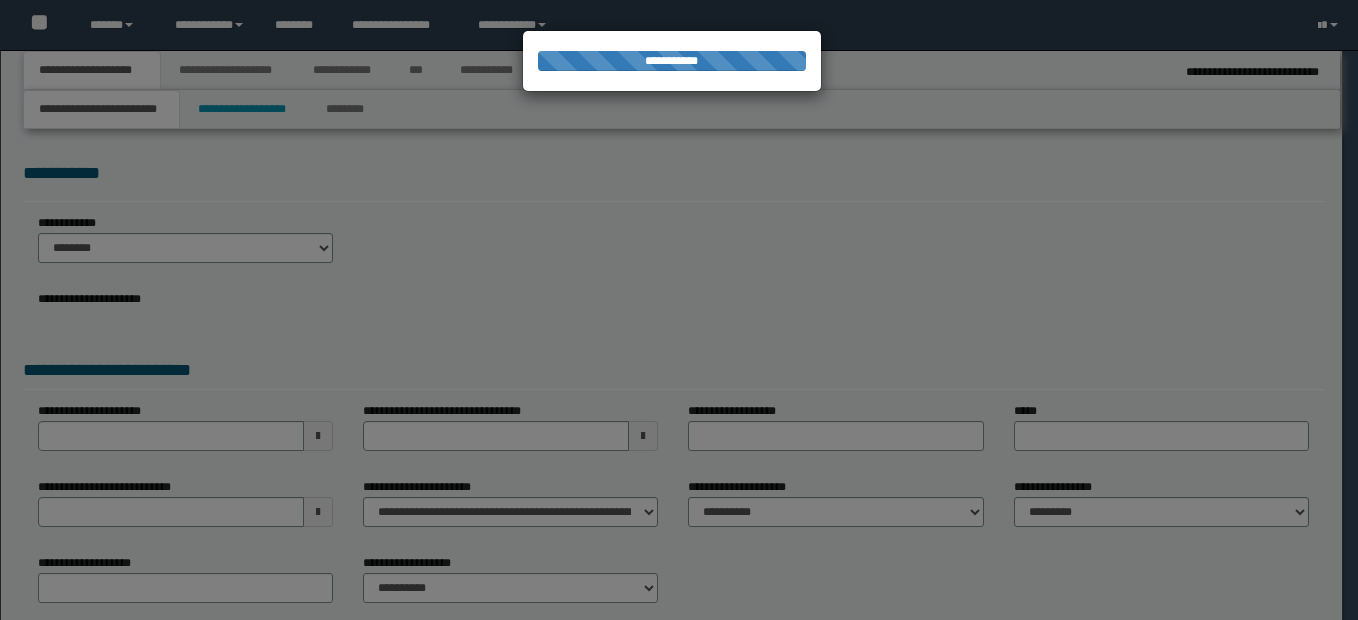scroll, scrollTop: 0, scrollLeft: 0, axis: both 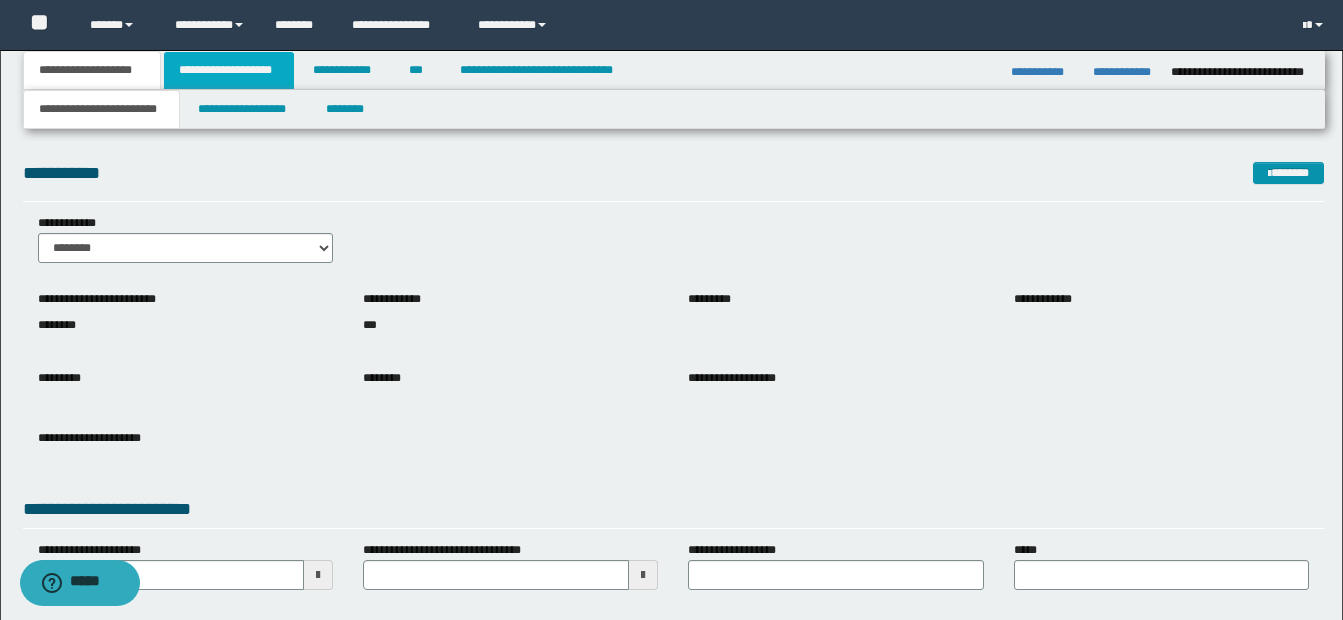 click on "**********" at bounding box center (229, 70) 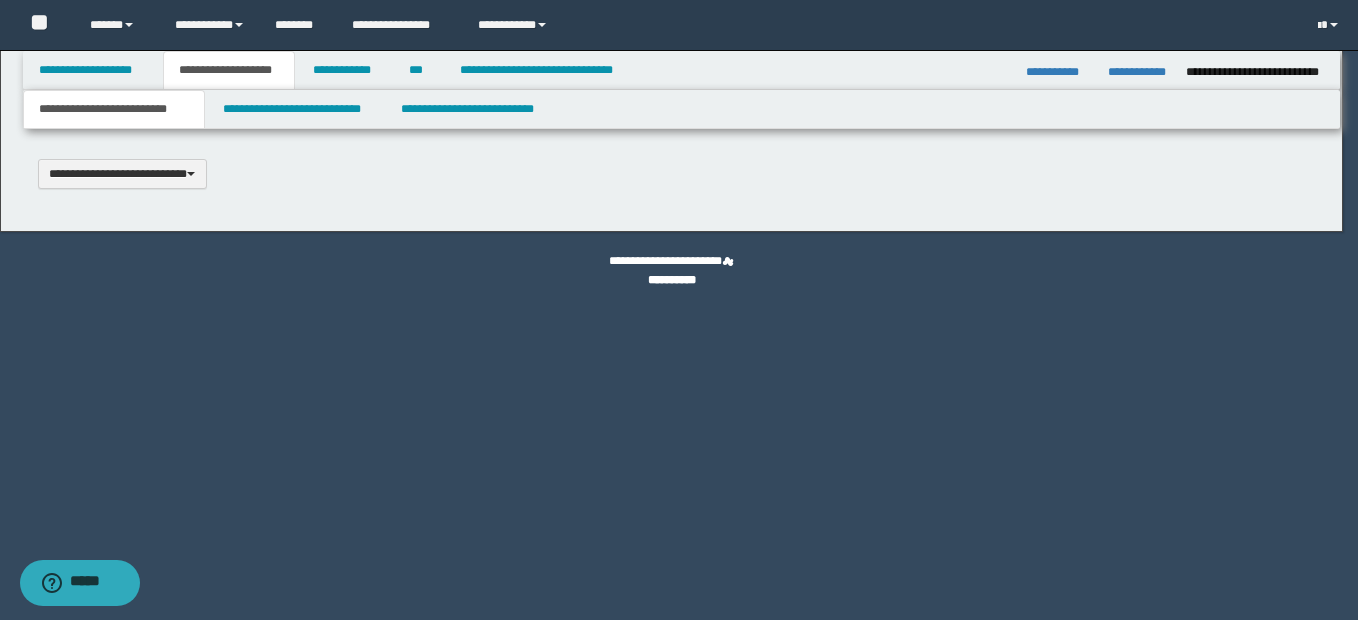 type 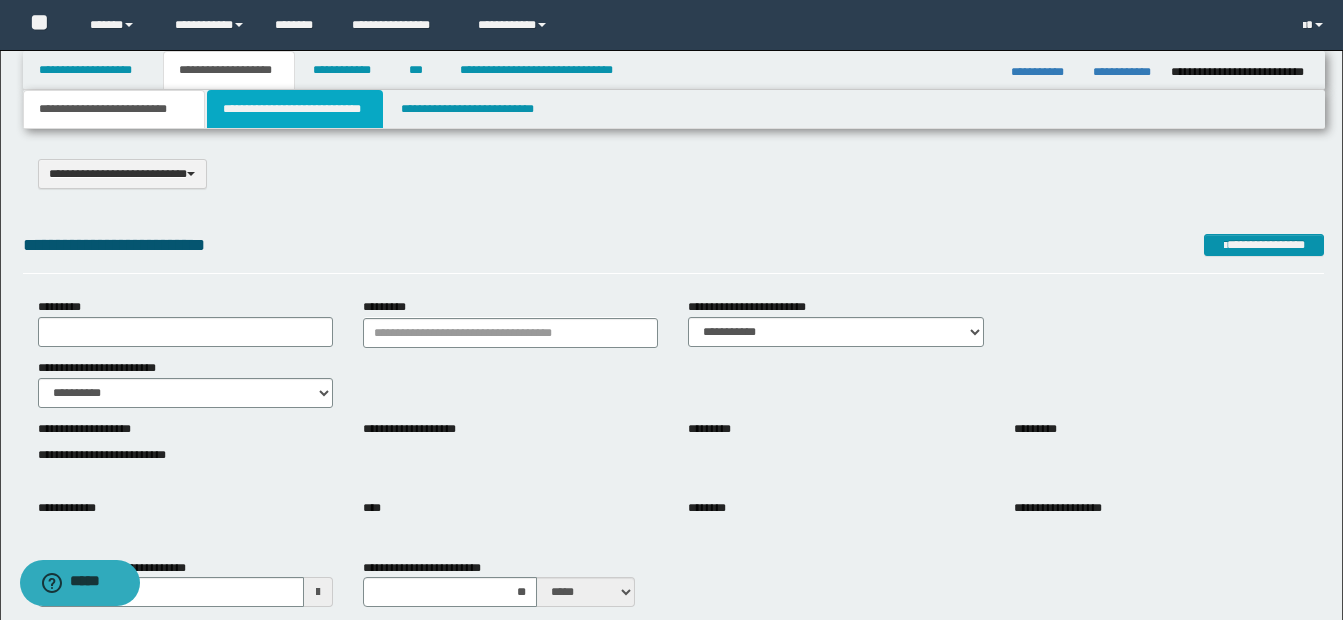 click on "**********" at bounding box center (295, 109) 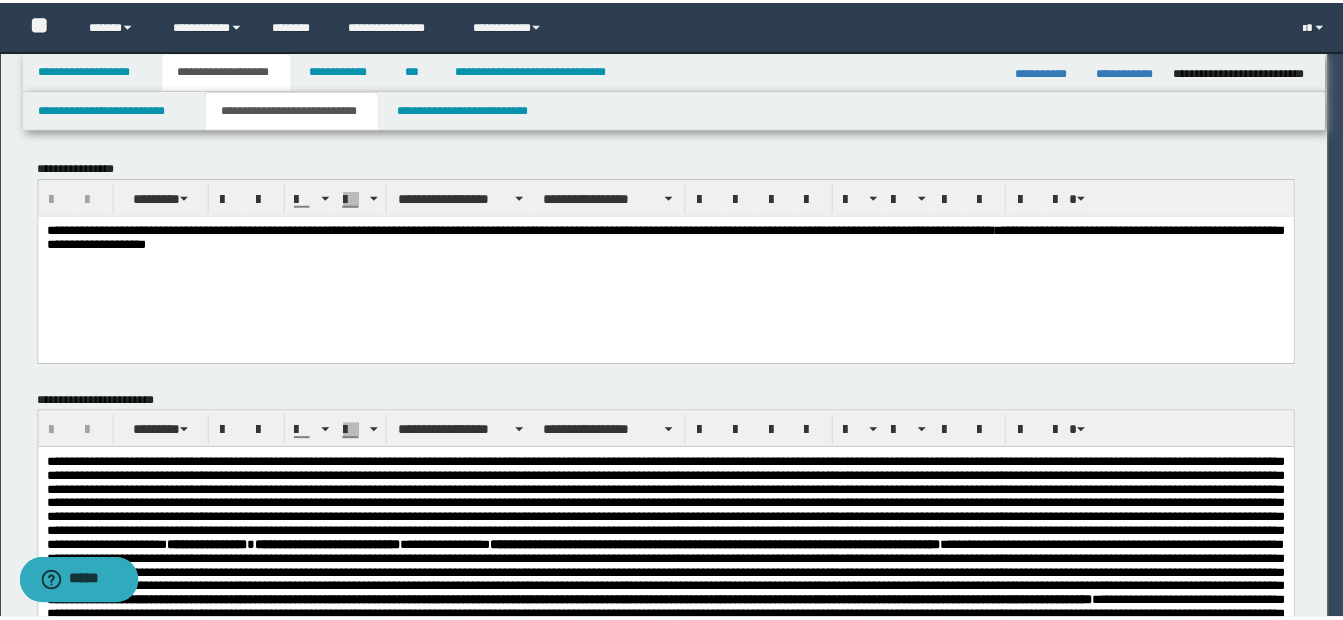 scroll, scrollTop: 0, scrollLeft: 0, axis: both 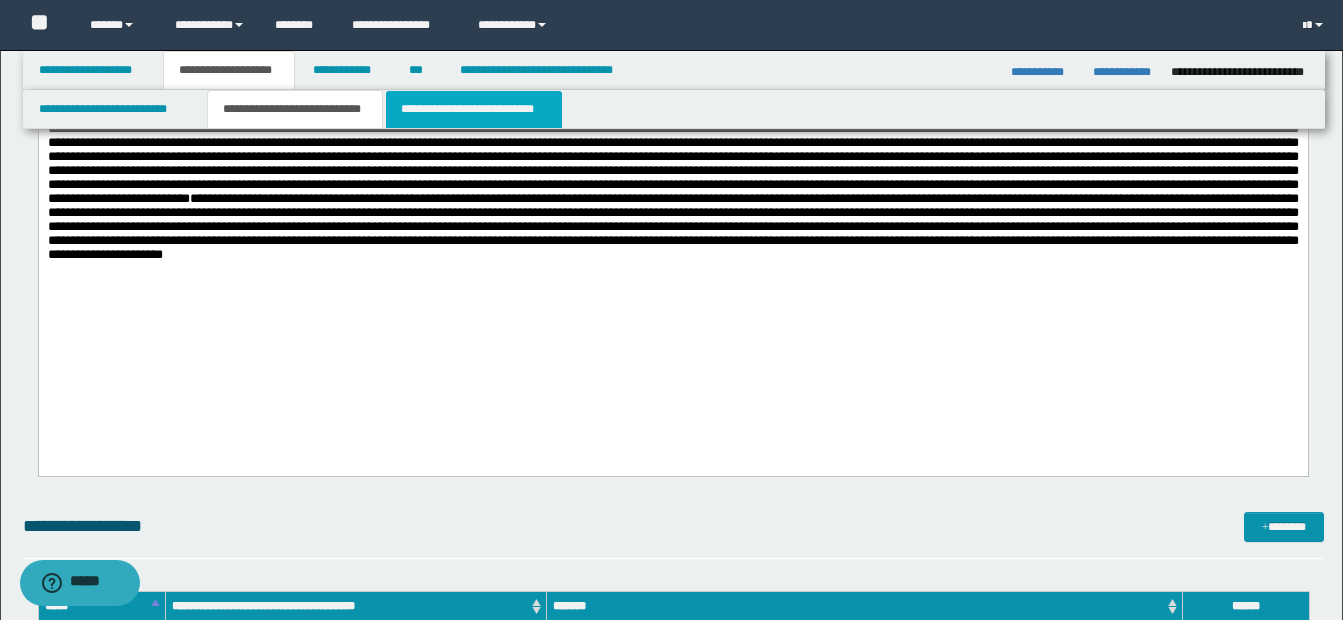 click on "**********" at bounding box center [474, 109] 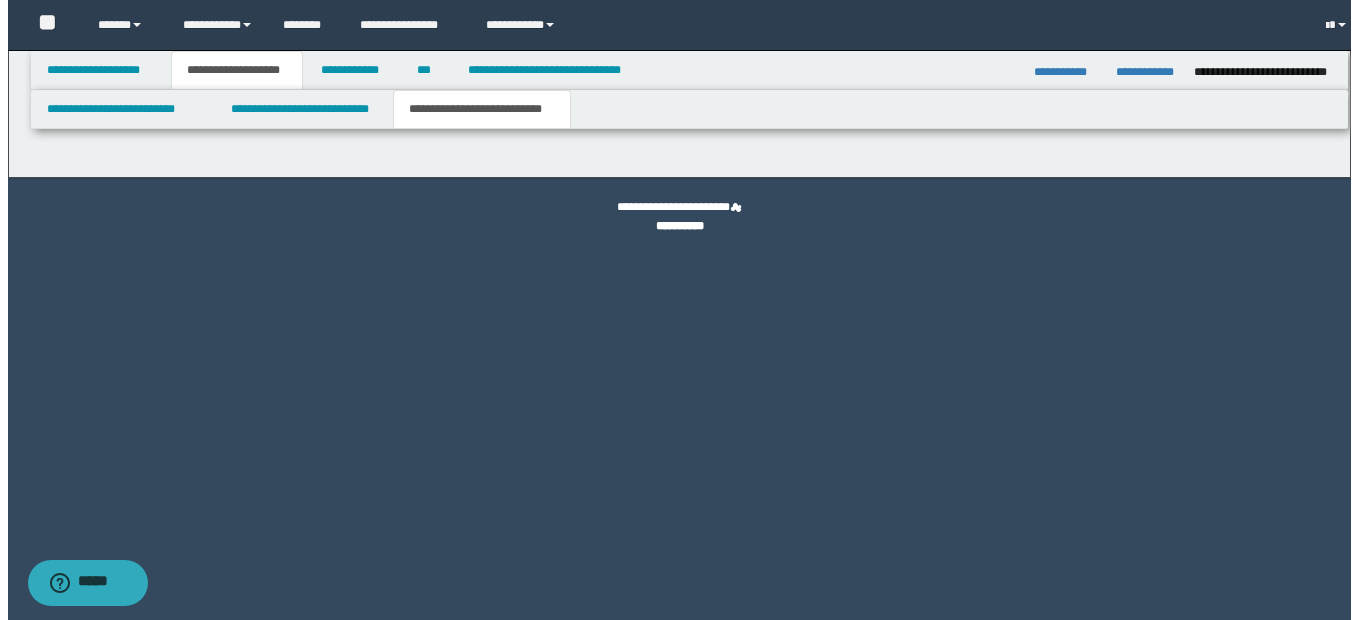 scroll, scrollTop: 0, scrollLeft: 0, axis: both 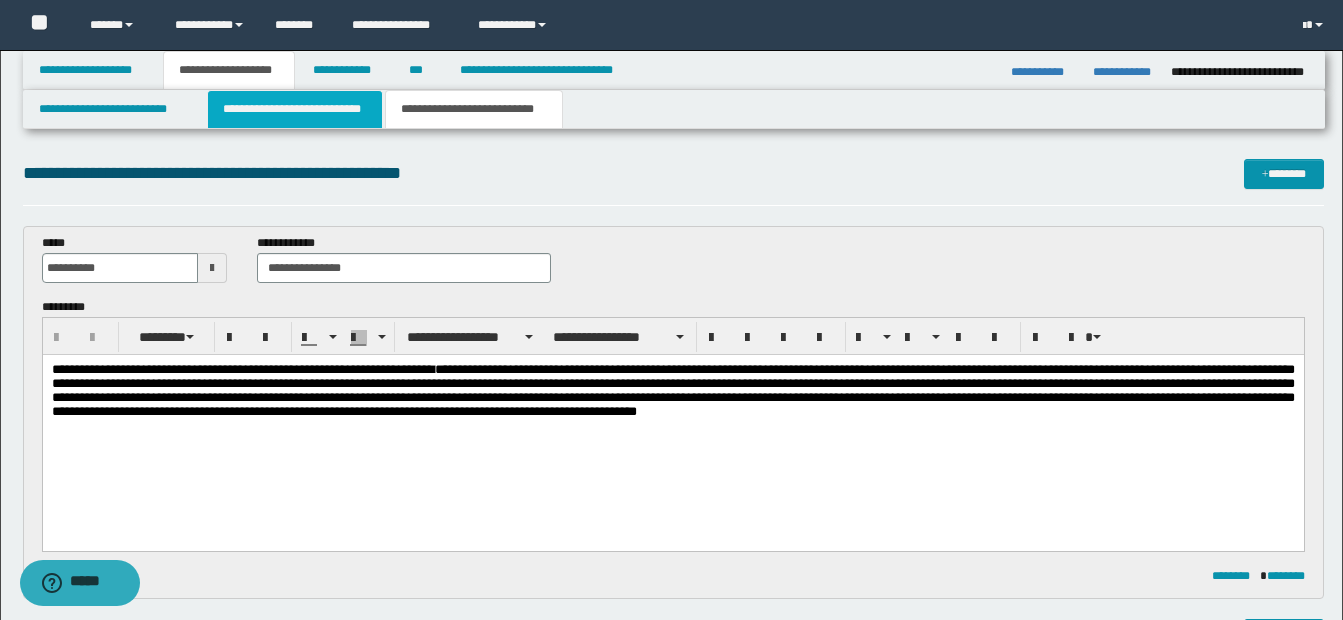 click on "**********" at bounding box center [295, 109] 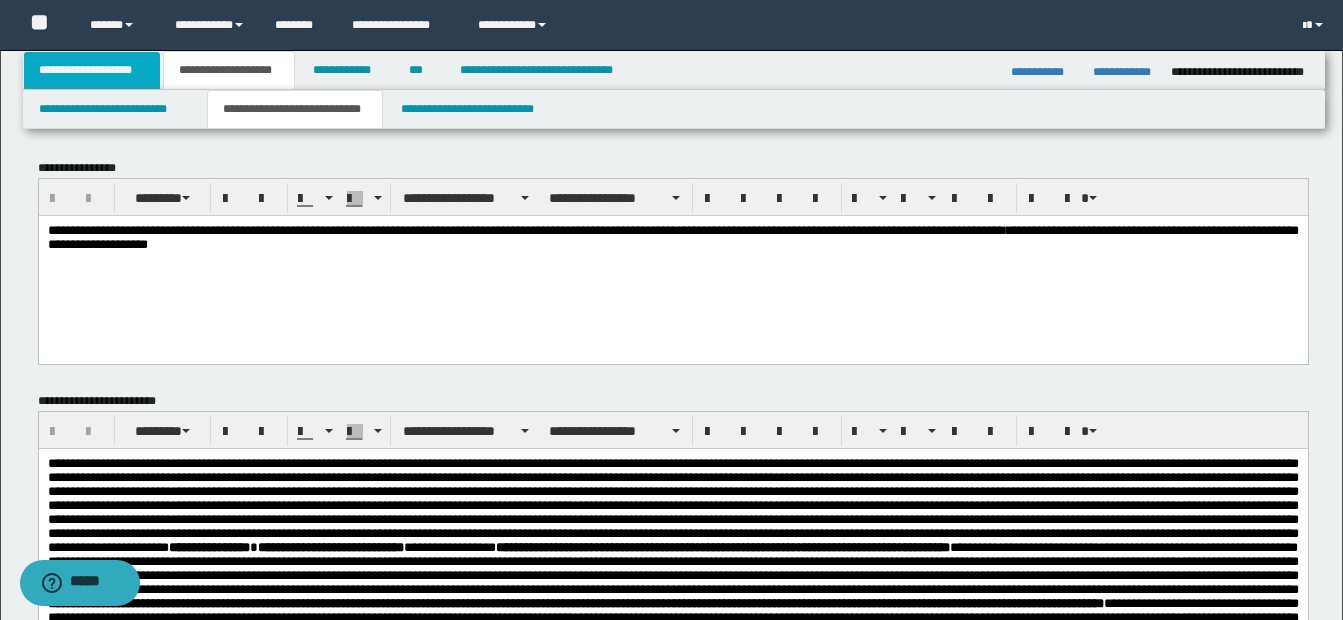 click on "**********" at bounding box center (92, 70) 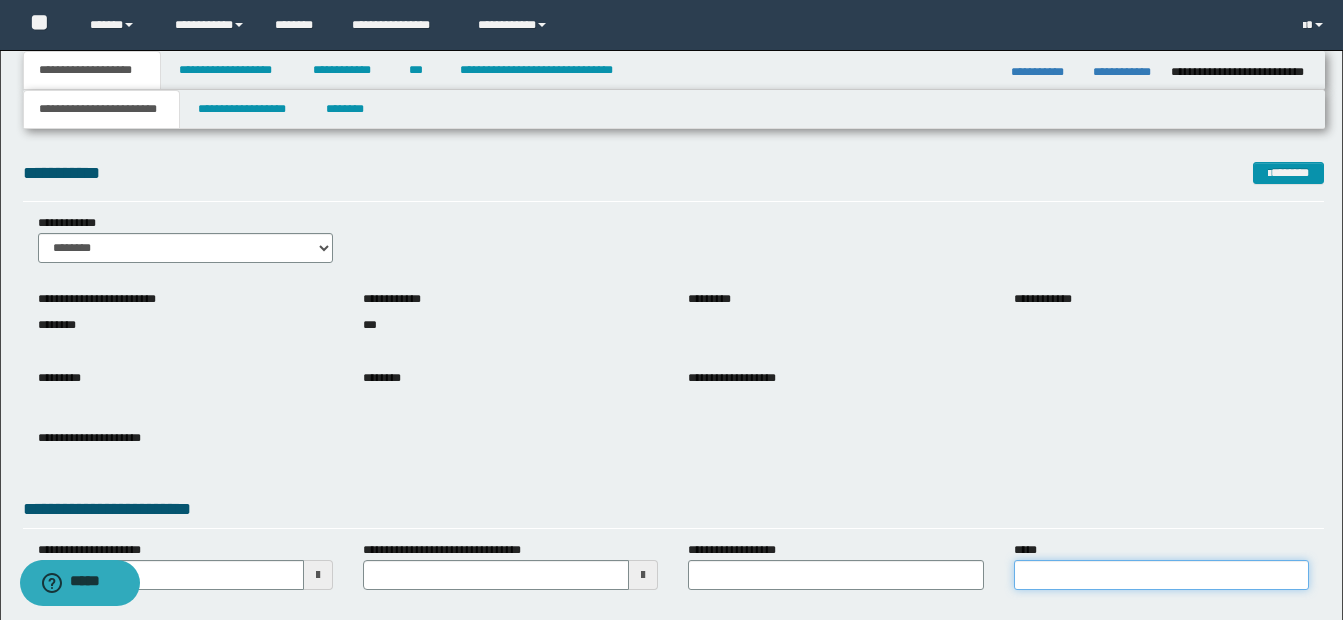 drag, startPoint x: 1026, startPoint y: 575, endPoint x: 1048, endPoint y: 567, distance: 23.409399 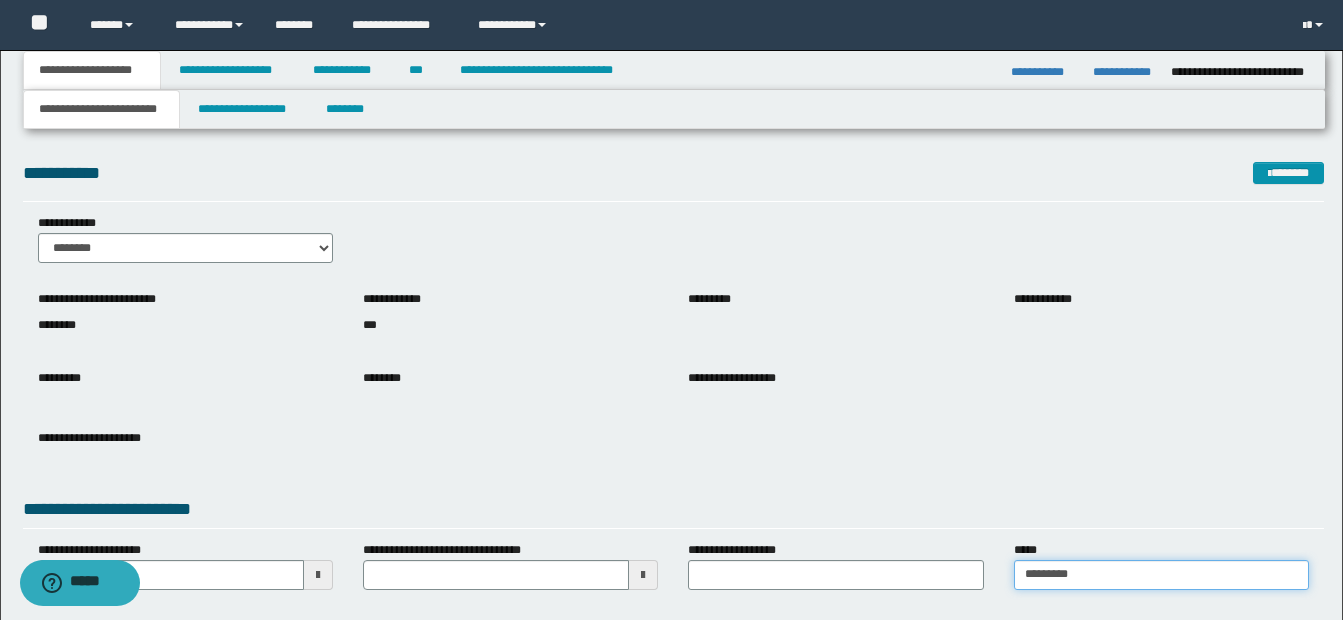 type on "**********" 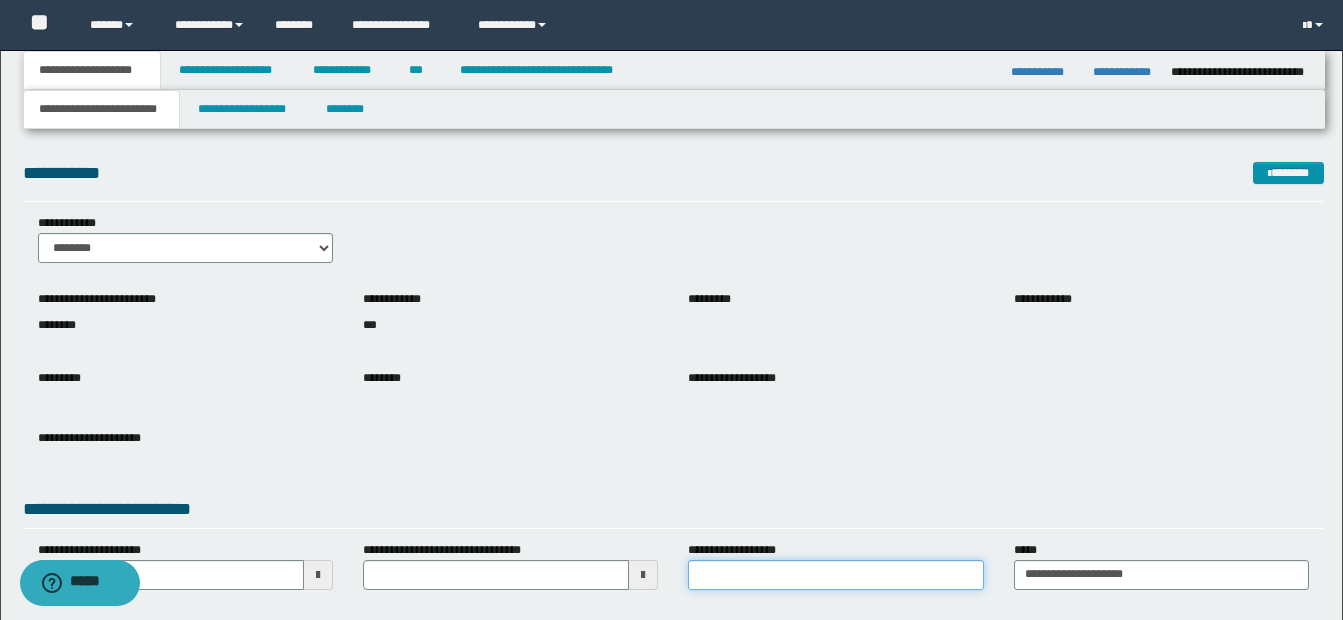 click on "**********" at bounding box center (835, 575) 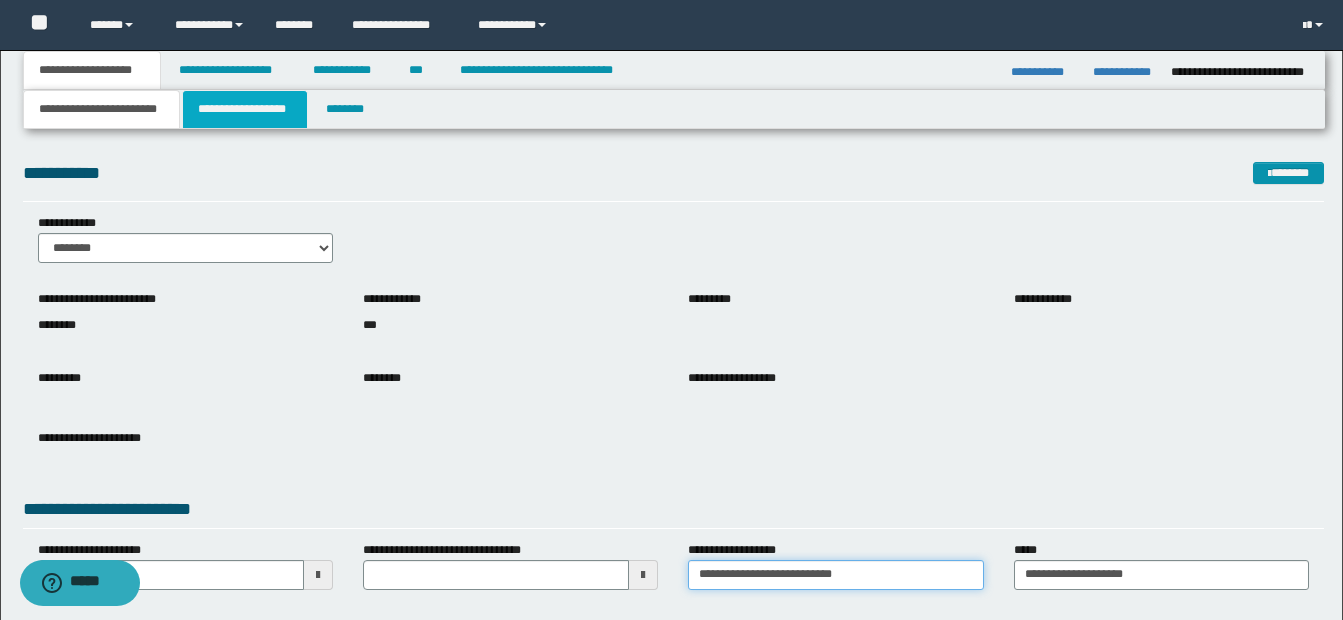 type on "**********" 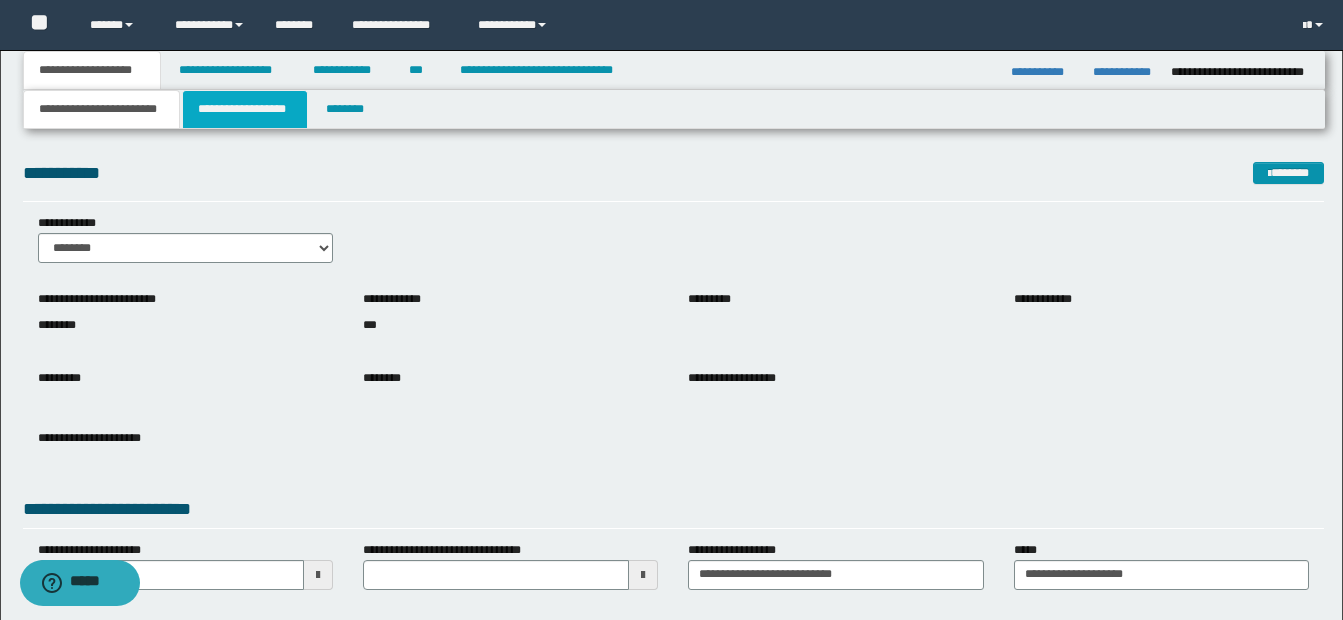 click on "**********" at bounding box center [245, 109] 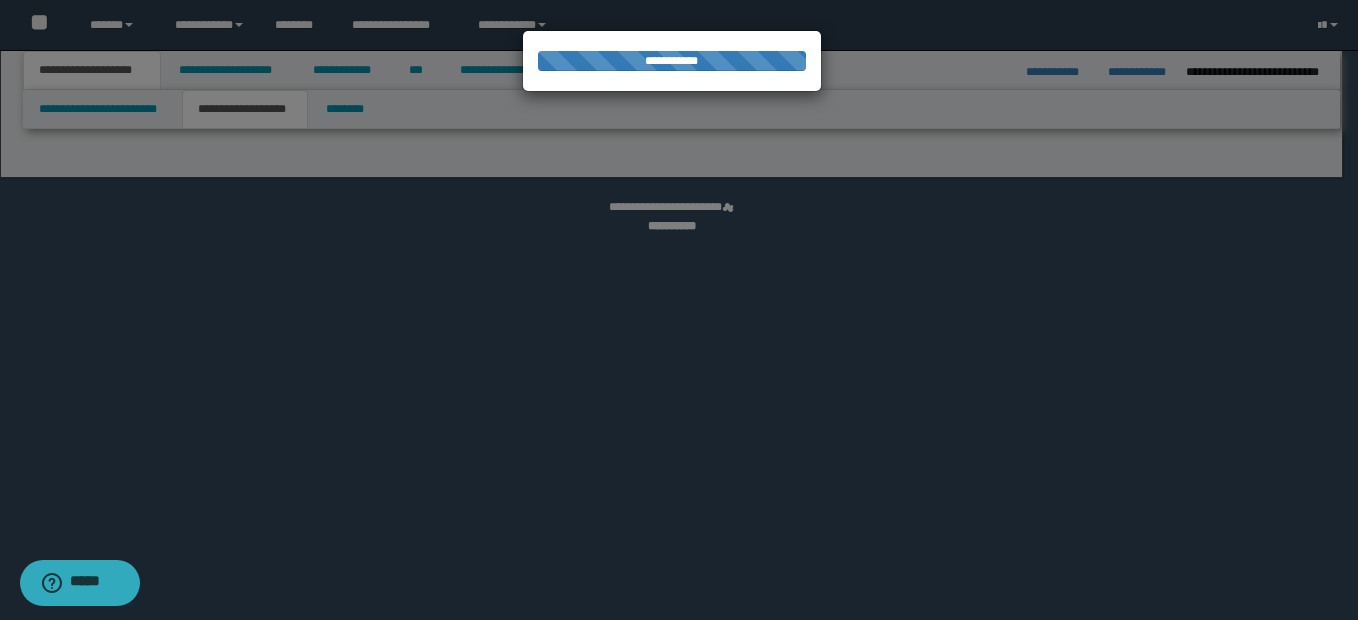 select on "*" 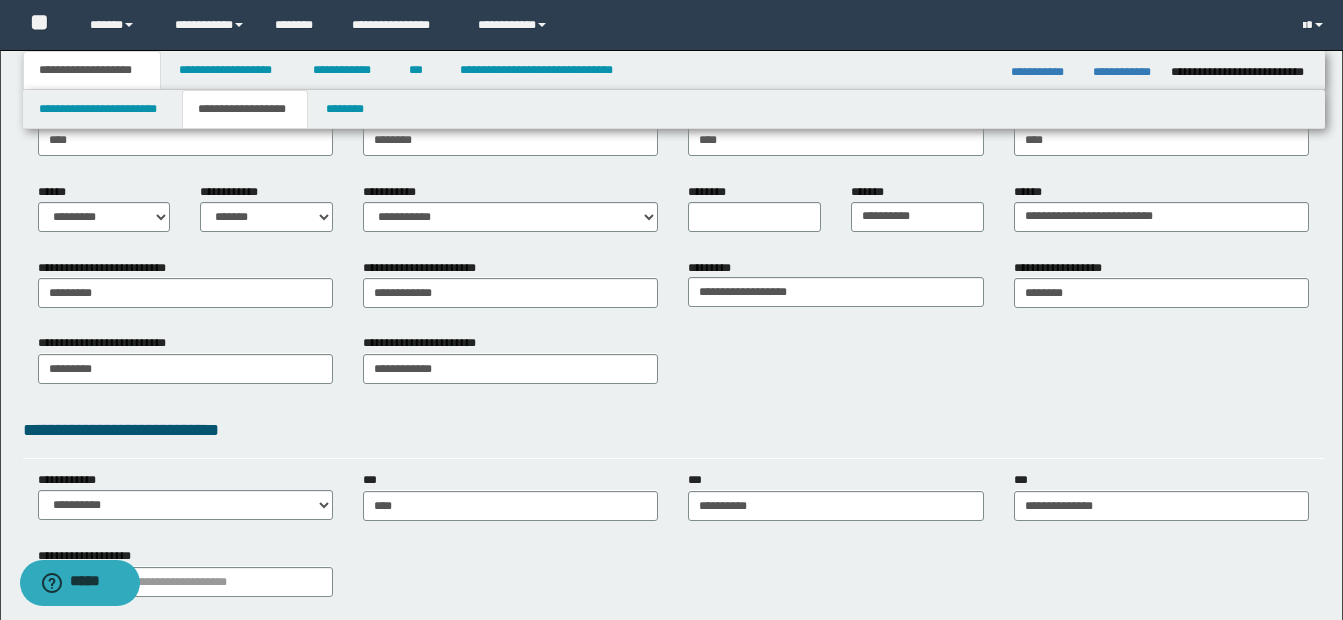 scroll, scrollTop: 266, scrollLeft: 0, axis: vertical 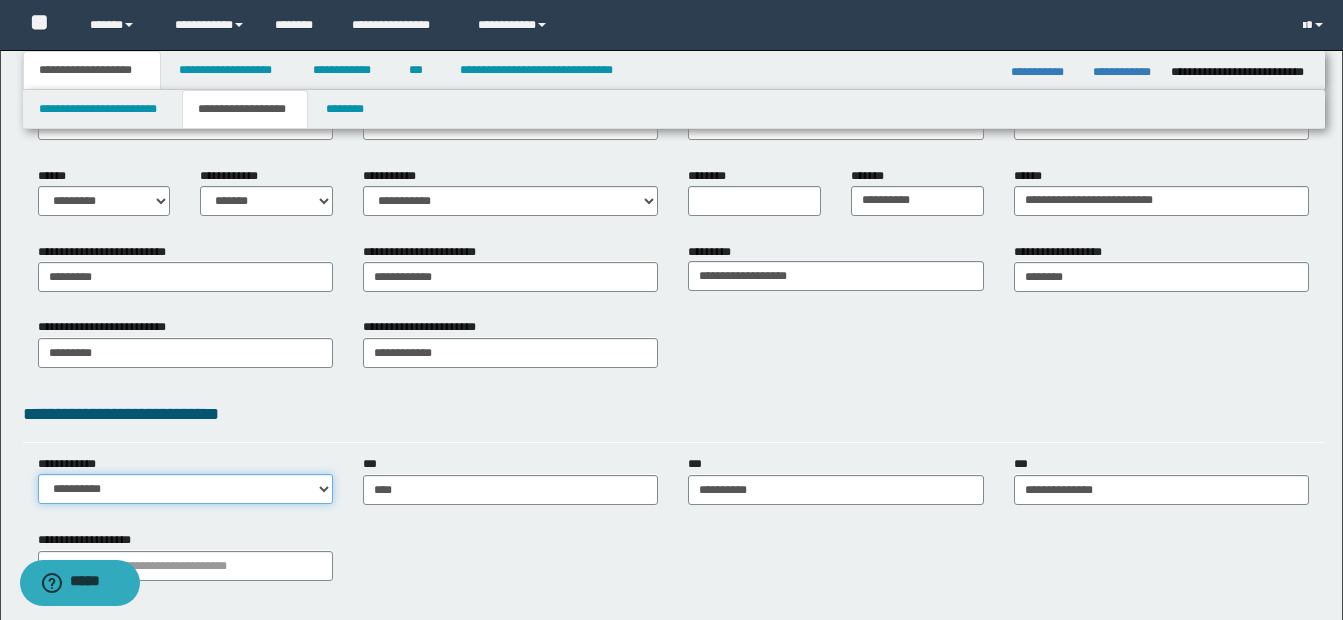 click on "**********" at bounding box center (185, 489) 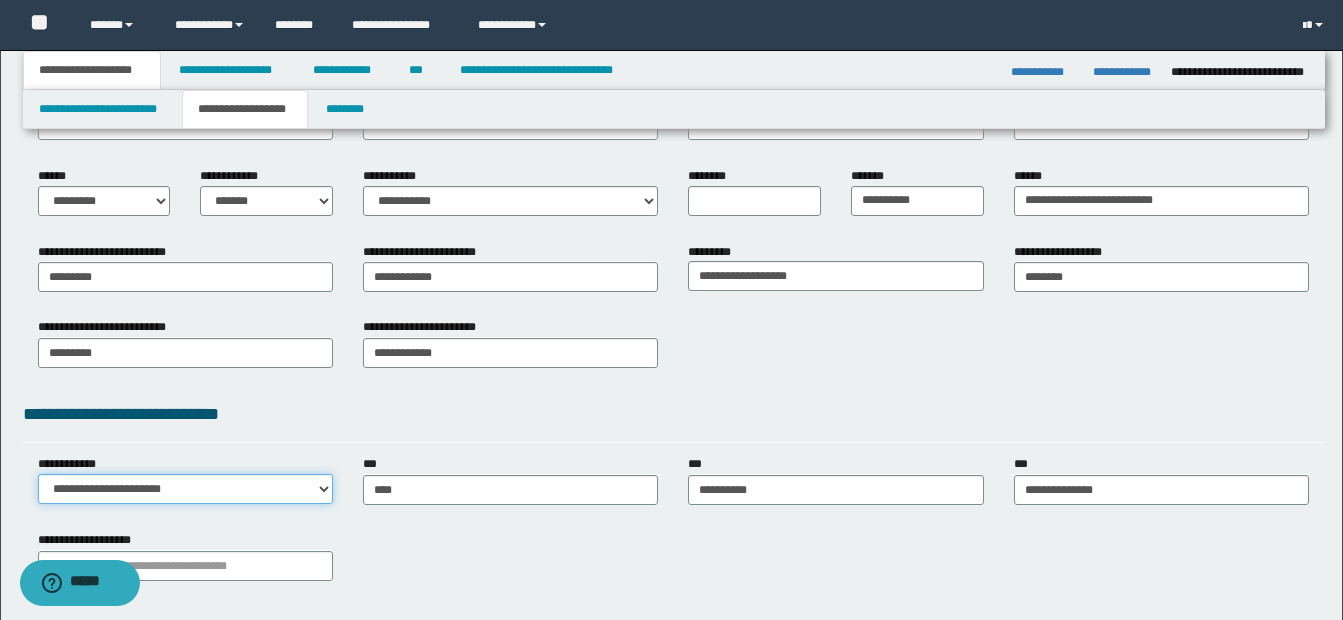 click on "**********" at bounding box center (185, 489) 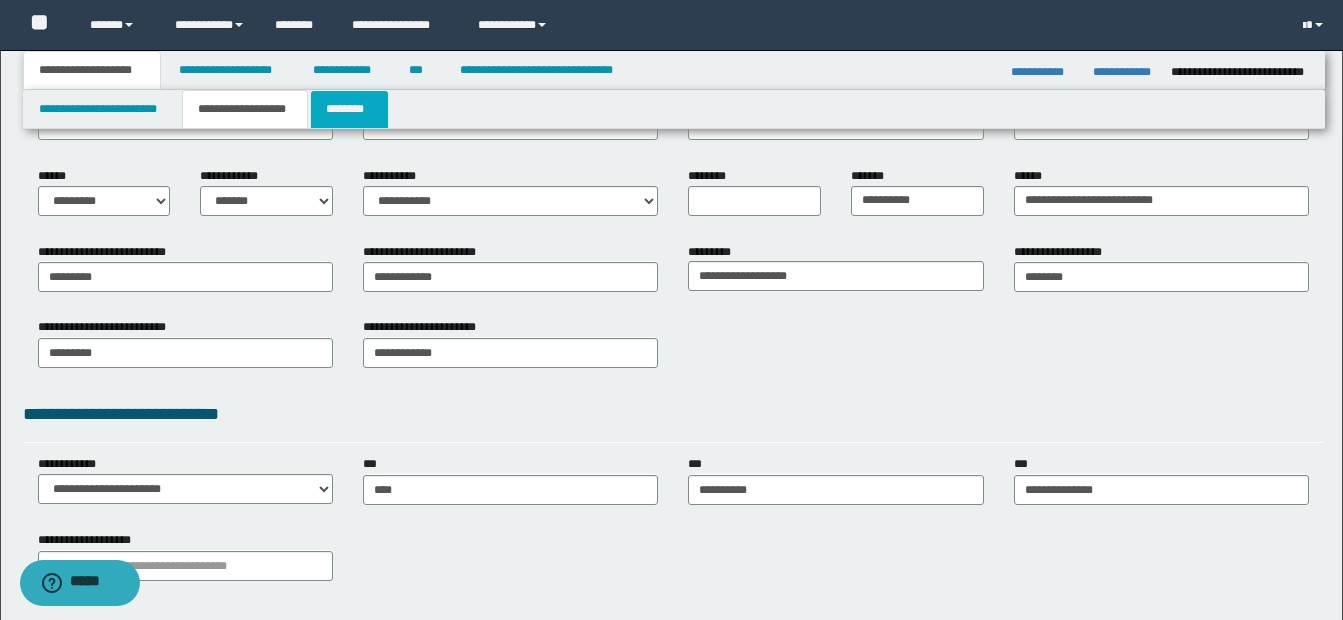click on "********" at bounding box center (349, 109) 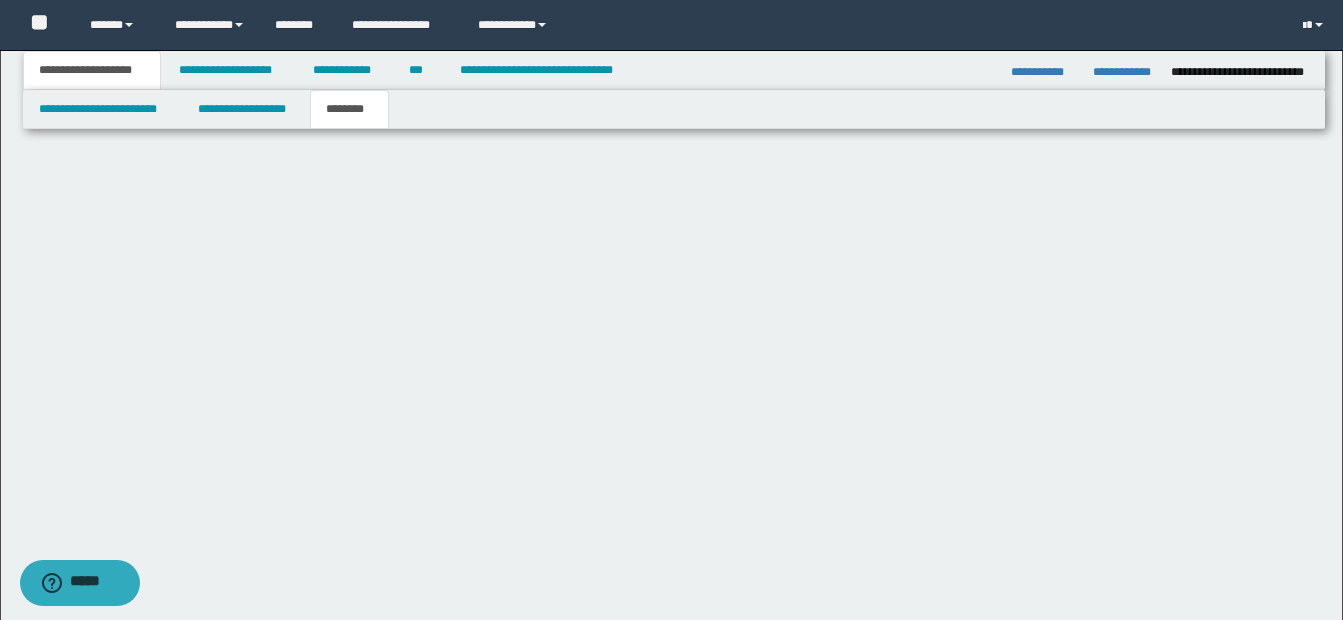 scroll, scrollTop: 0, scrollLeft: 0, axis: both 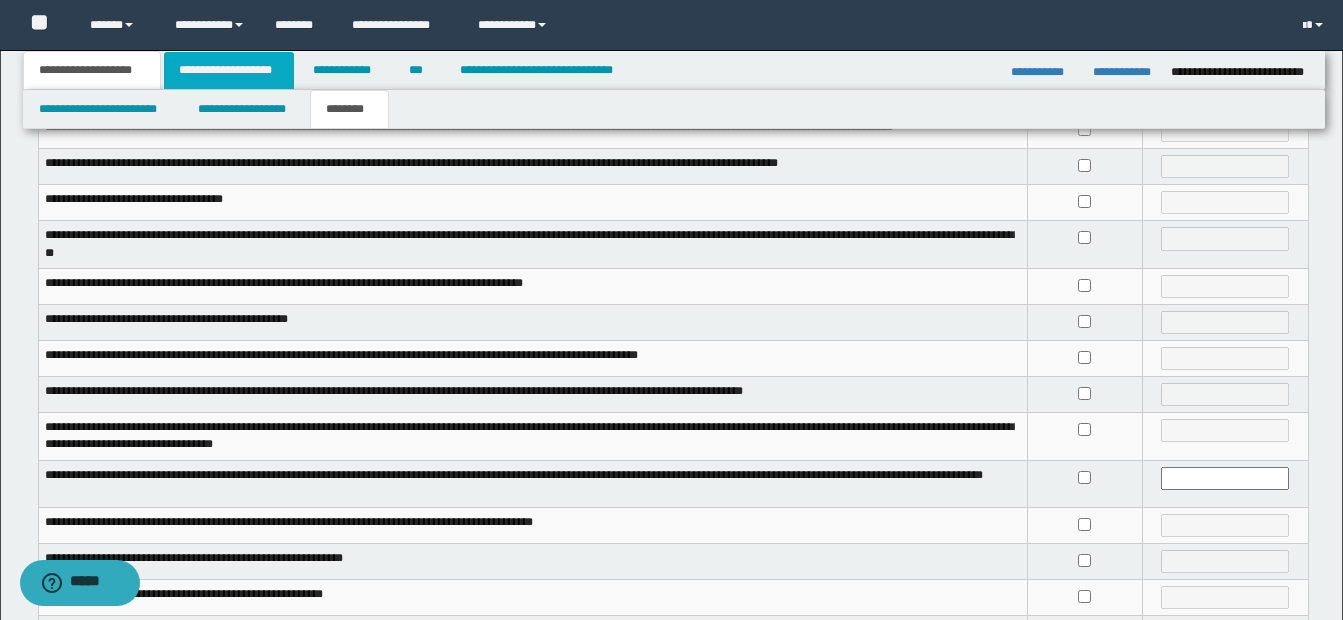 click on "**********" at bounding box center [229, 70] 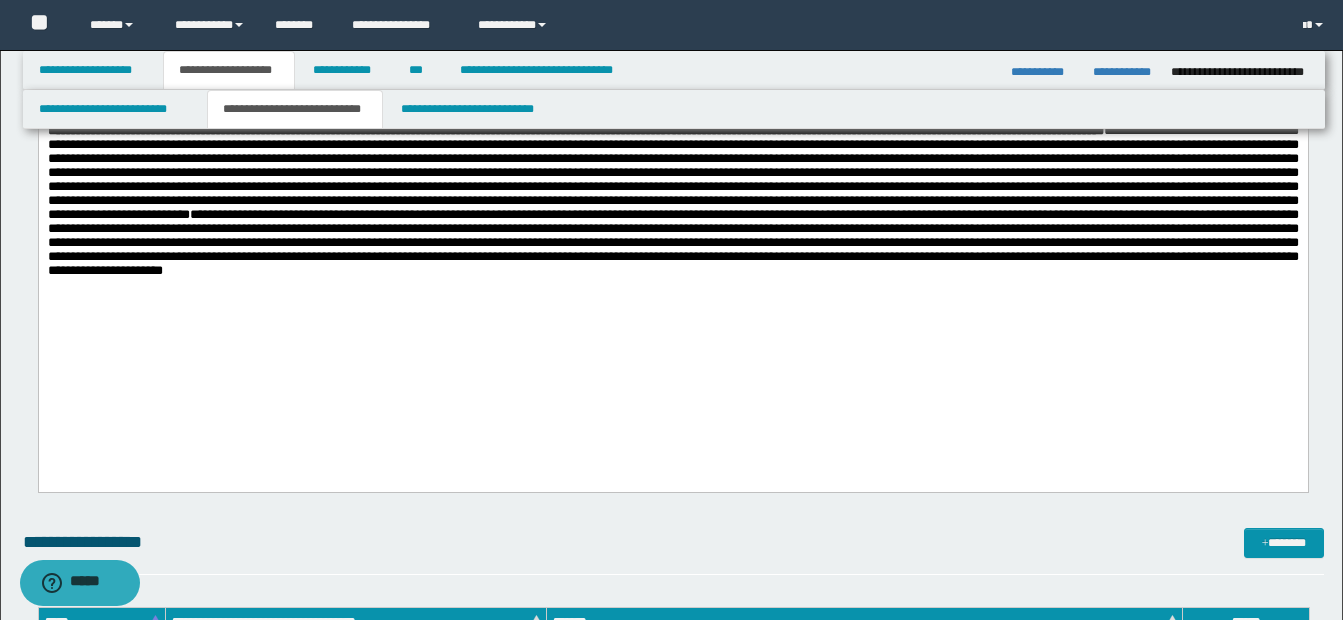 scroll, scrollTop: 466, scrollLeft: 0, axis: vertical 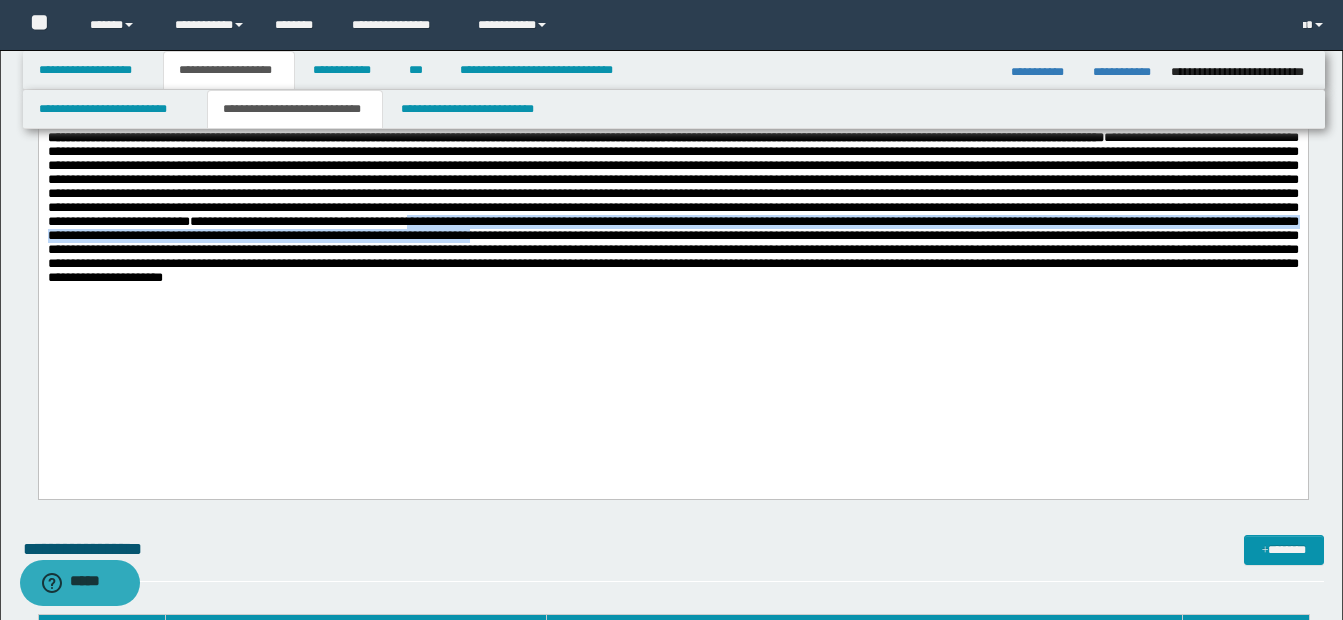 drag, startPoint x: 195, startPoint y: 315, endPoint x: 508, endPoint y: 331, distance: 313.4087 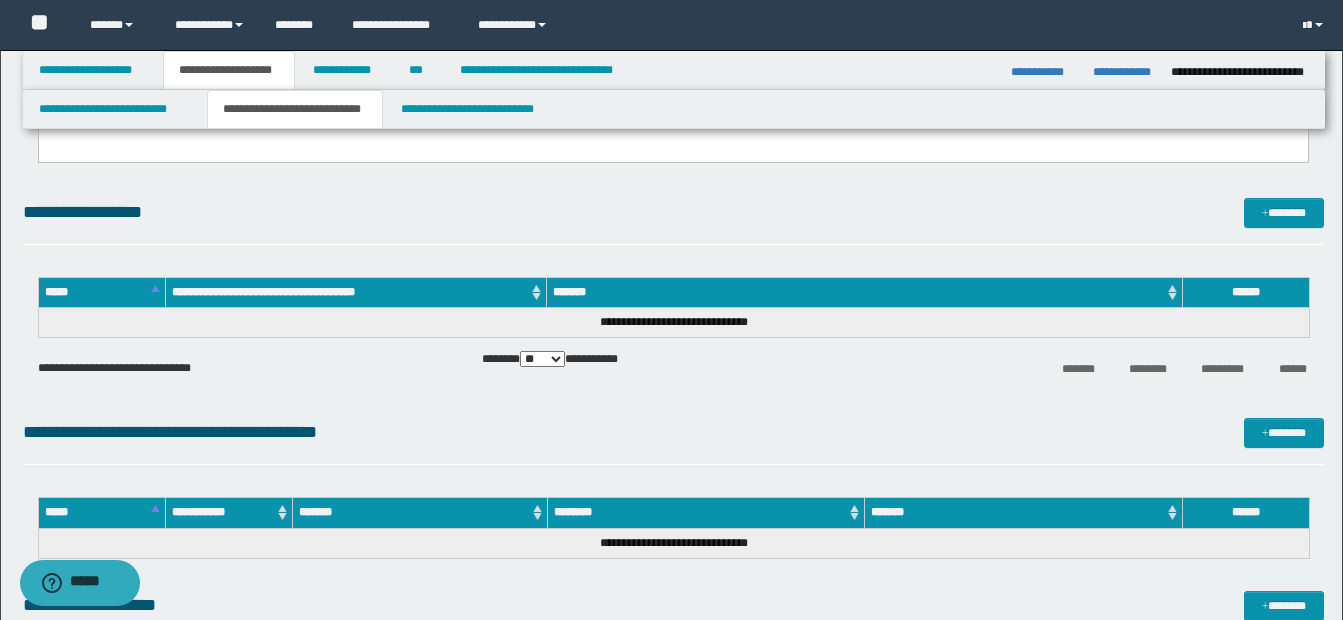 scroll, scrollTop: 828, scrollLeft: 0, axis: vertical 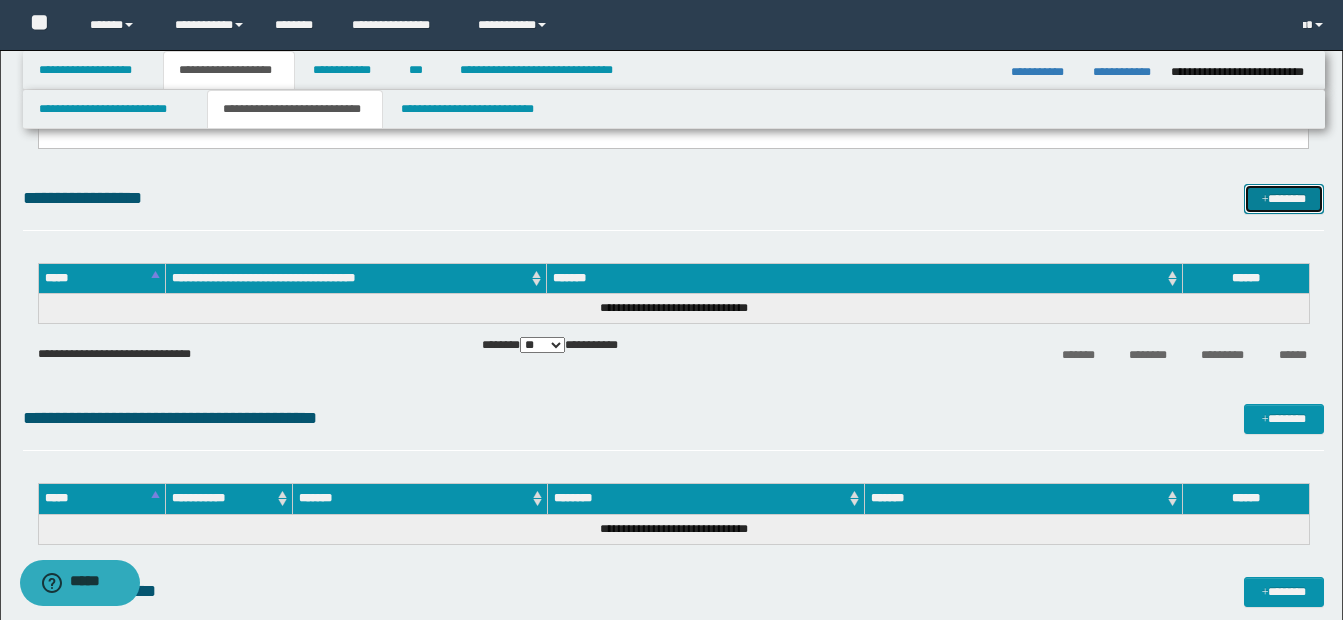 click on "*******" at bounding box center [1284, 199] 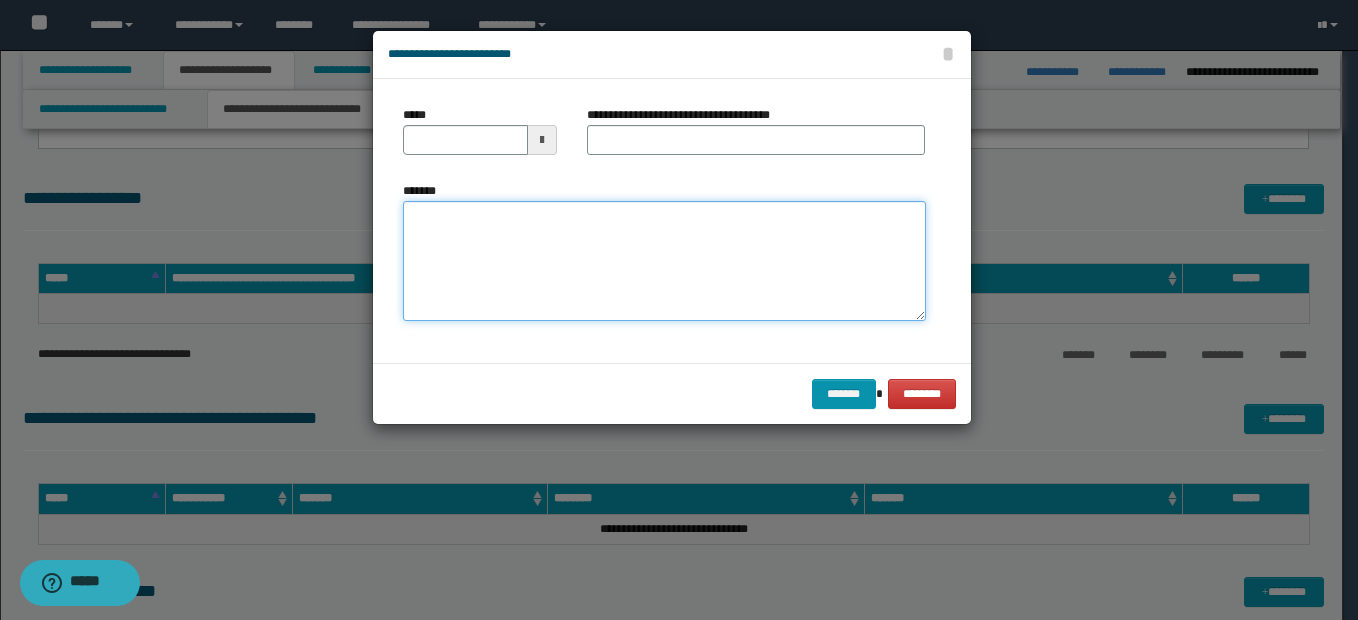 click on "*******" at bounding box center (664, 261) 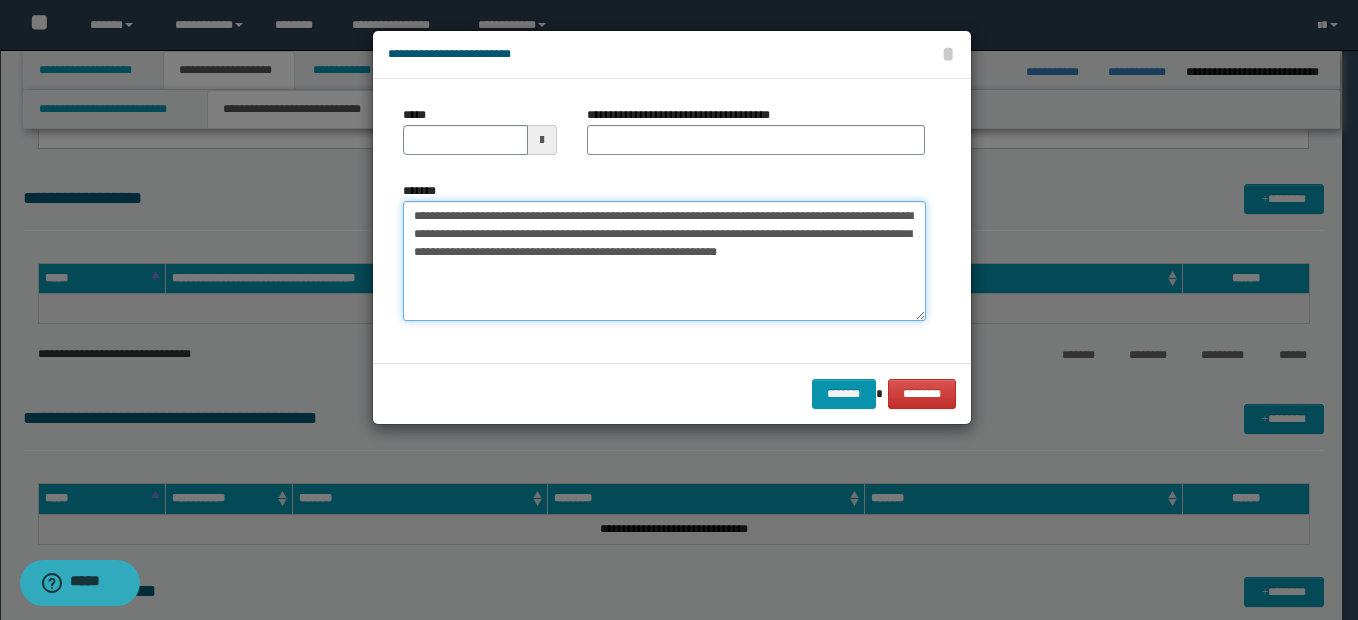 type 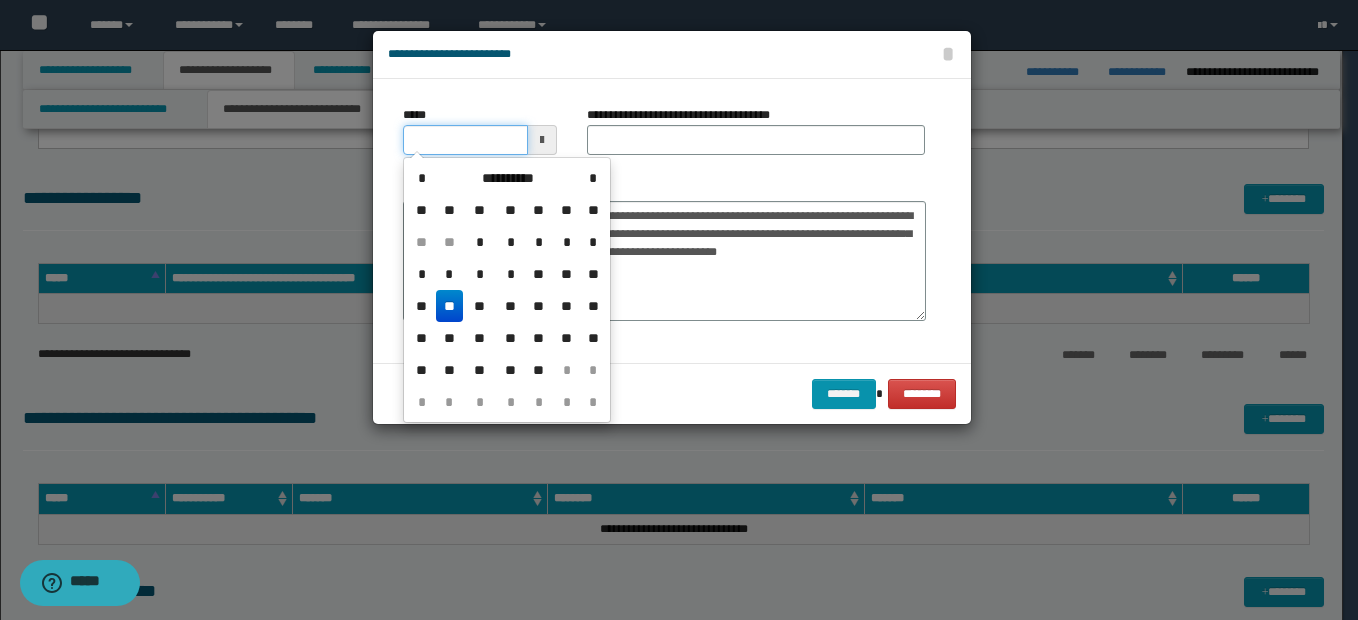 click on "*****" at bounding box center [465, 140] 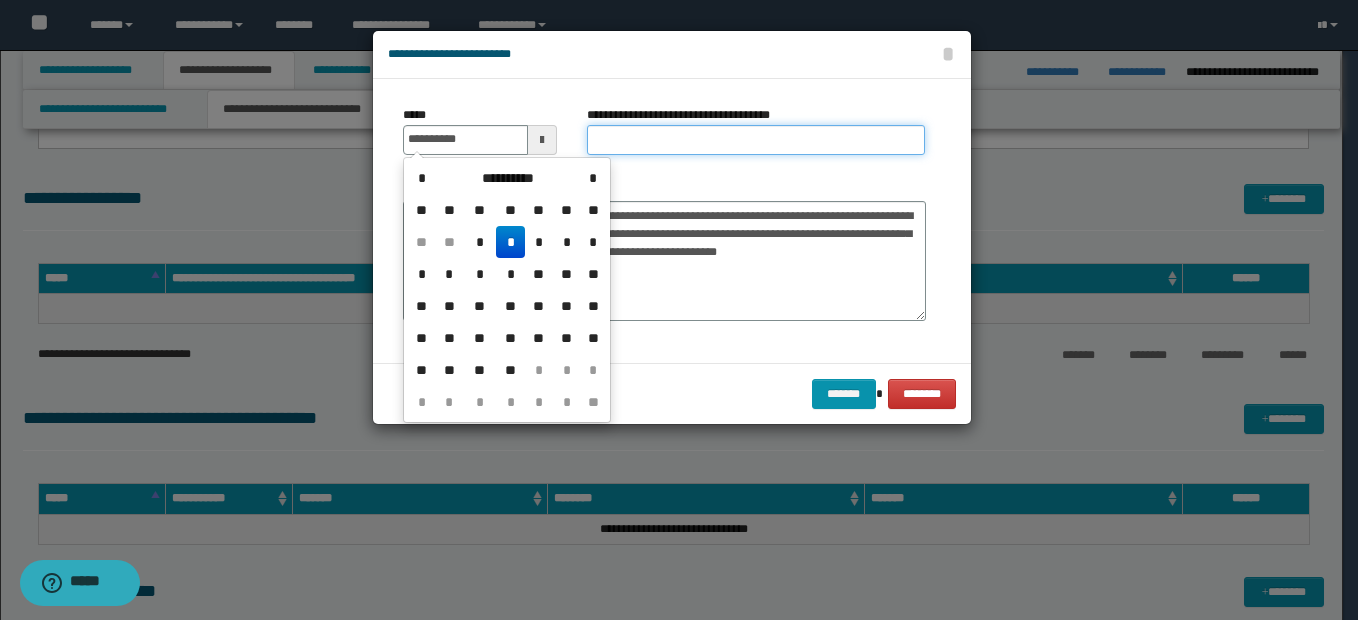 type on "**********" 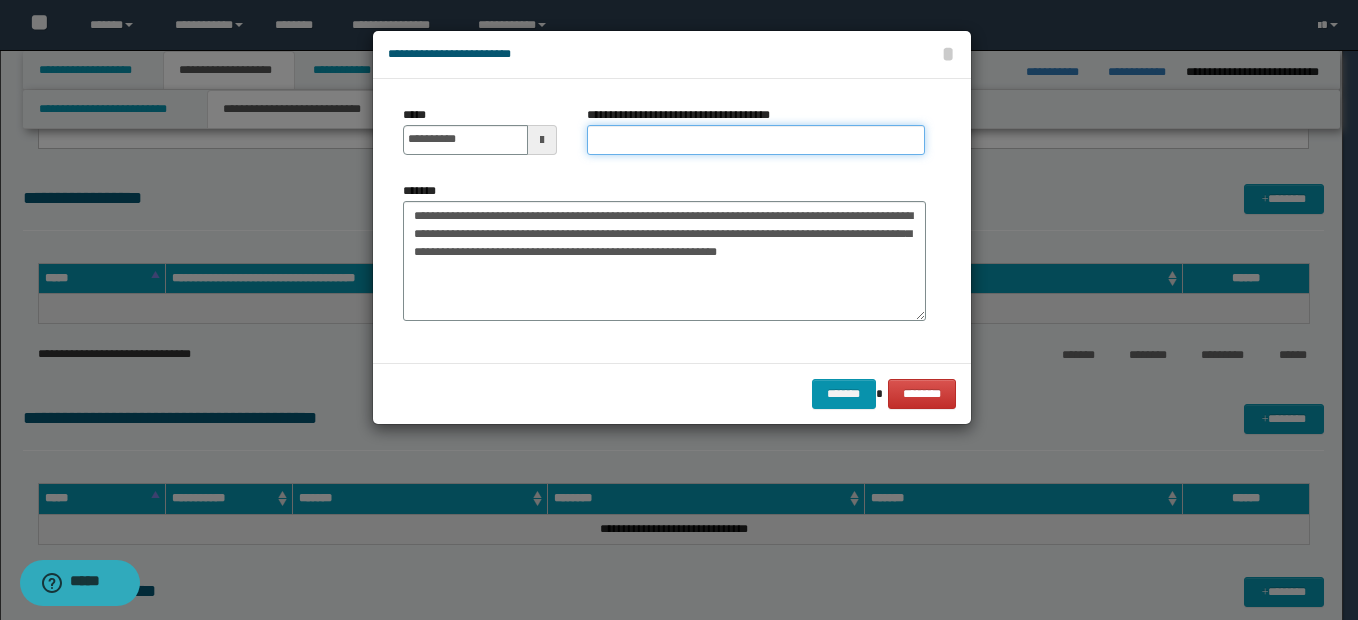 click on "**********" at bounding box center [756, 140] 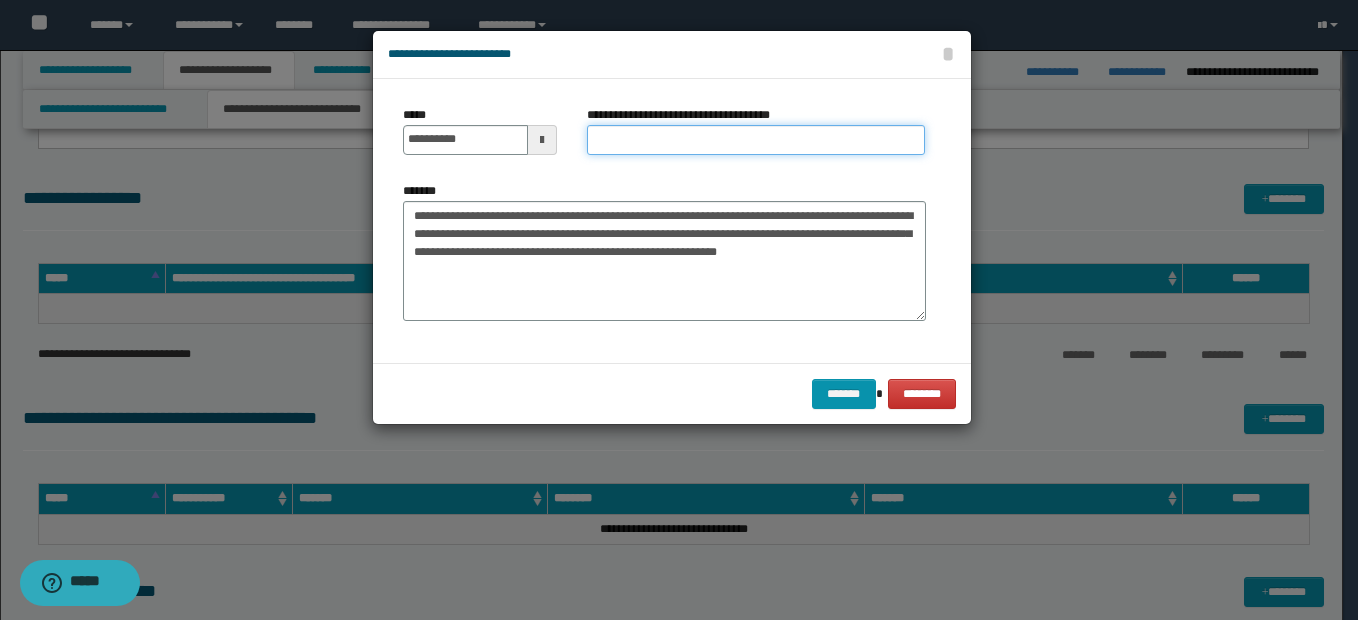 type on "**********" 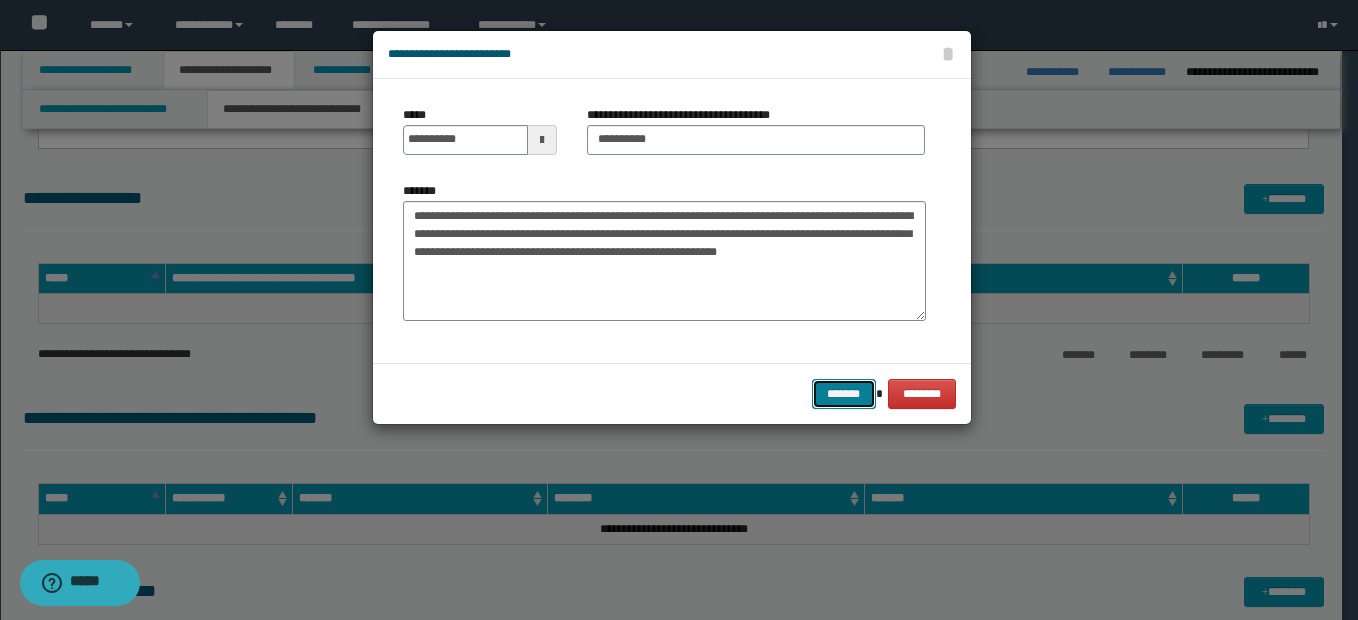 click on "*******" at bounding box center (844, 394) 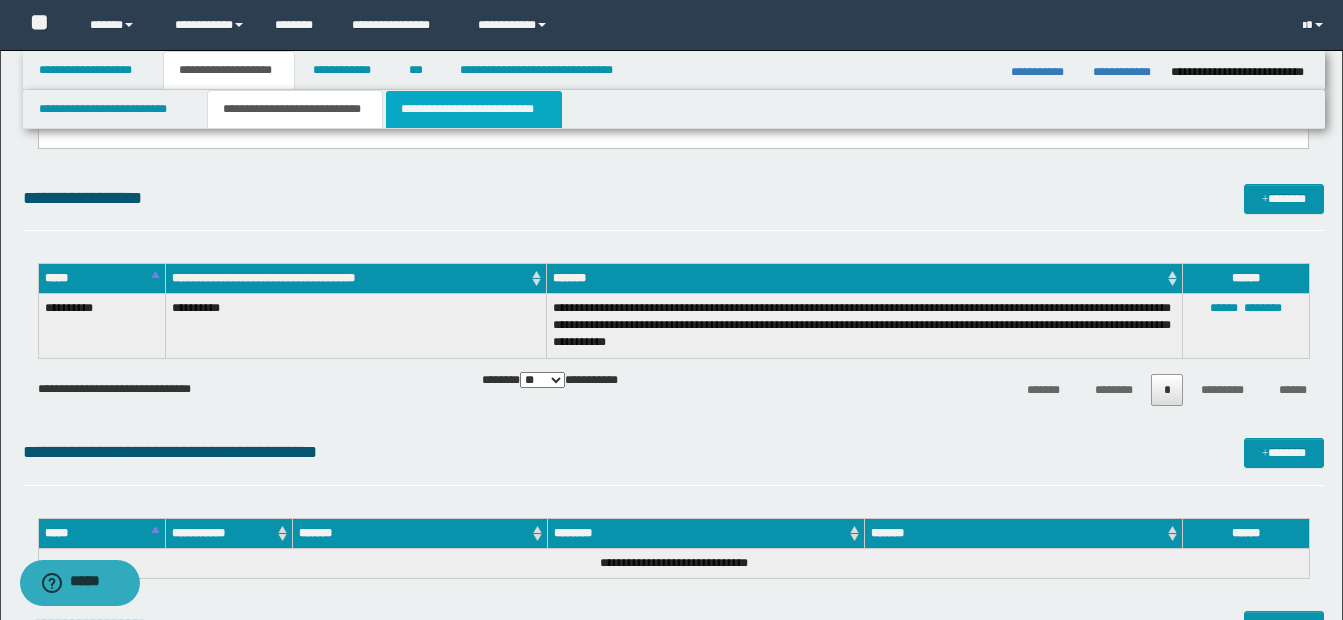 click on "**********" at bounding box center [474, 109] 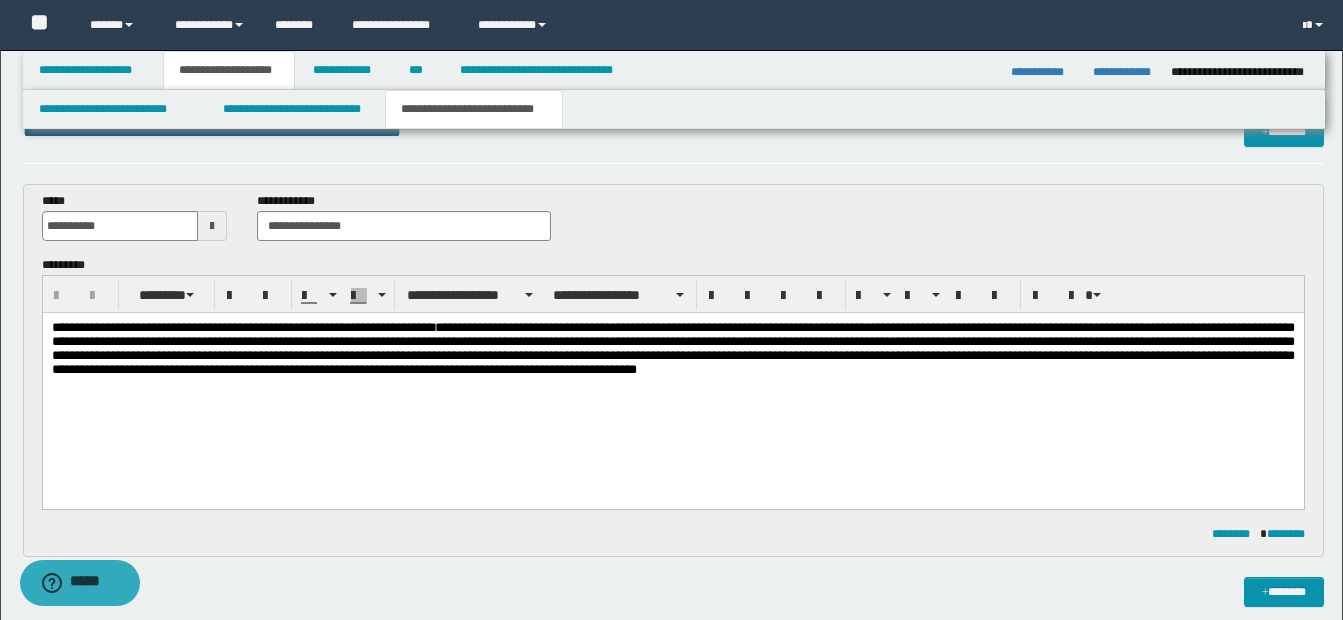 scroll, scrollTop: 45, scrollLeft: 0, axis: vertical 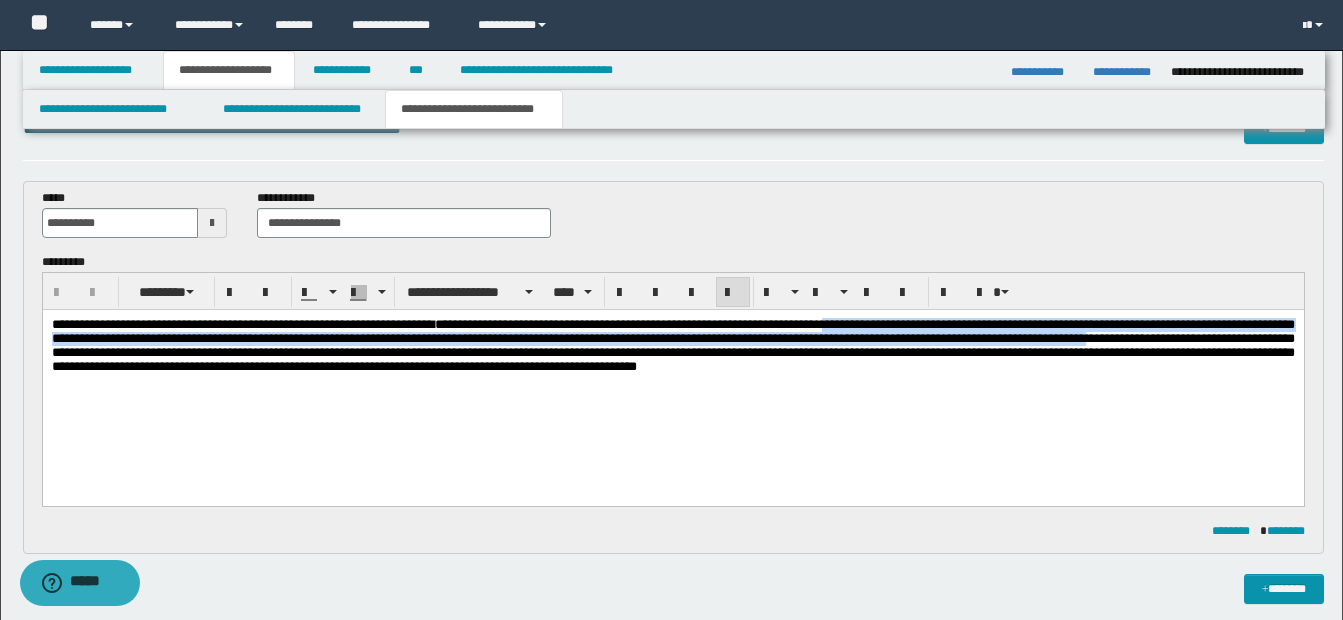 drag, startPoint x: 977, startPoint y: 323, endPoint x: 291, endPoint y: 364, distance: 687.2241 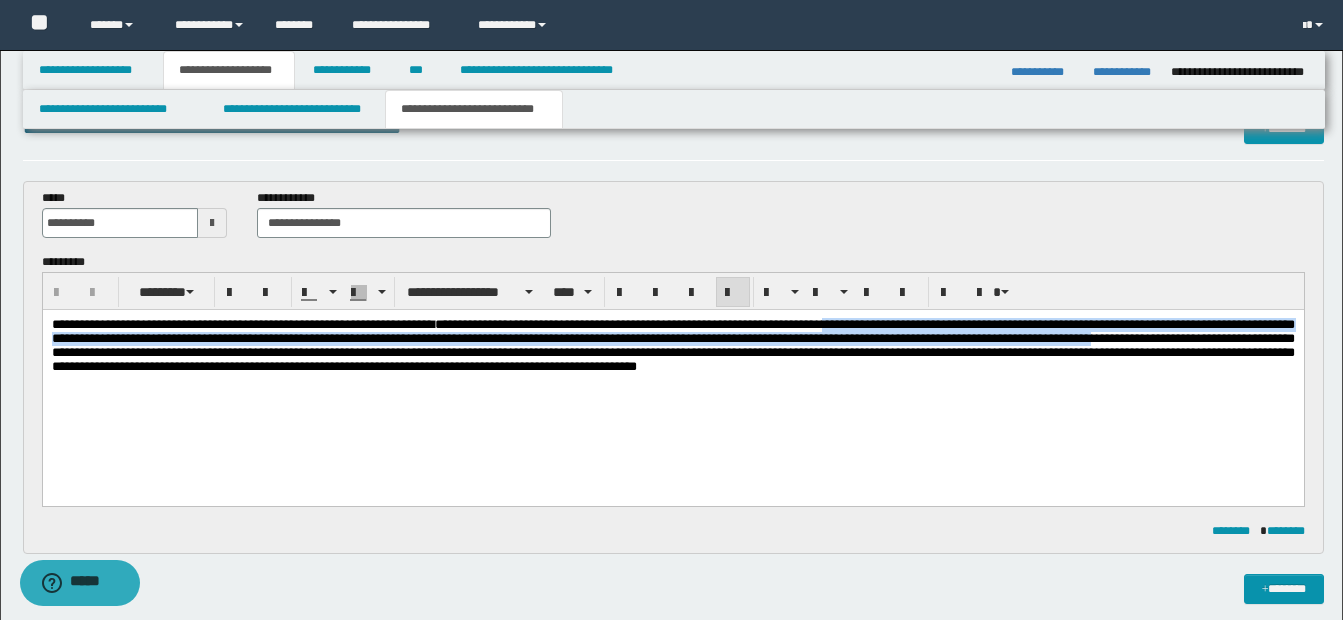 copy on "**********" 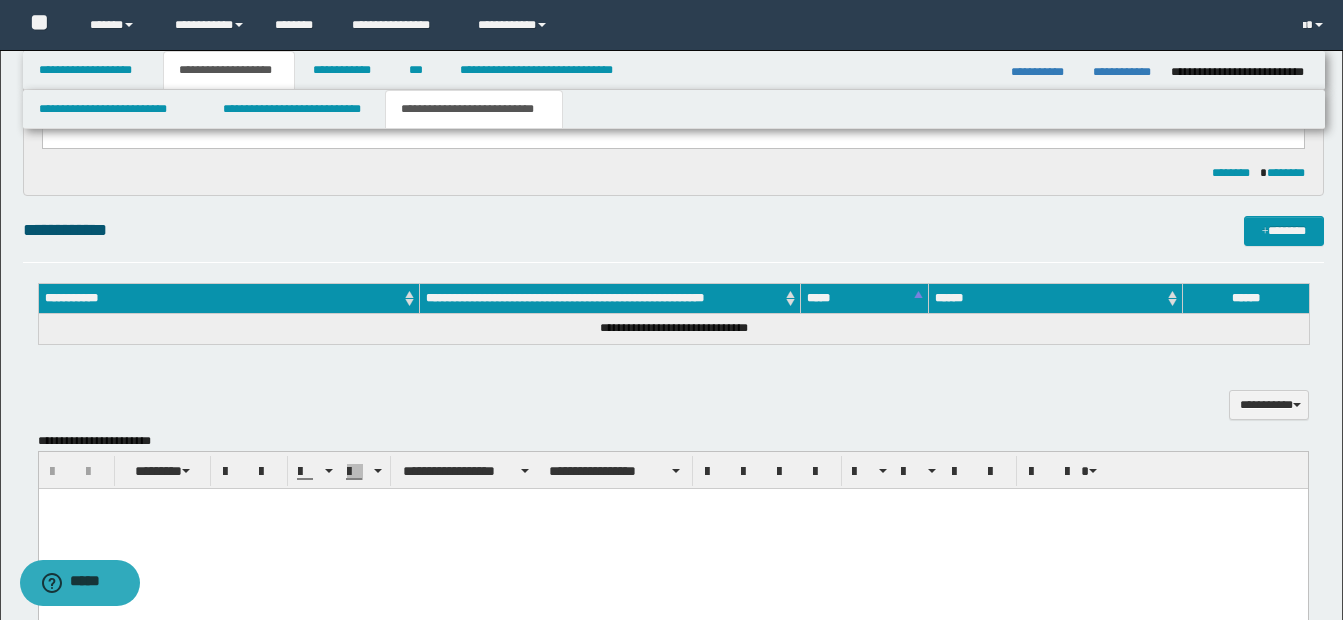 scroll, scrollTop: 414, scrollLeft: 0, axis: vertical 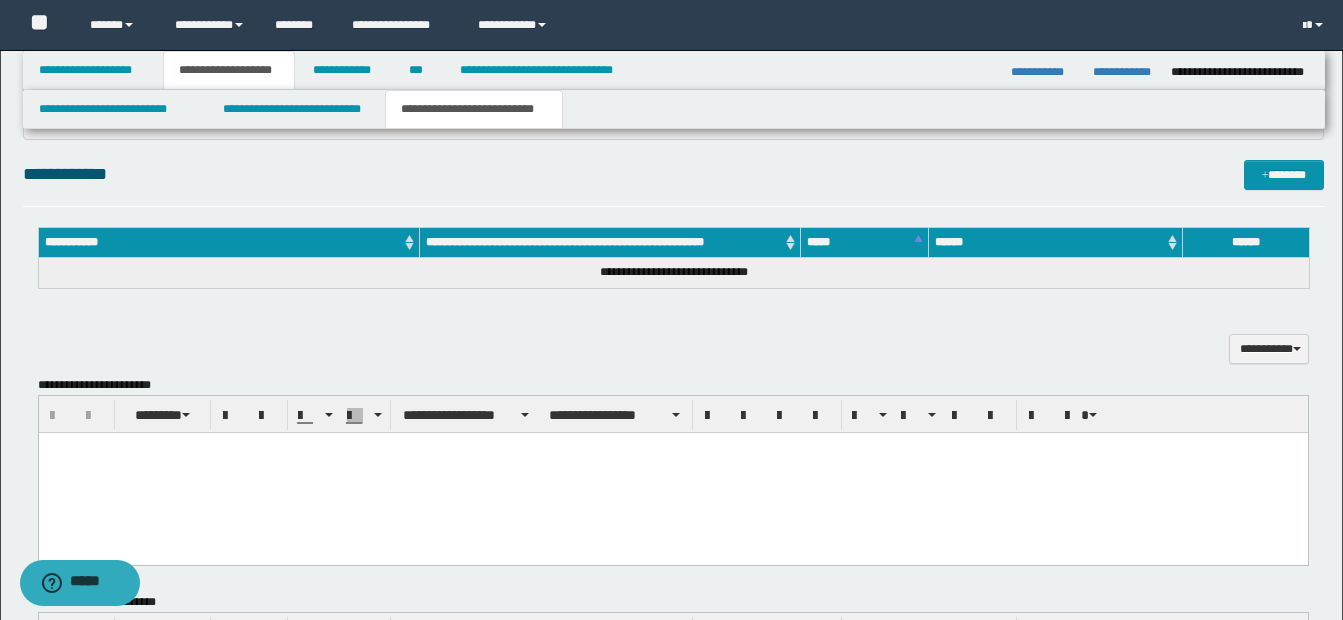 click at bounding box center (672, 473) 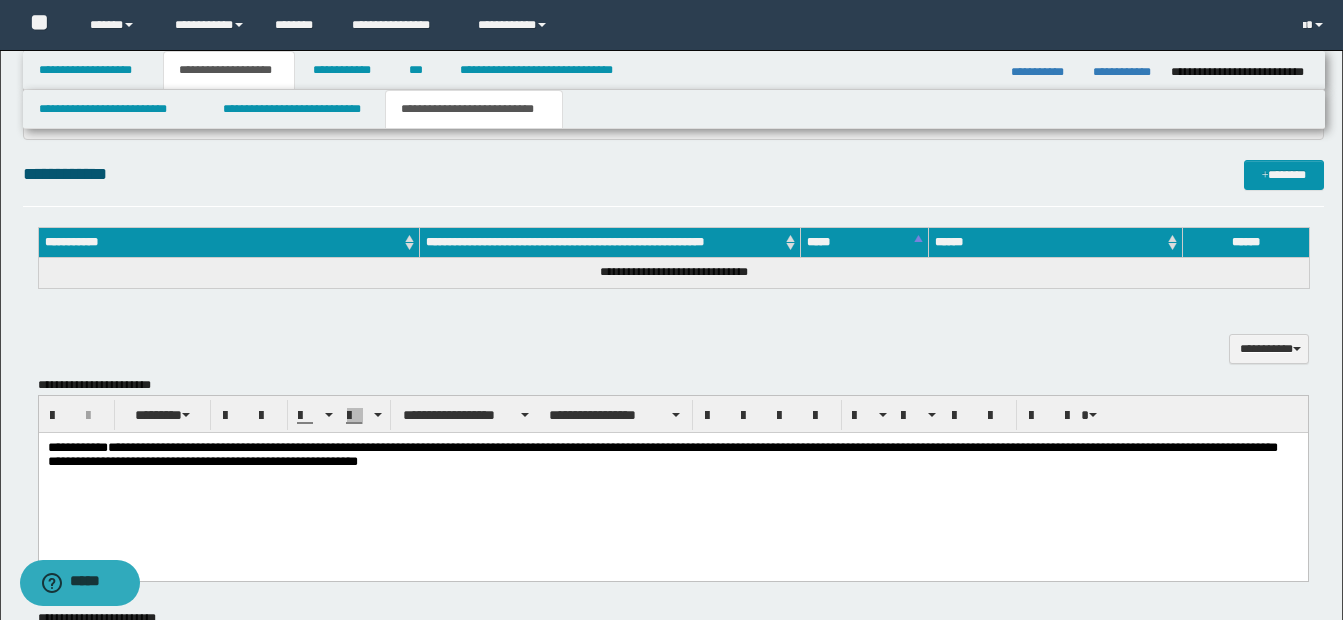 click on "**********" at bounding box center (662, 454) 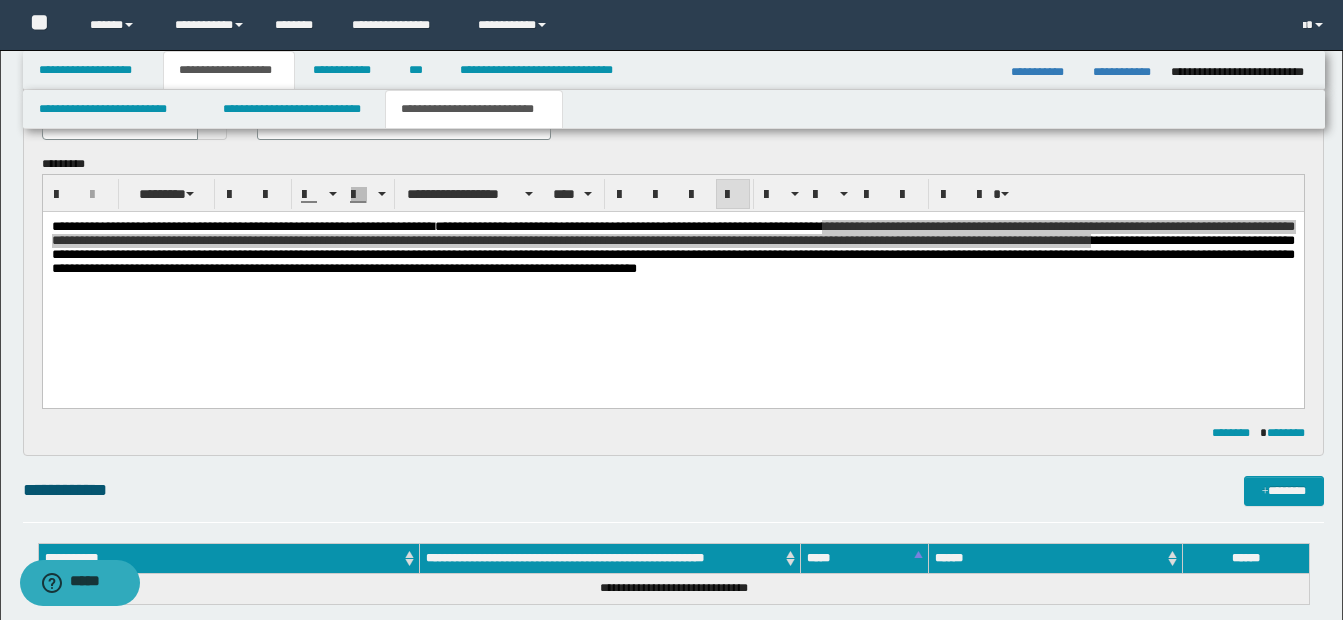 scroll, scrollTop: 148, scrollLeft: 0, axis: vertical 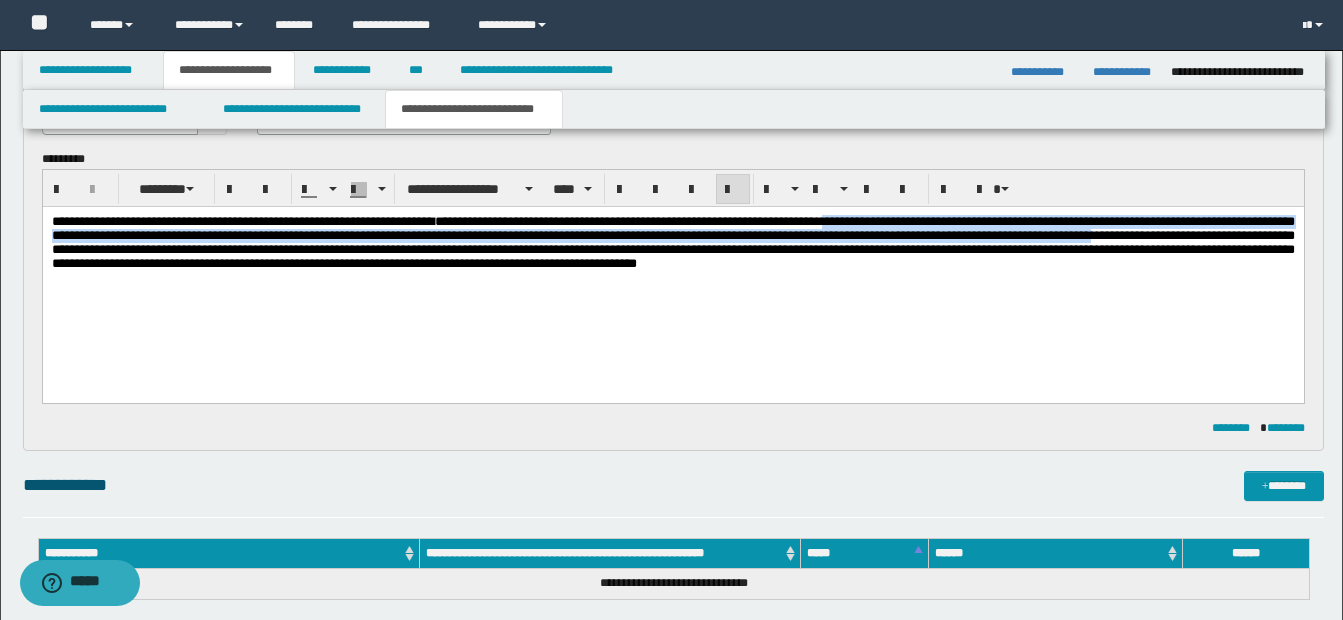 click on "**********" at bounding box center [672, 268] 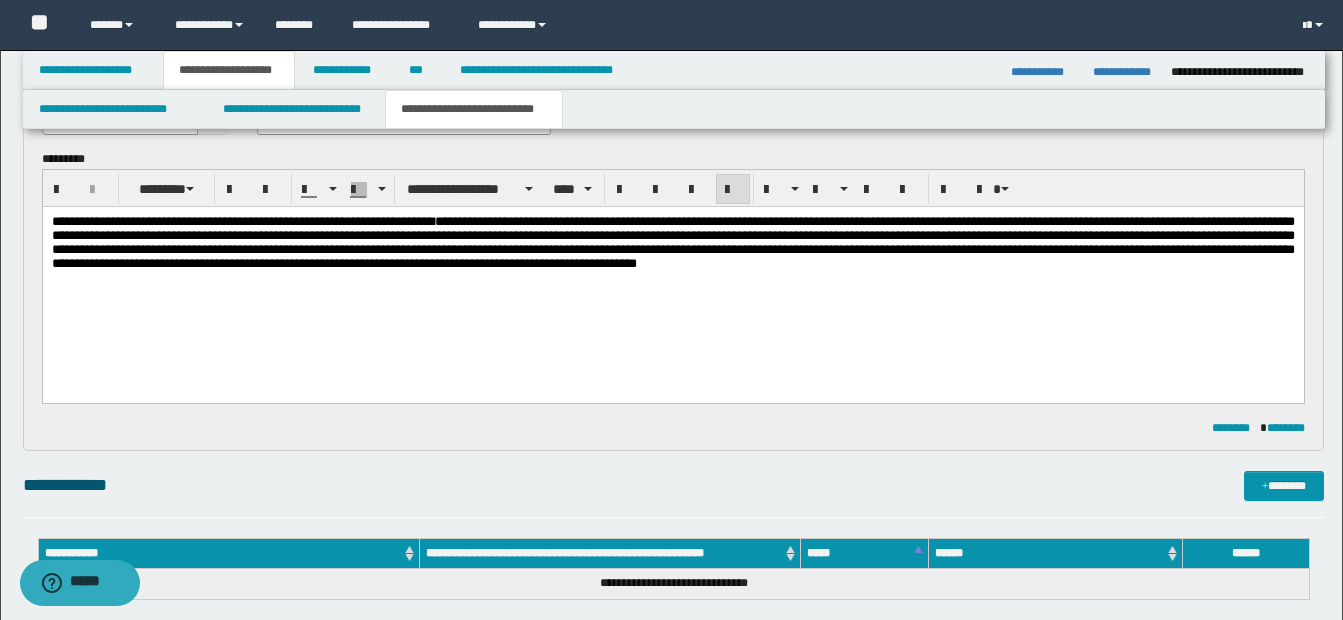 click on "**********" at bounding box center (672, 268) 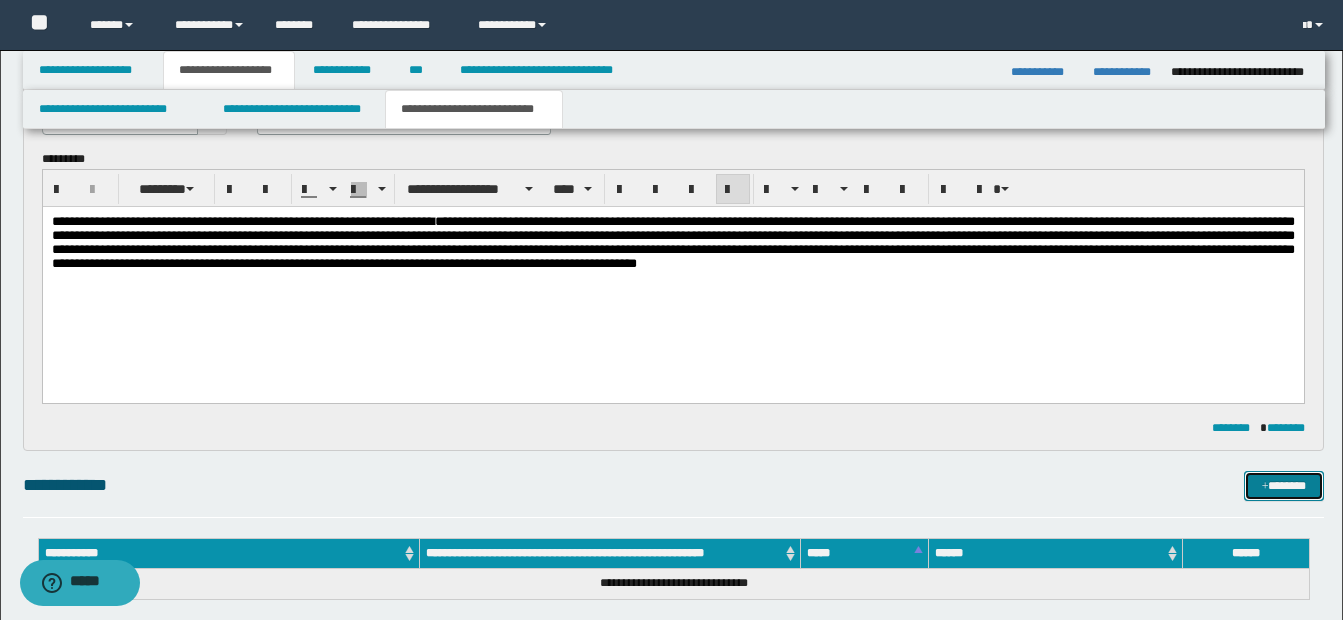 click on "*******" at bounding box center (1284, 486) 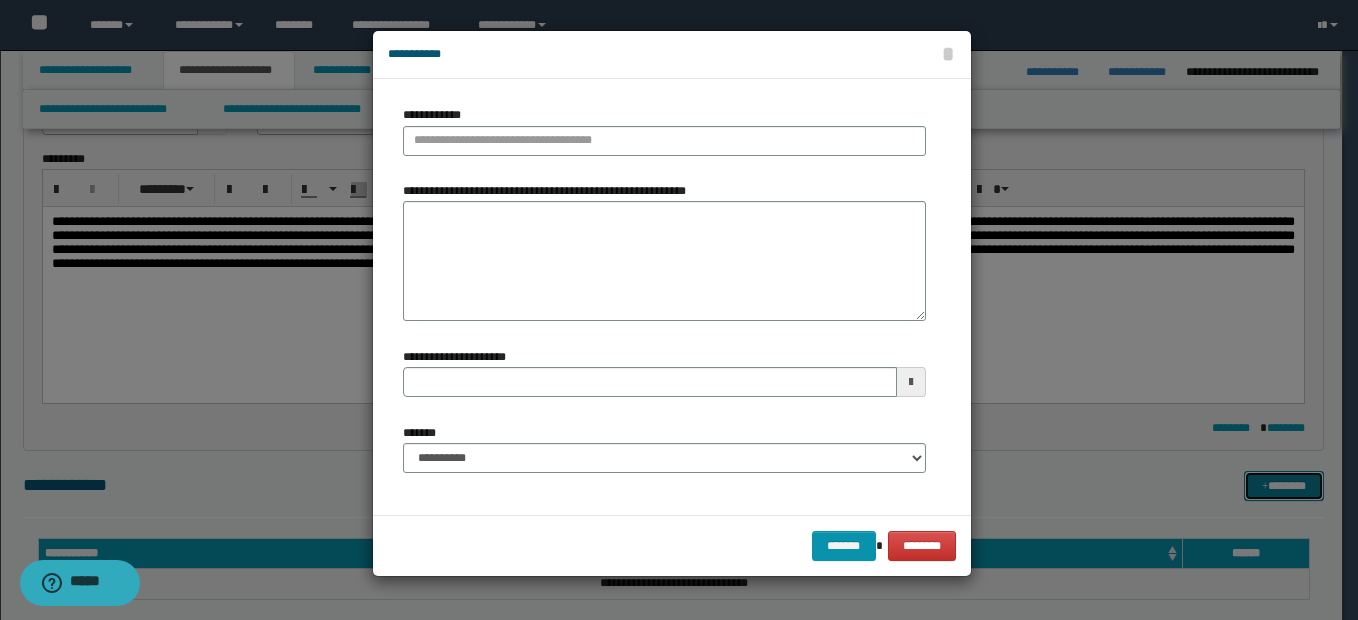 type 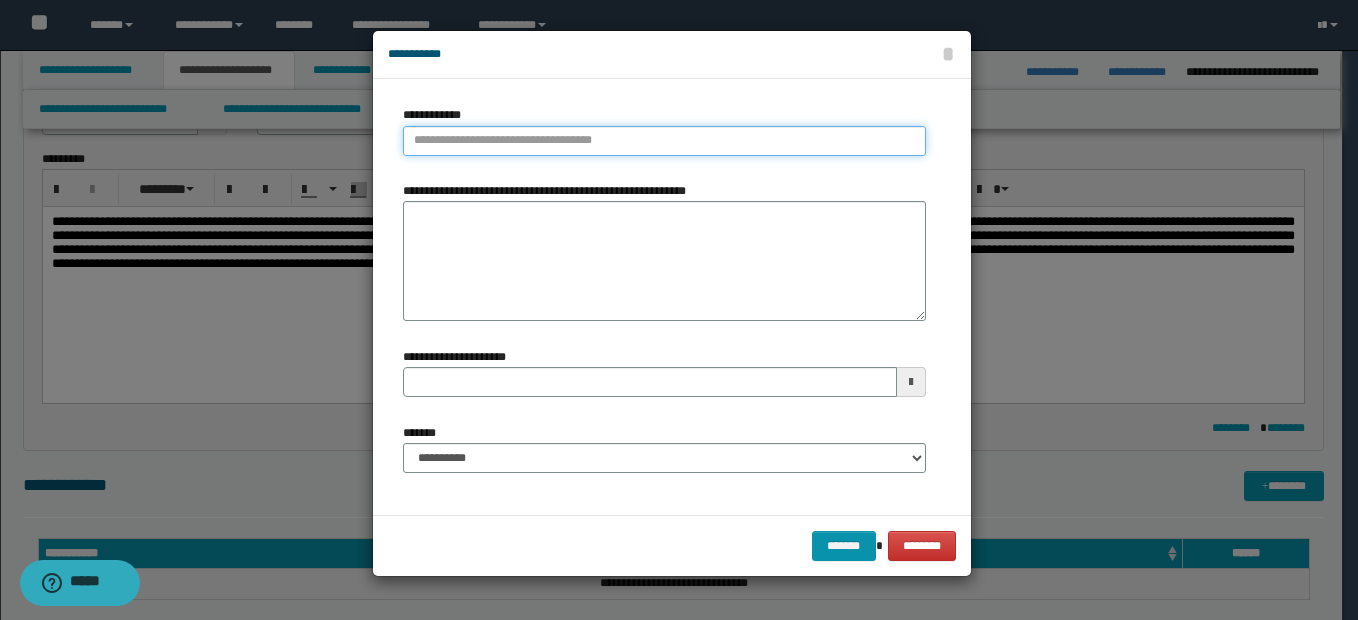 click on "**********" at bounding box center (664, 141) 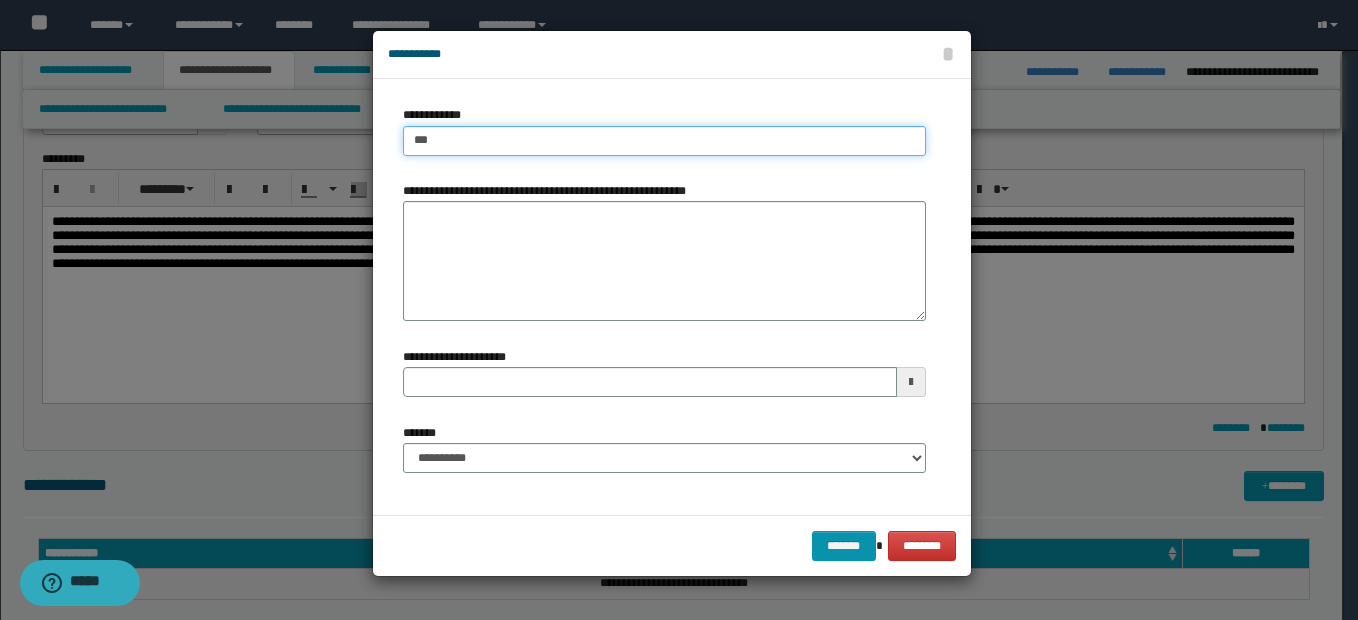 type on "****" 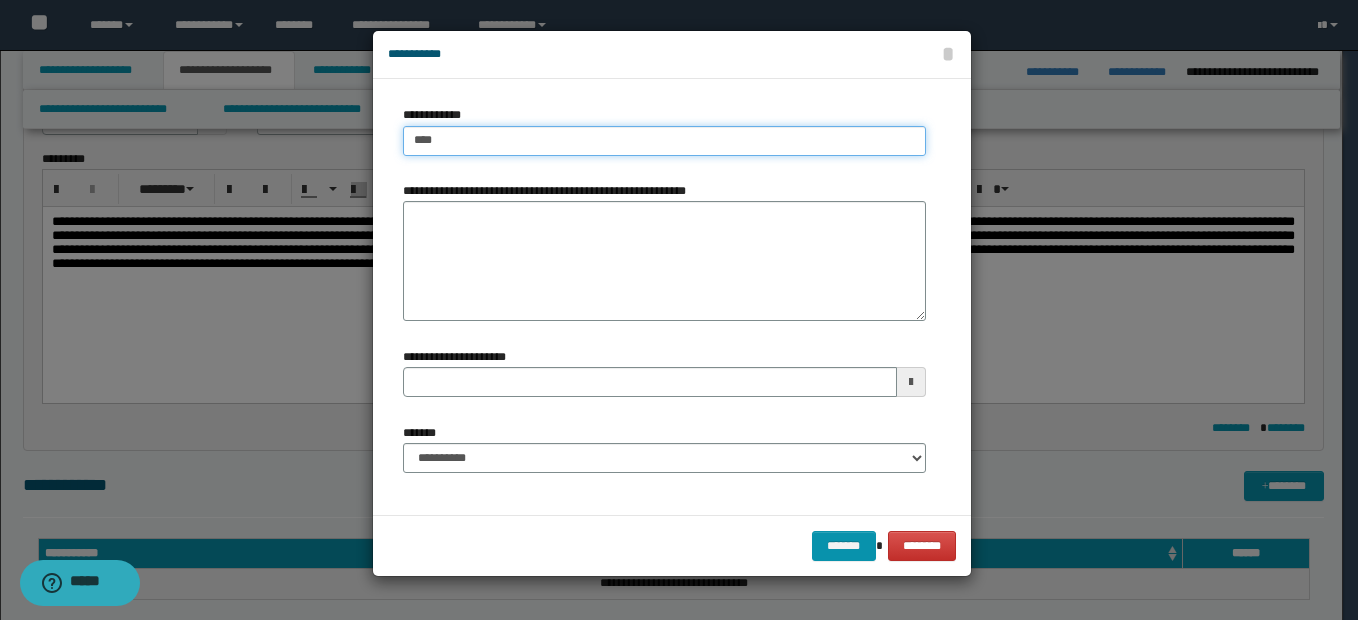 type on "****" 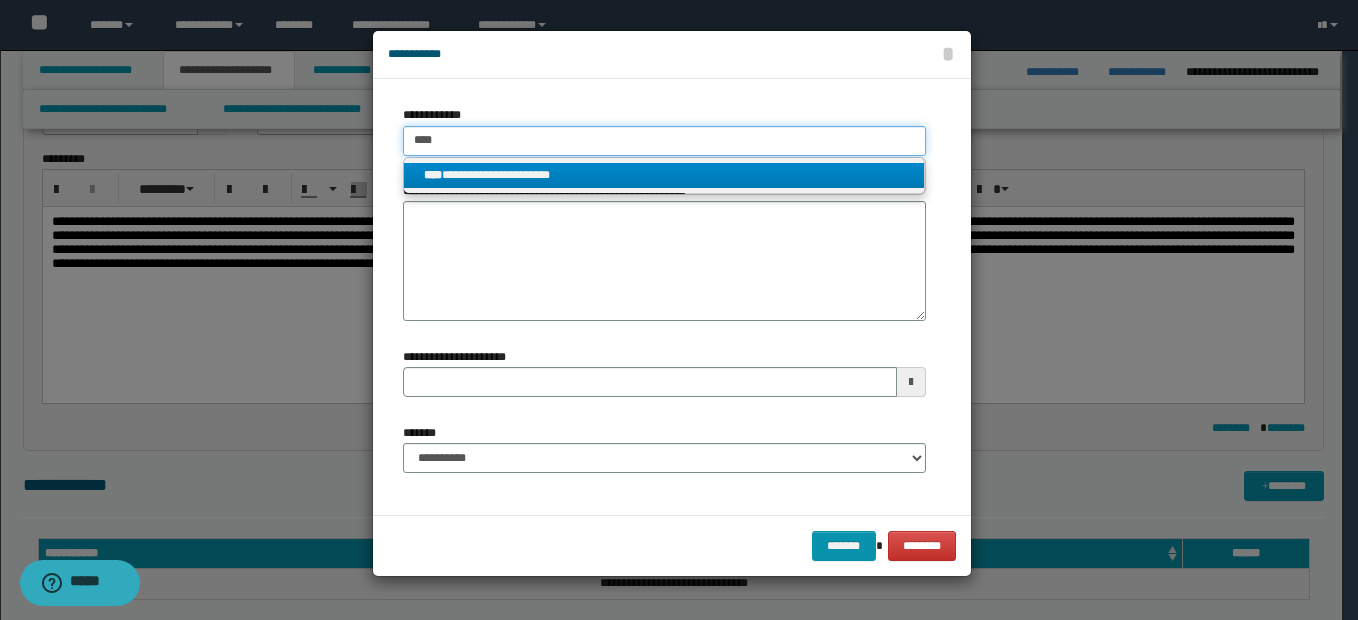 type on "****" 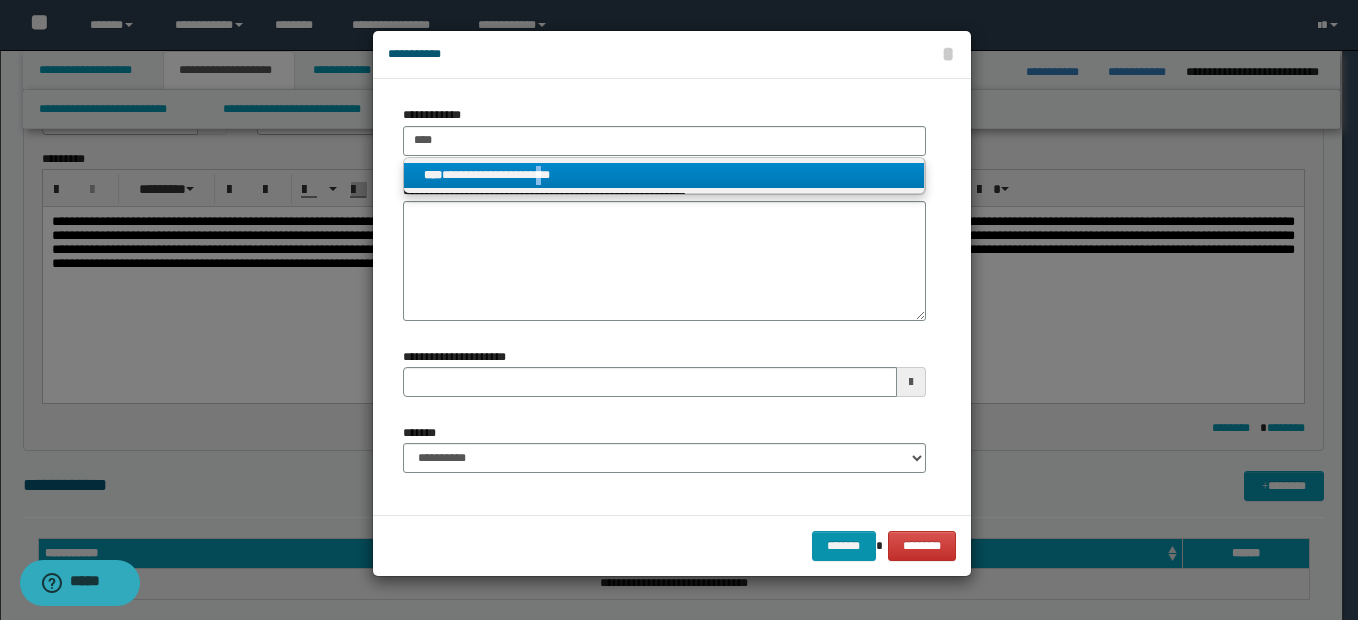 click on "**********" at bounding box center (664, 175) 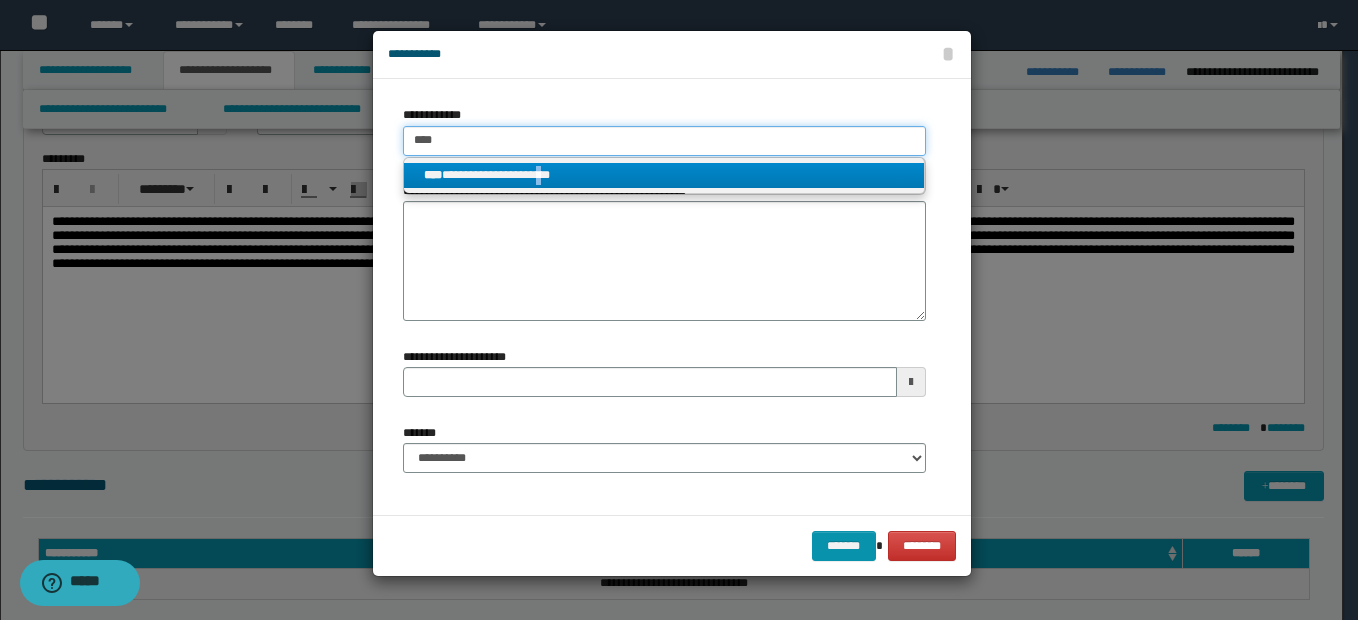 type 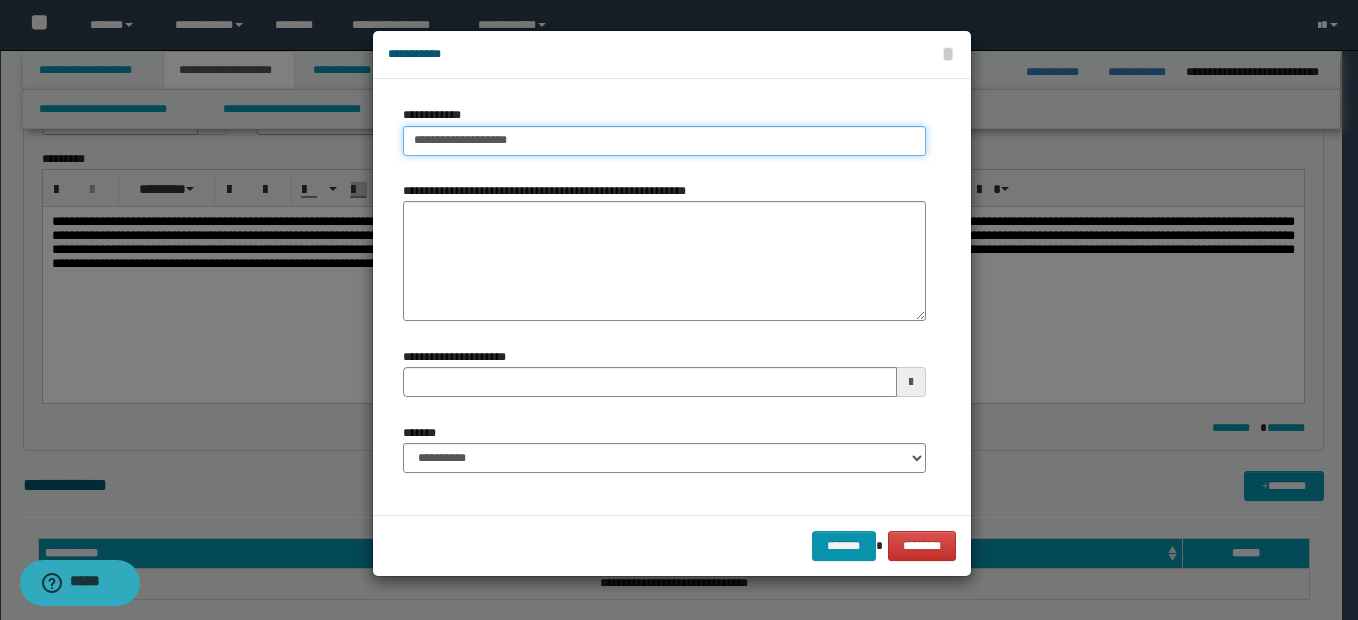drag, startPoint x: 499, startPoint y: 138, endPoint x: 488, endPoint y: 141, distance: 11.401754 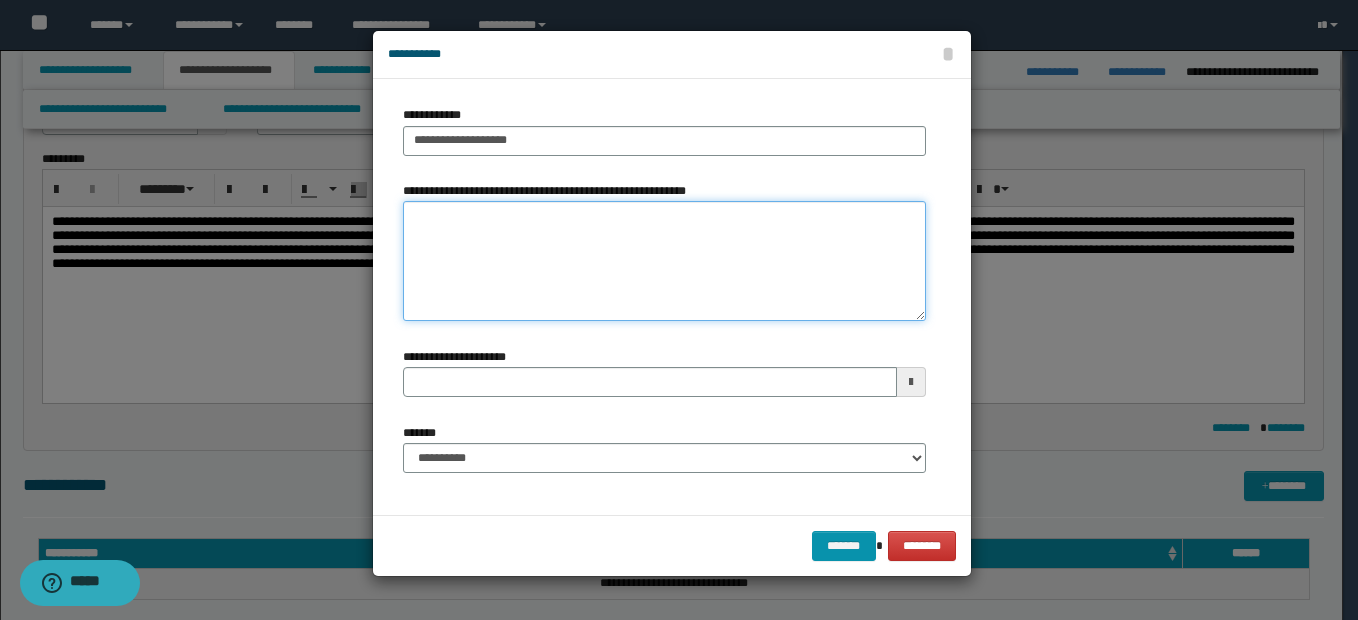 click on "**********" at bounding box center [664, 261] 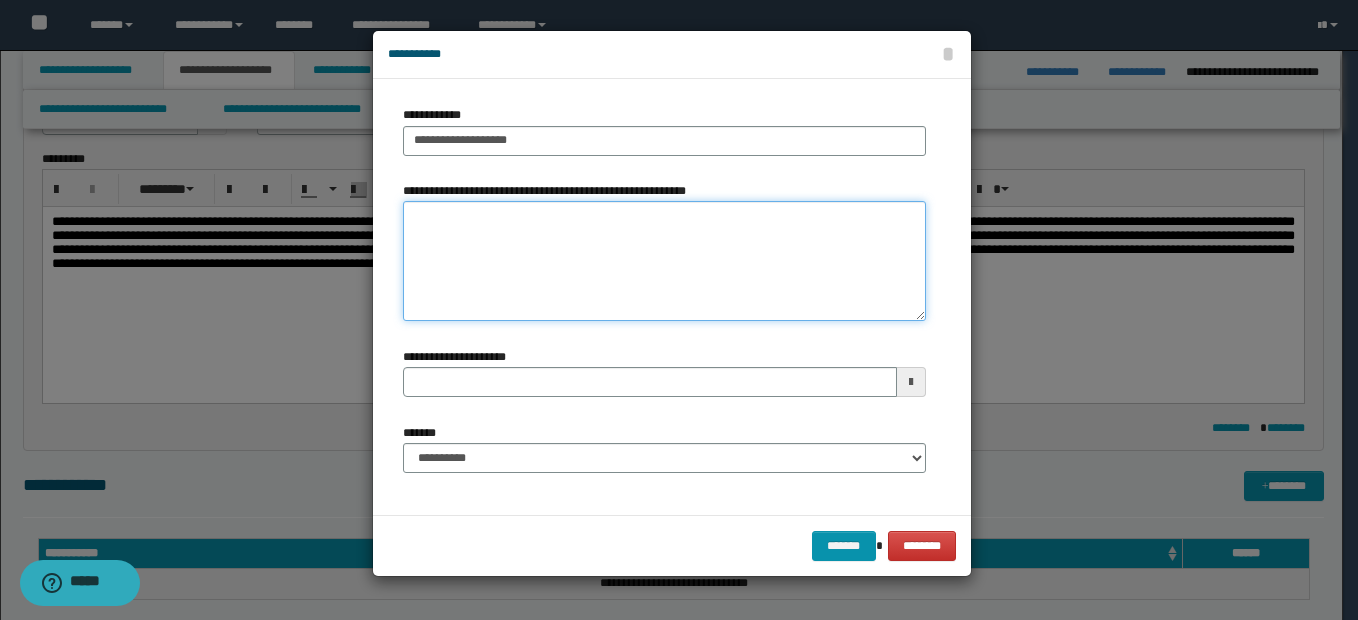 paste on "**********" 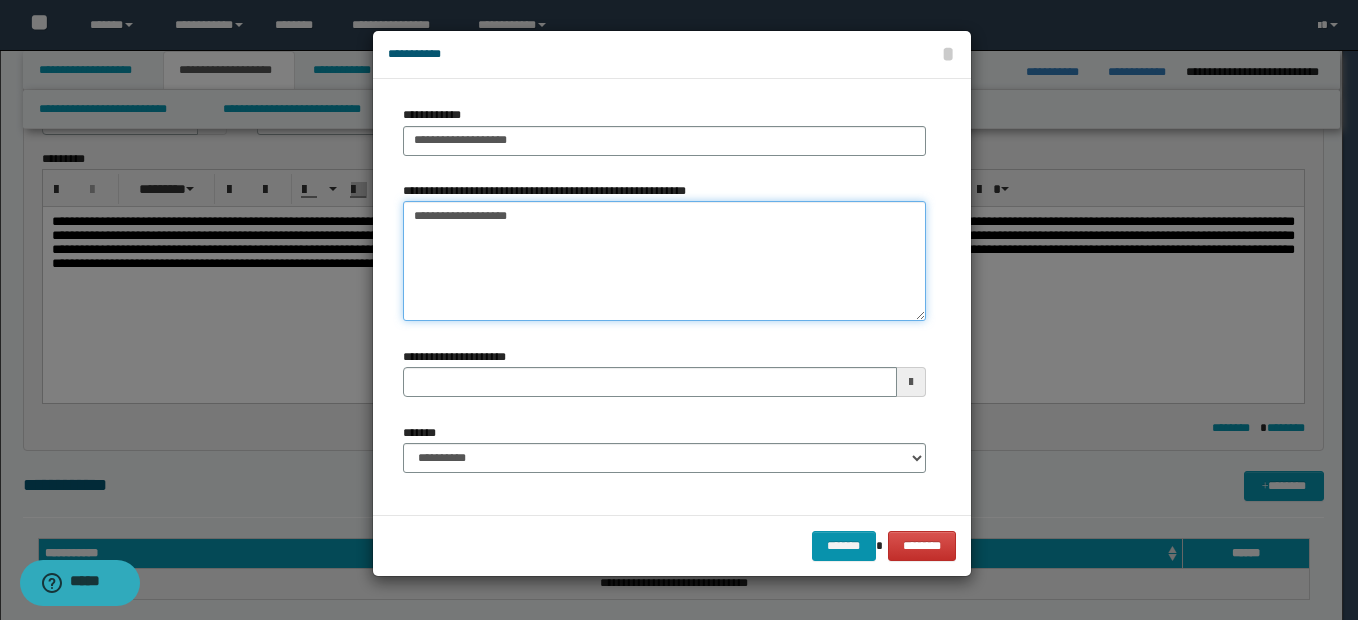type 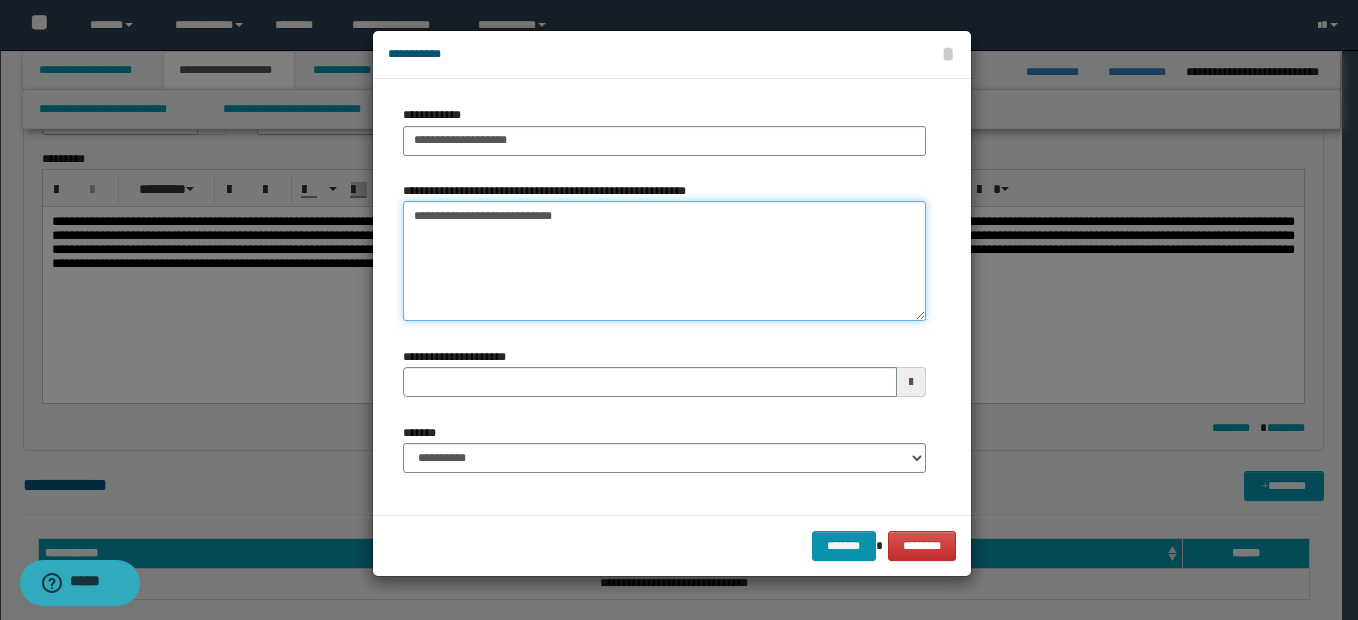 type on "**********" 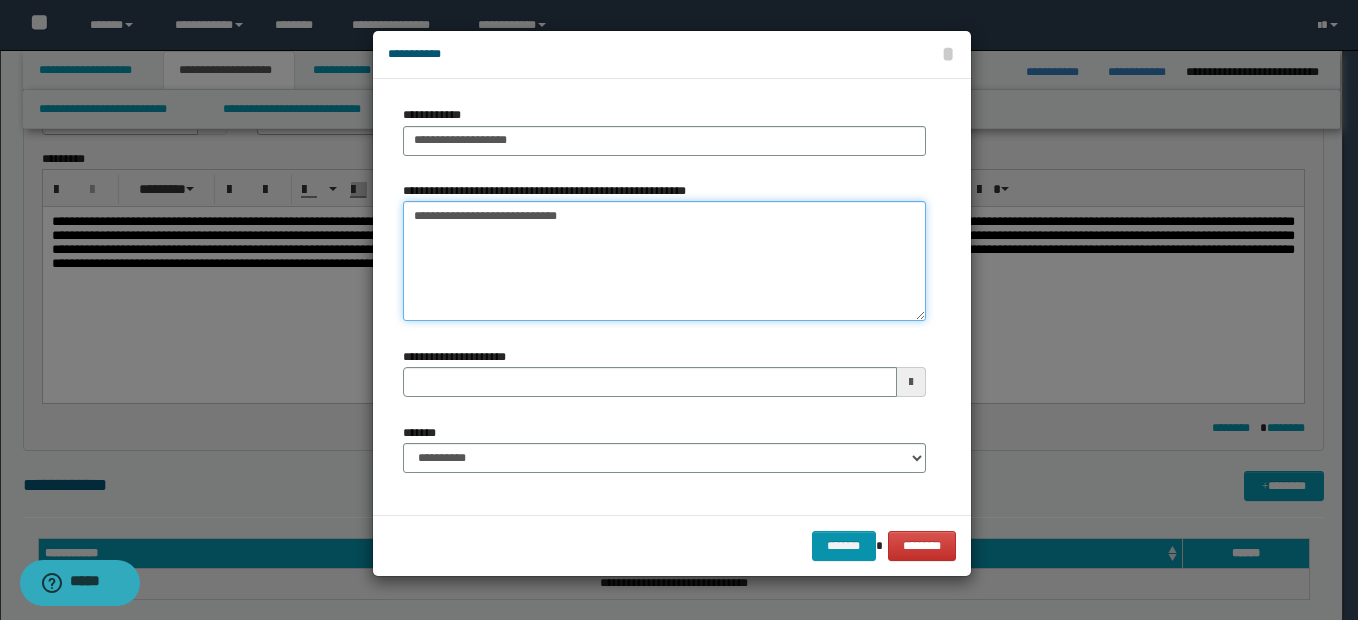 type 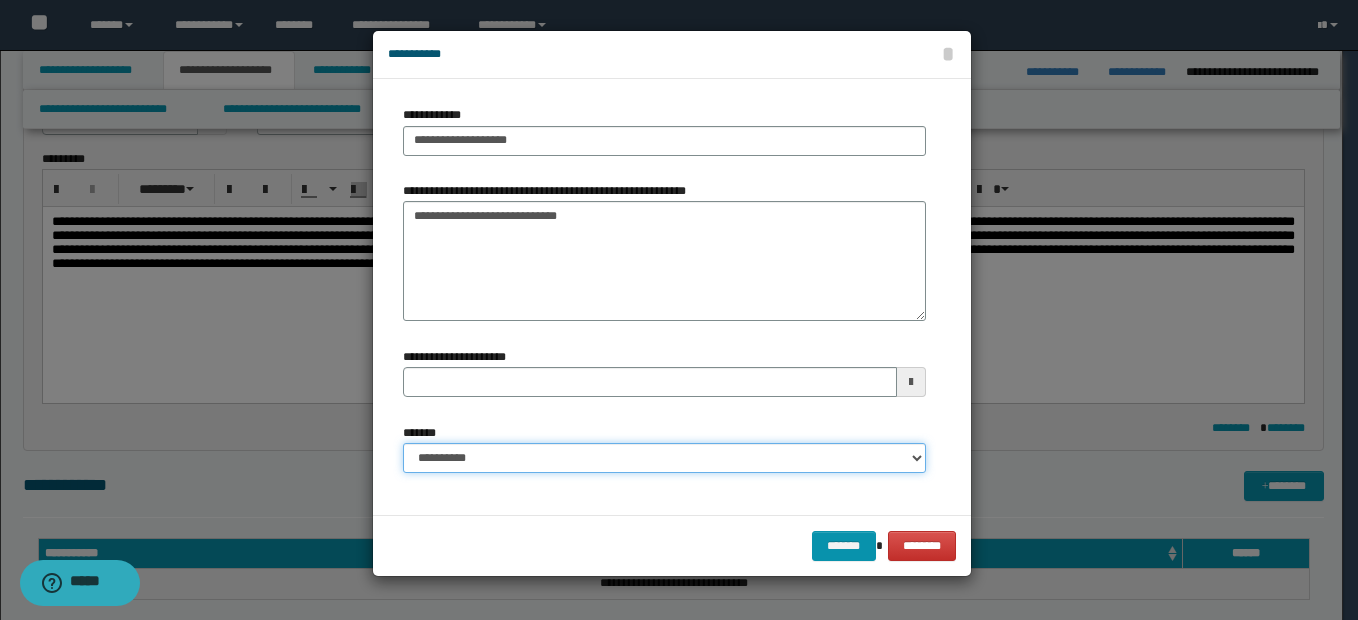 click on "**********" at bounding box center (664, 458) 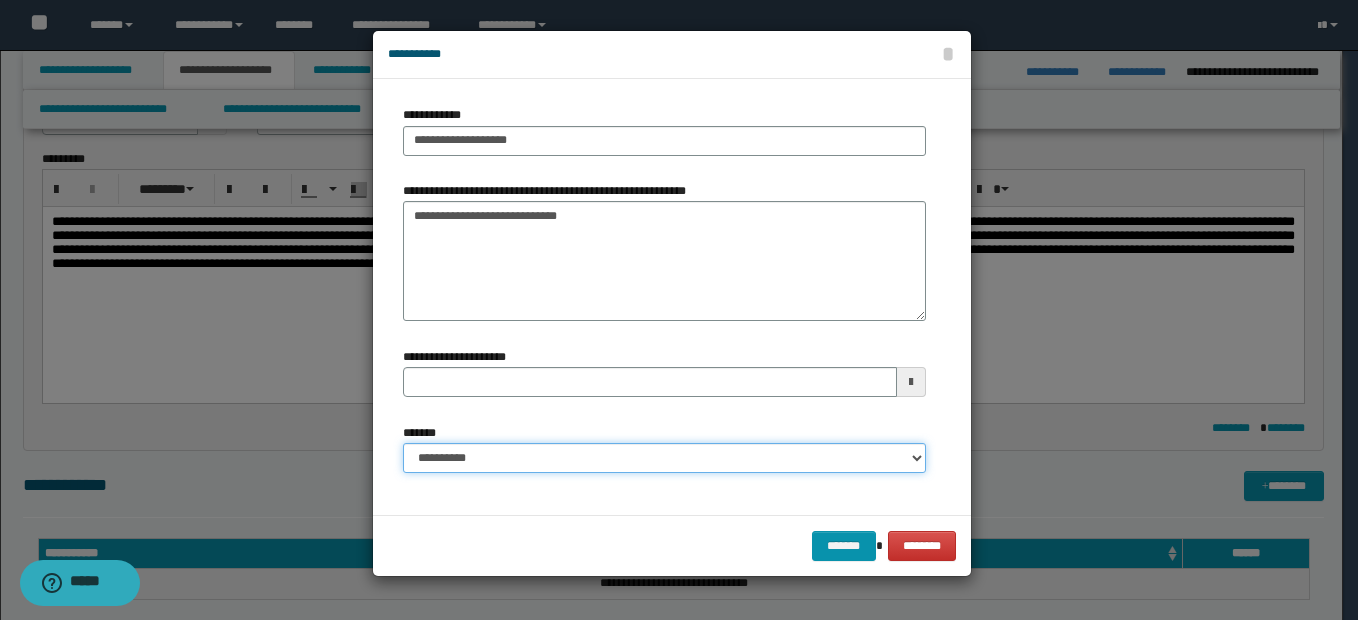 select on "*" 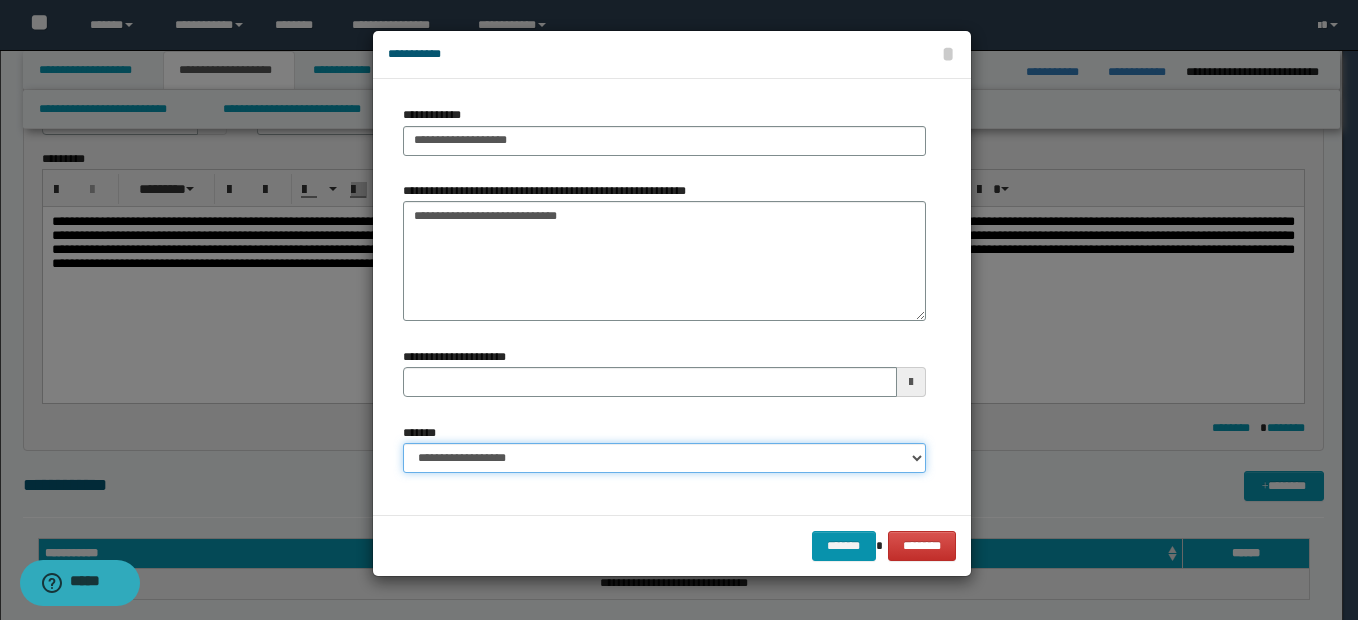type 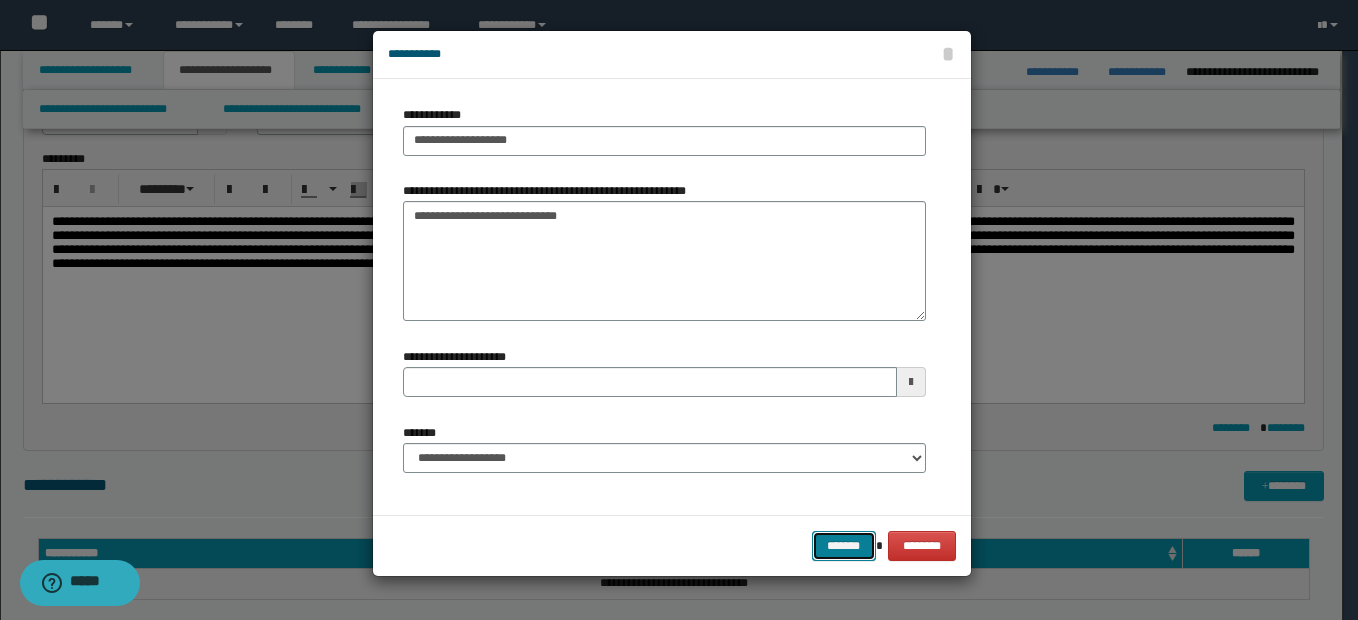 click on "*******" at bounding box center [844, 546] 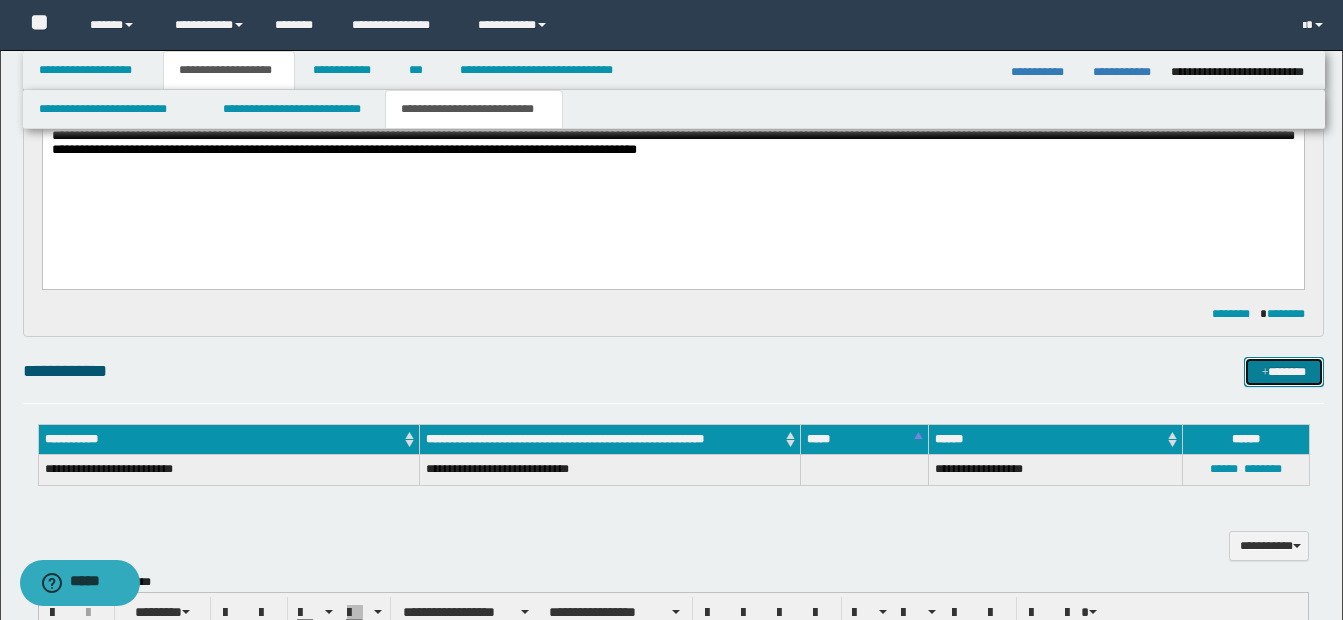 scroll, scrollTop: 305, scrollLeft: 0, axis: vertical 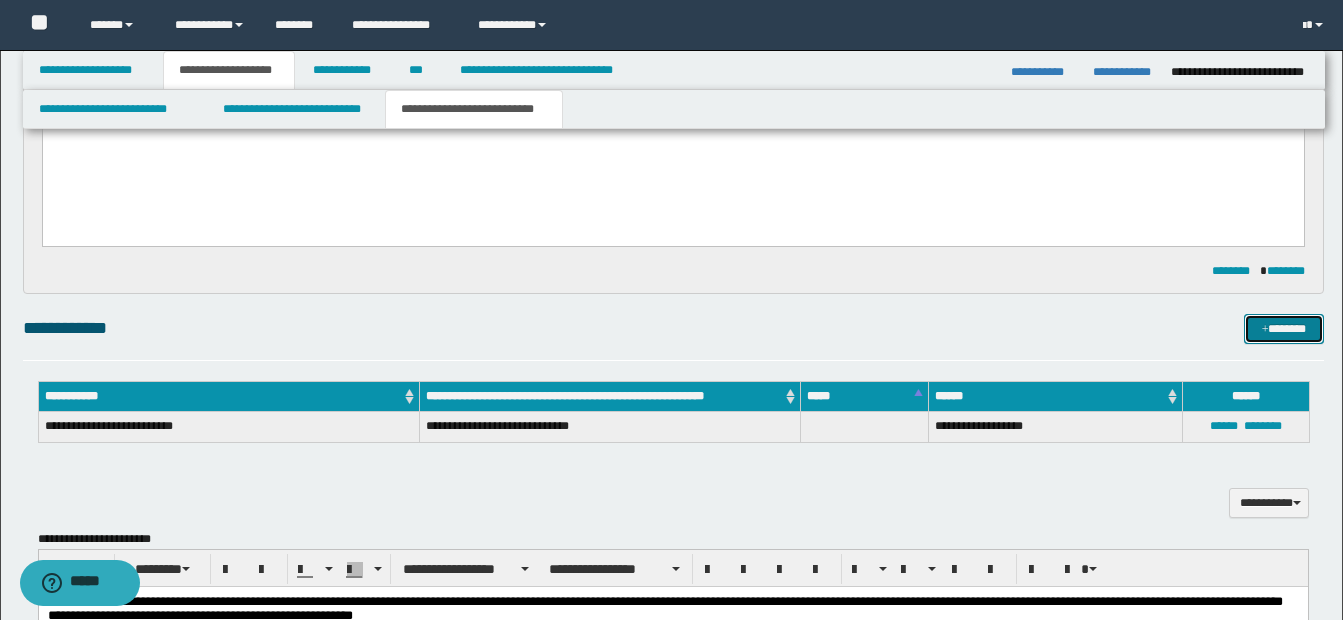 click on "*******" at bounding box center (1284, 329) 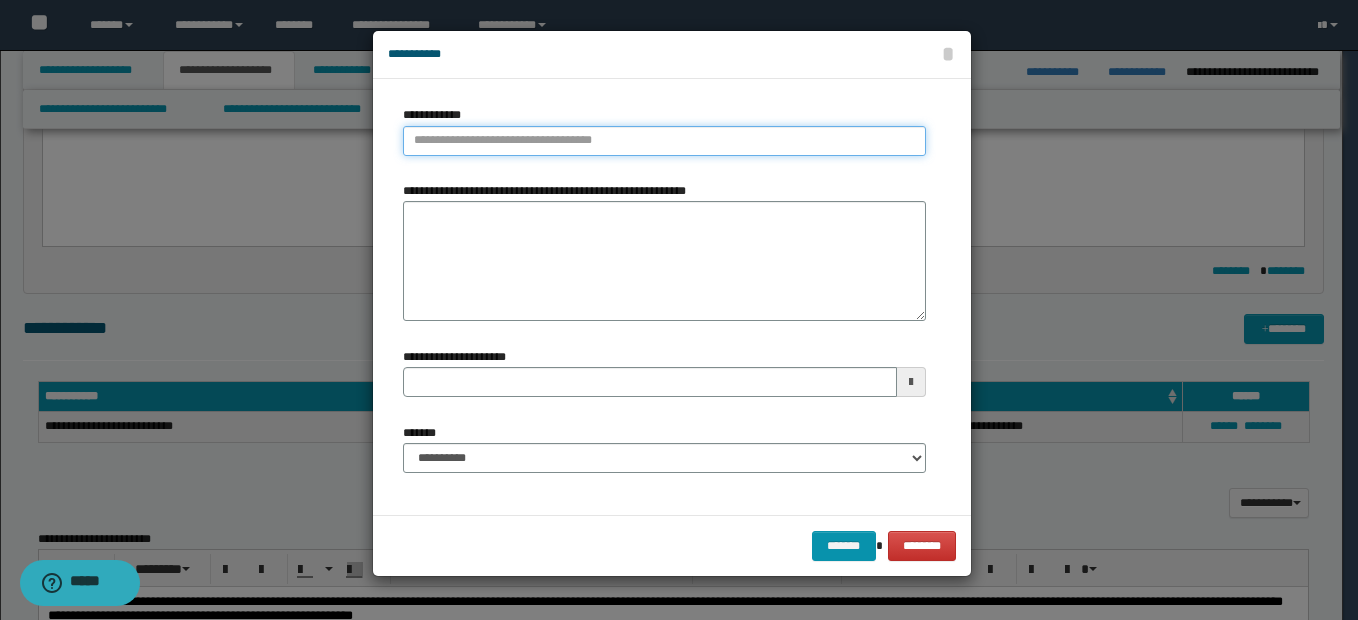 type on "**********" 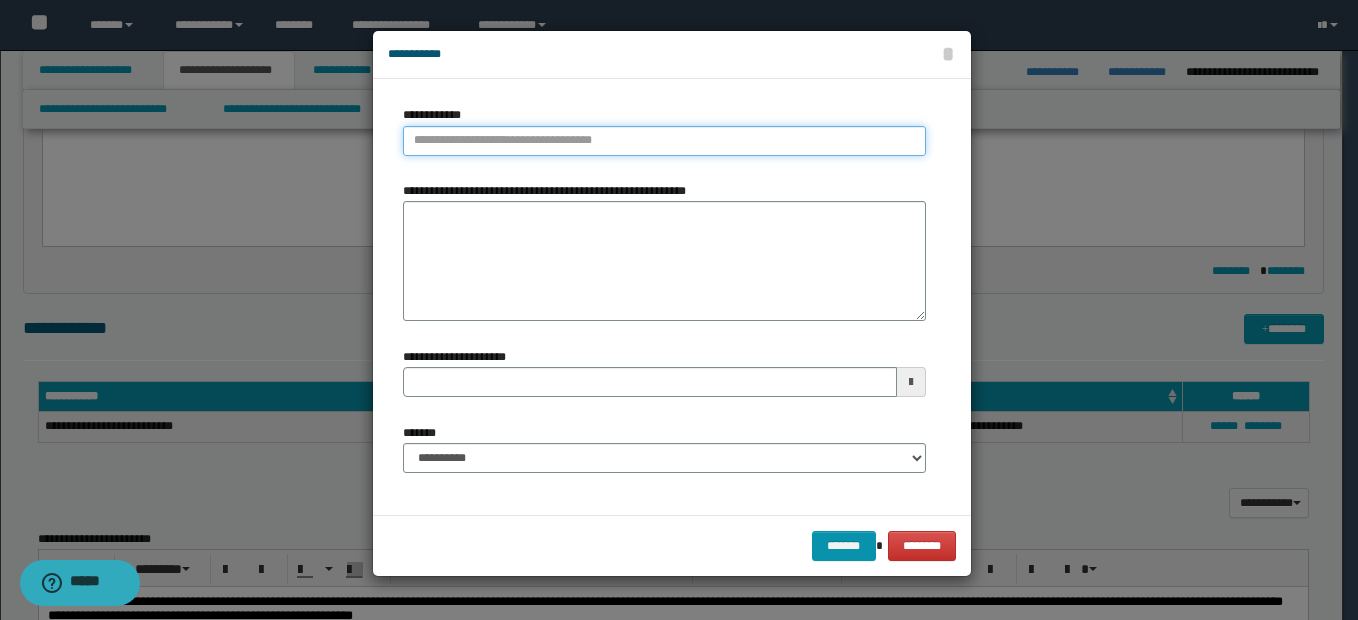 click on "**********" at bounding box center (664, 141) 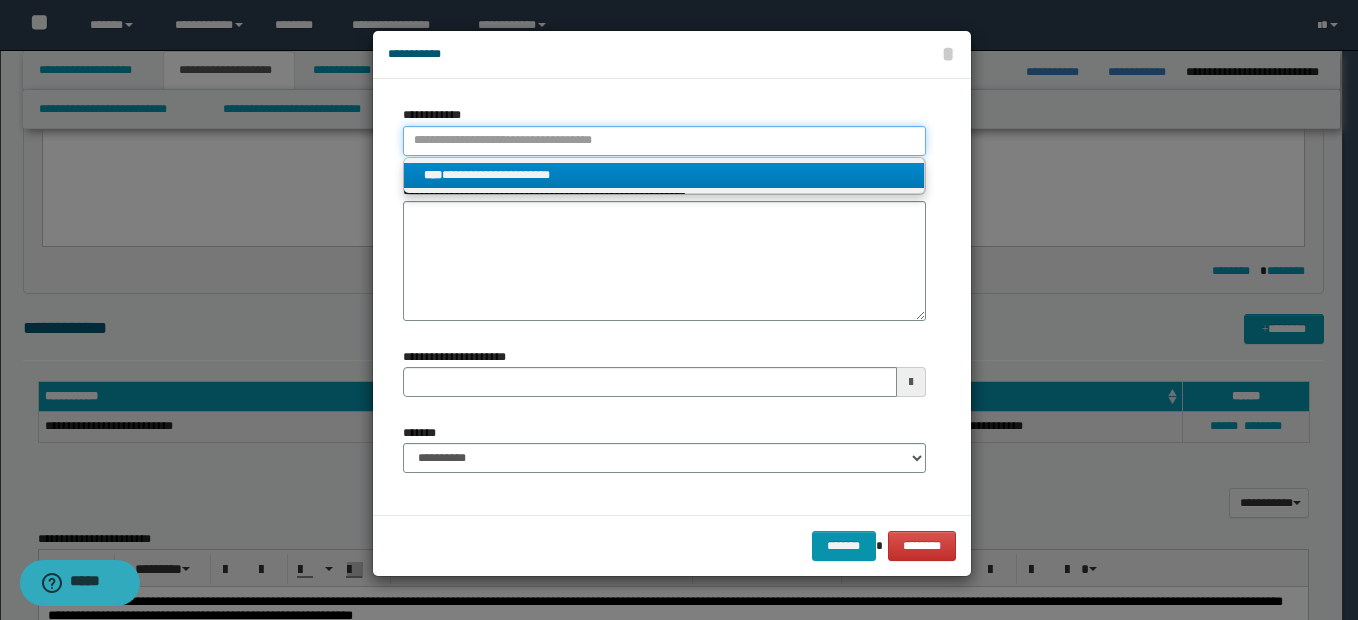 type 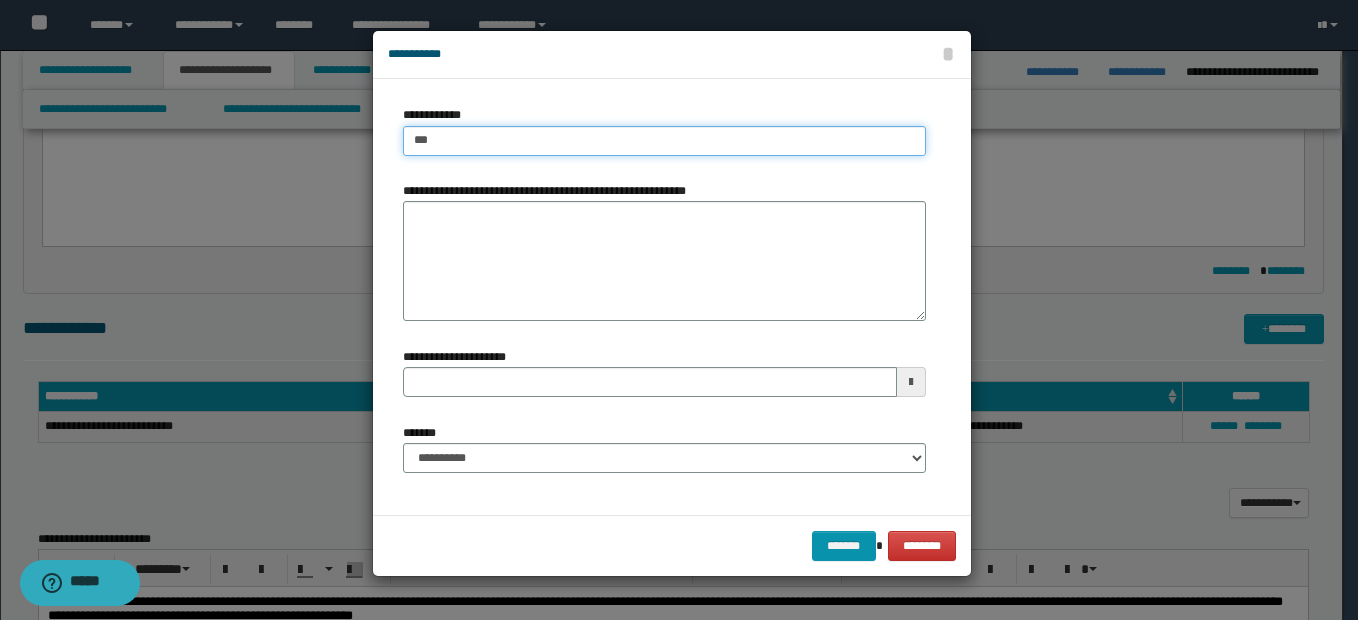 type on "****" 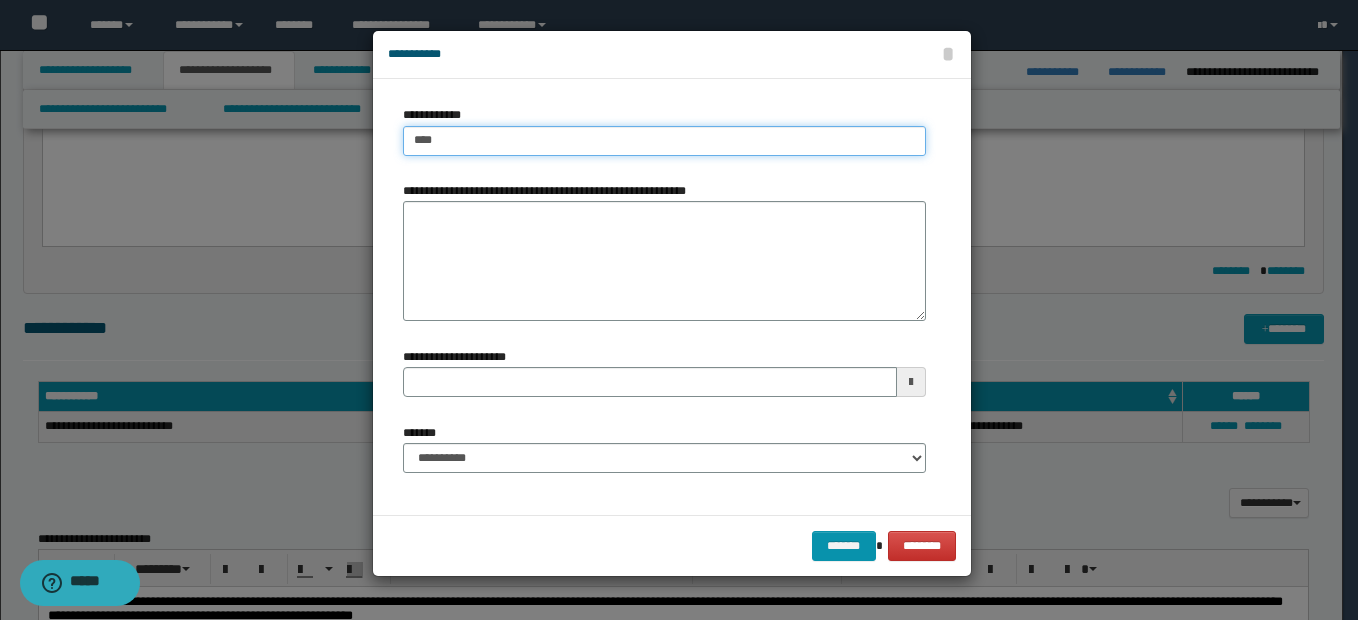 type on "****" 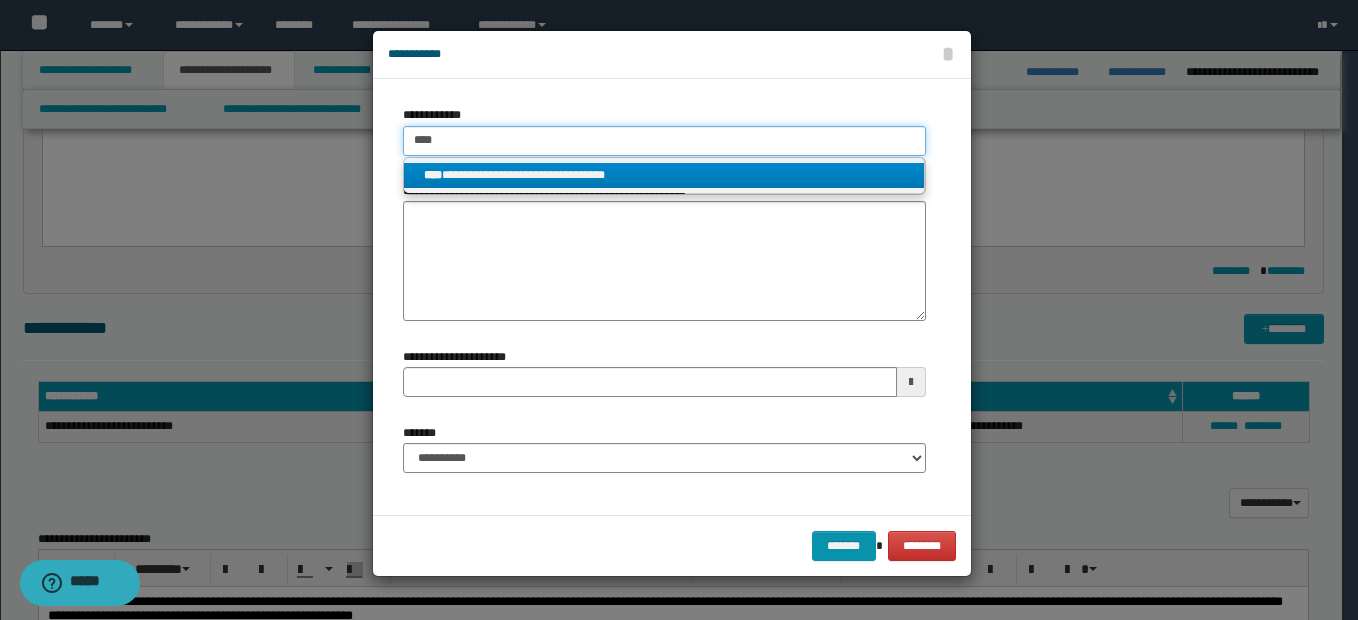 type on "****" 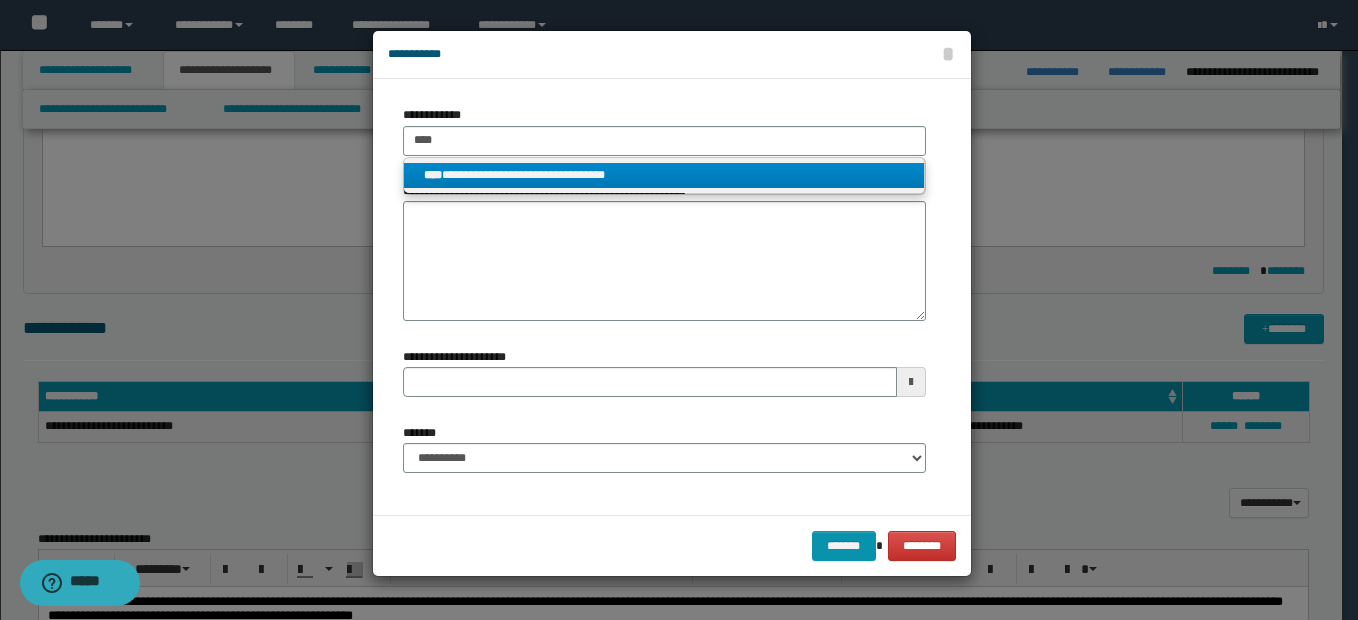 click on "**********" at bounding box center (664, 175) 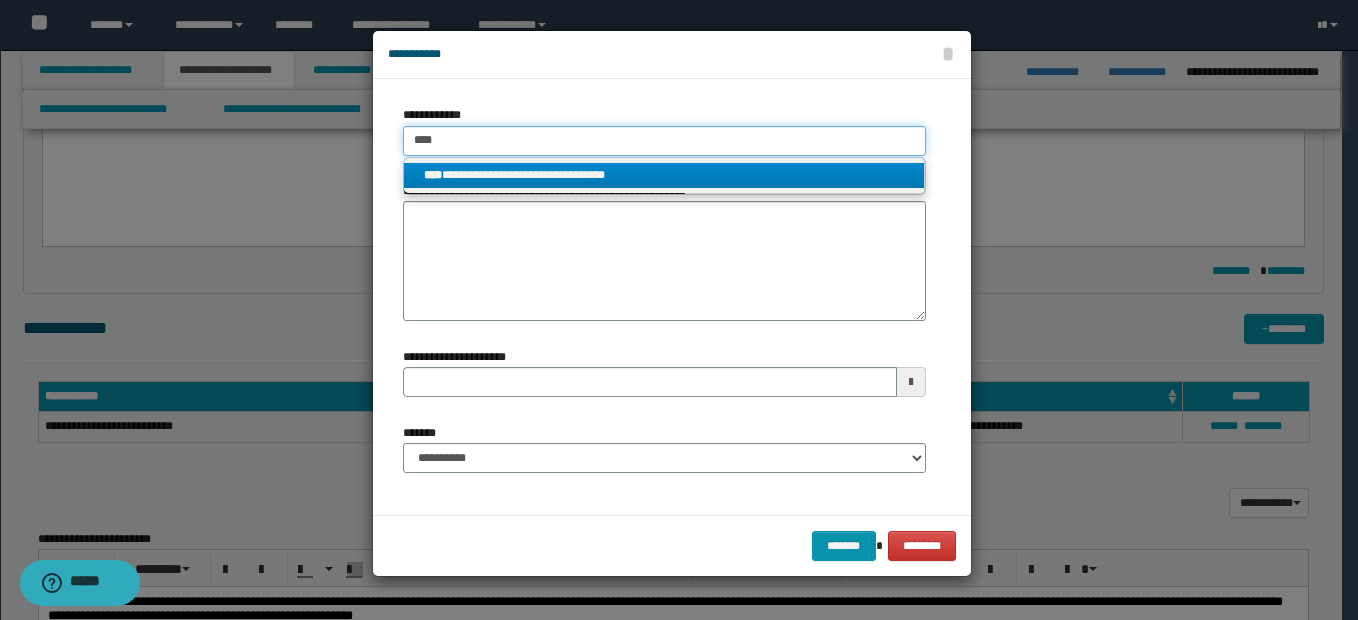 type 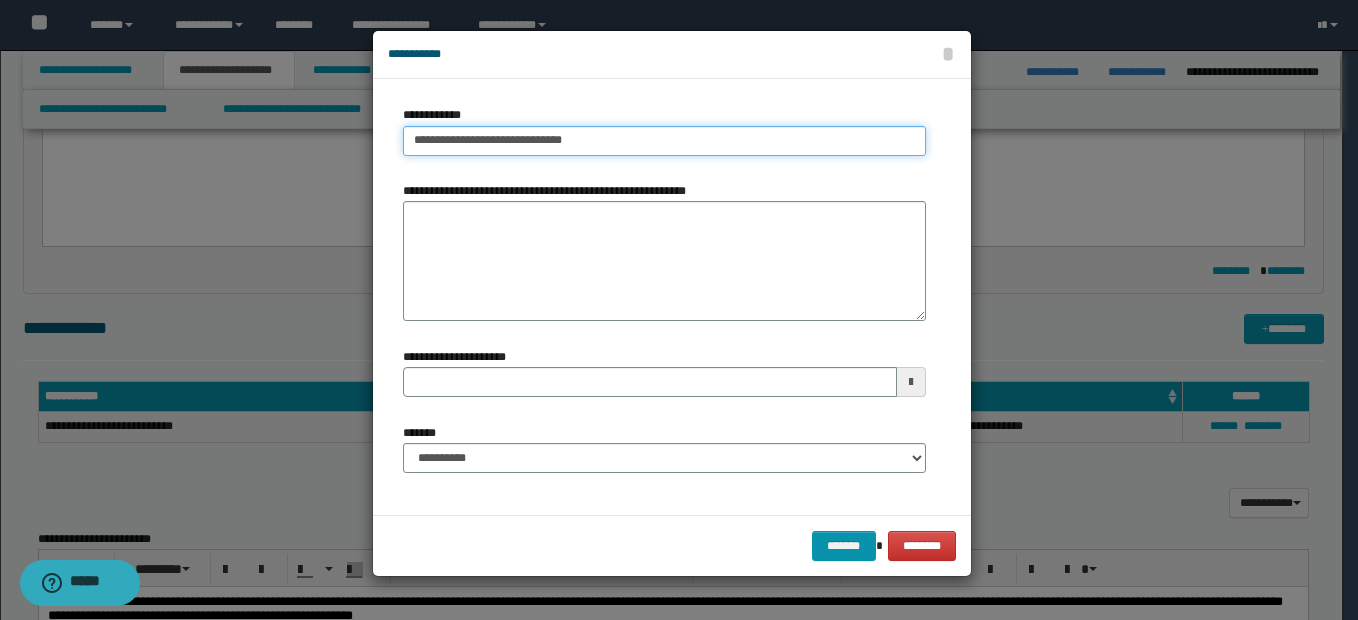 drag, startPoint x: 405, startPoint y: 138, endPoint x: 570, endPoint y: 146, distance: 165.19383 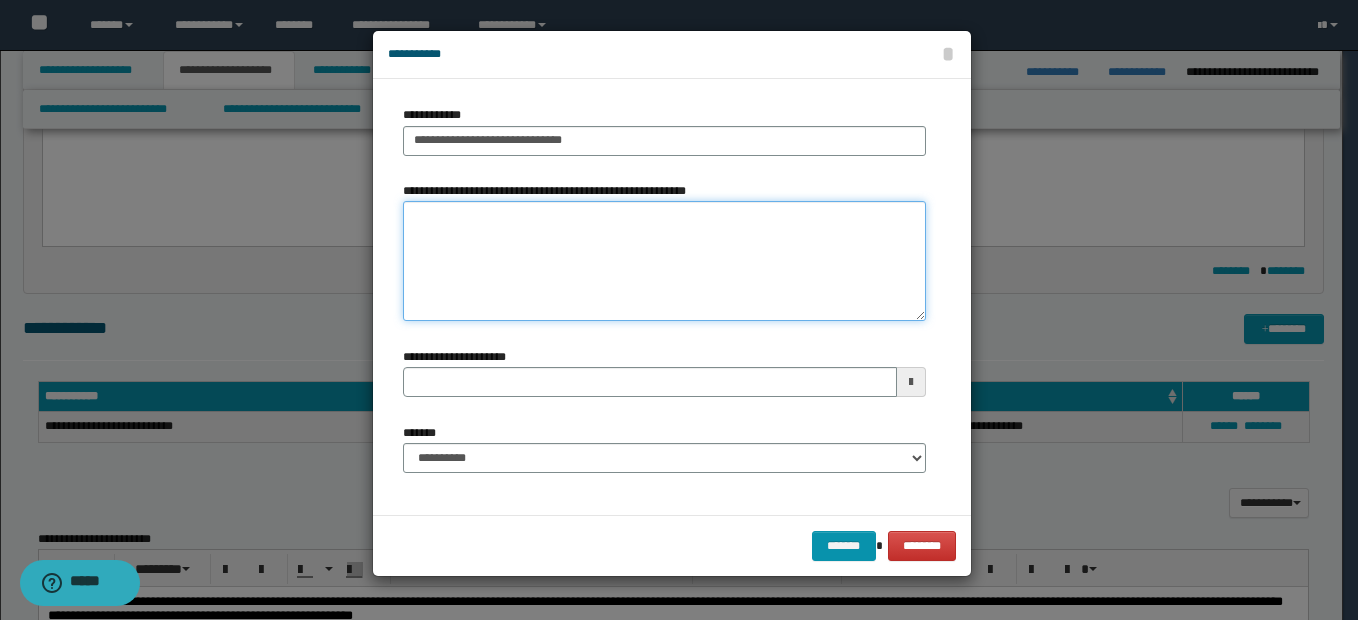 click on "**********" at bounding box center [664, 261] 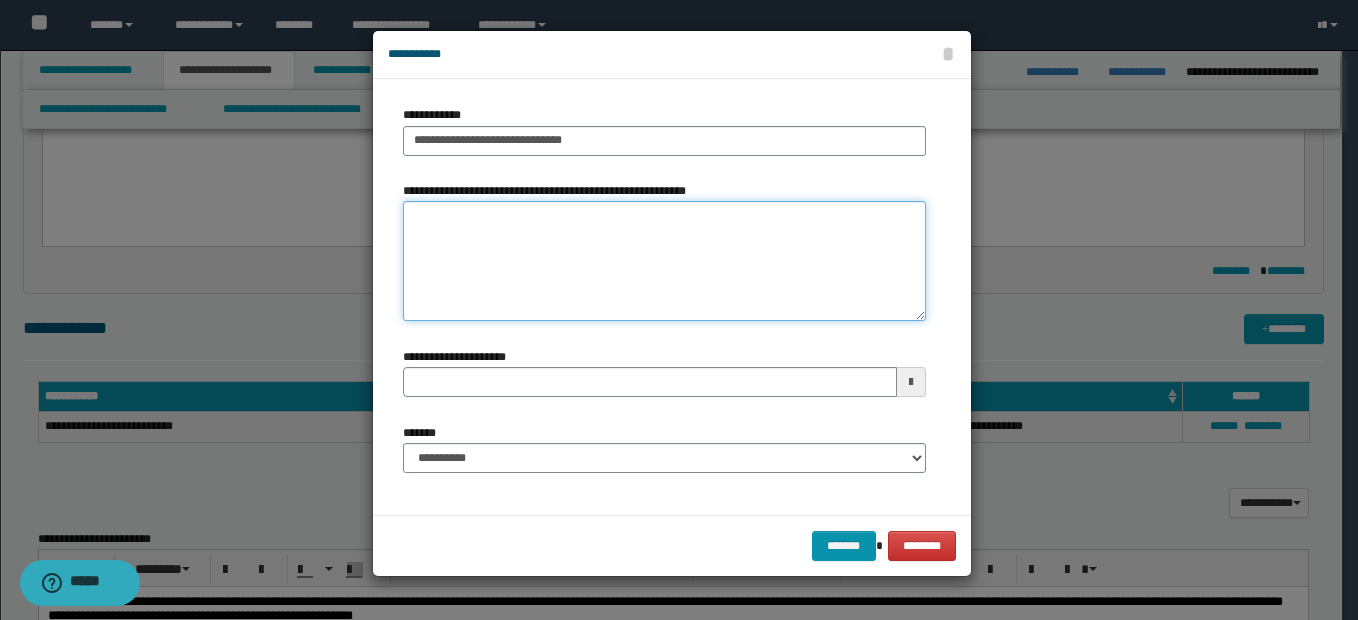 paste on "**********" 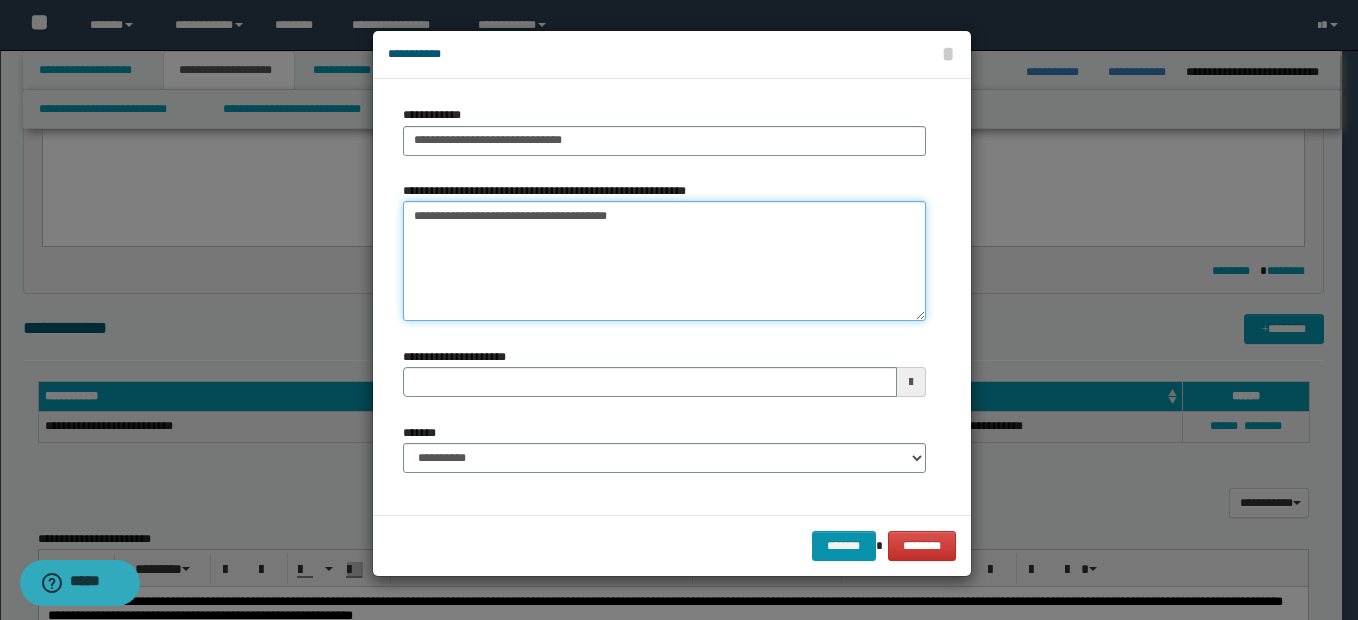 type on "**********" 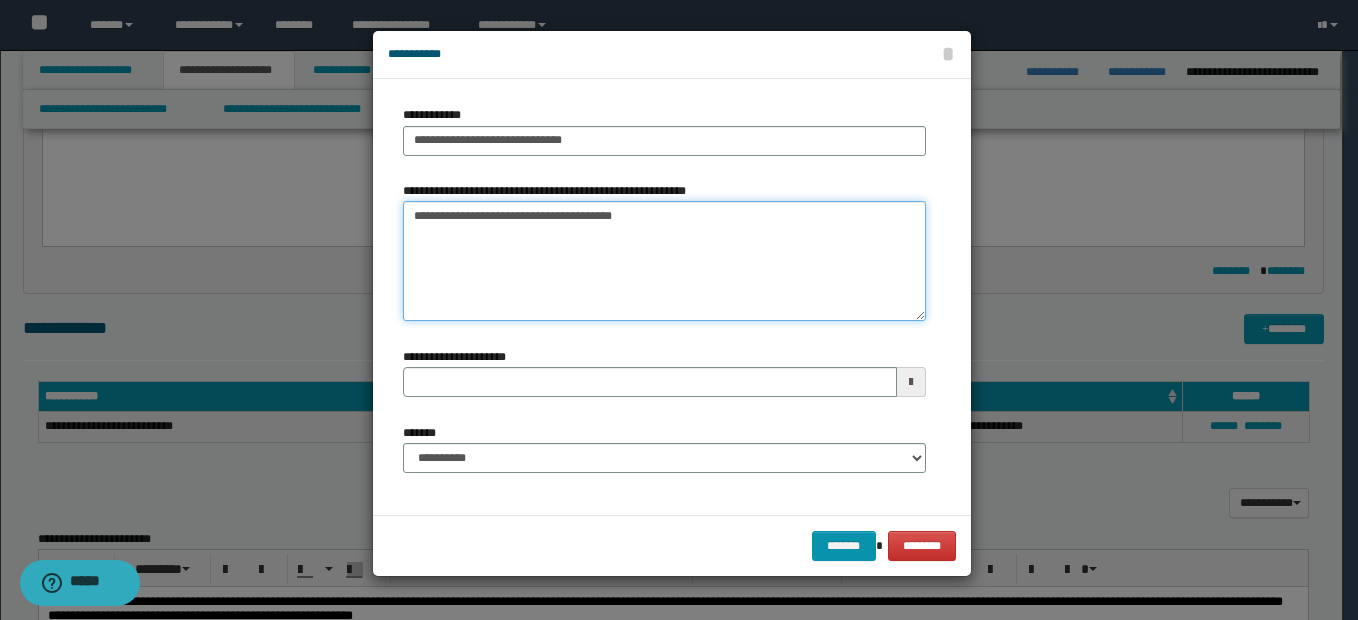 type 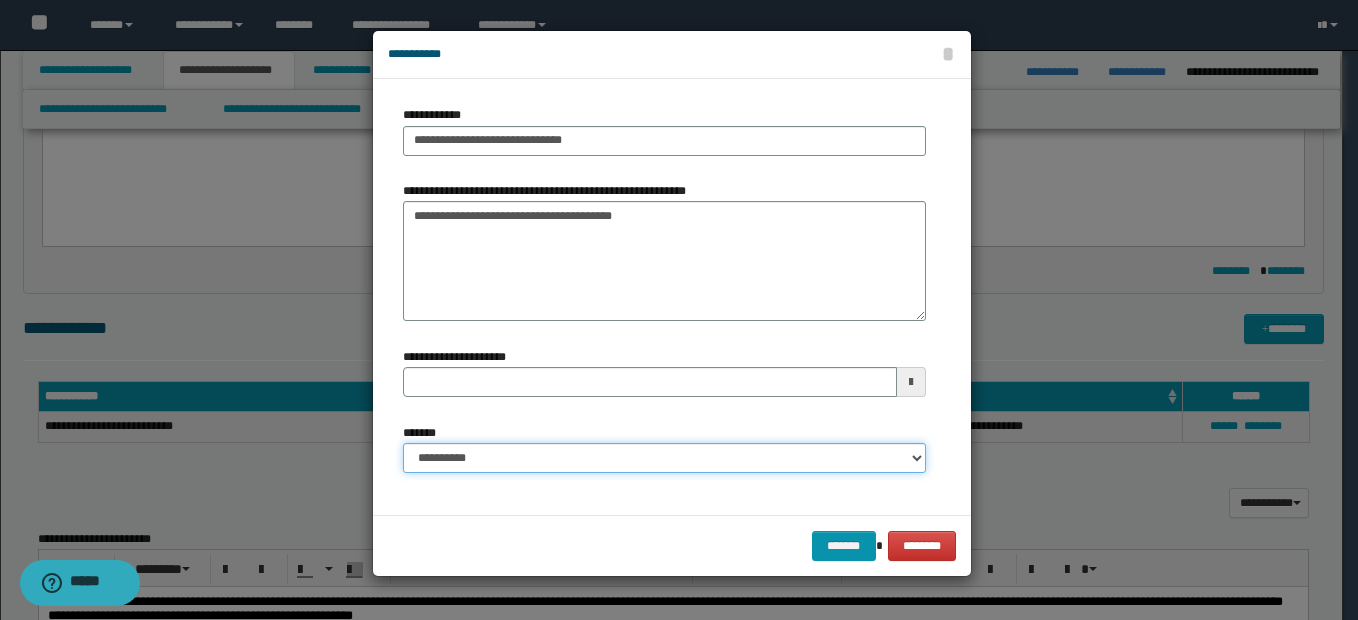 click on "**********" at bounding box center (664, 458) 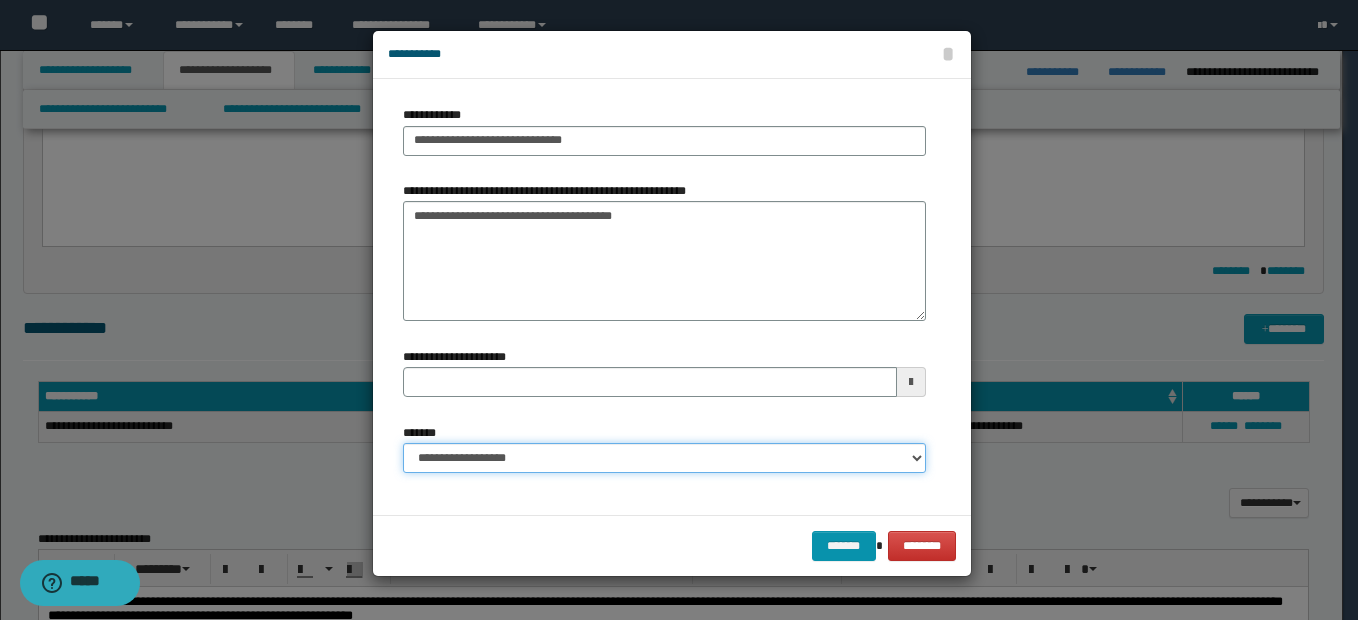 click on "**********" at bounding box center (664, 458) 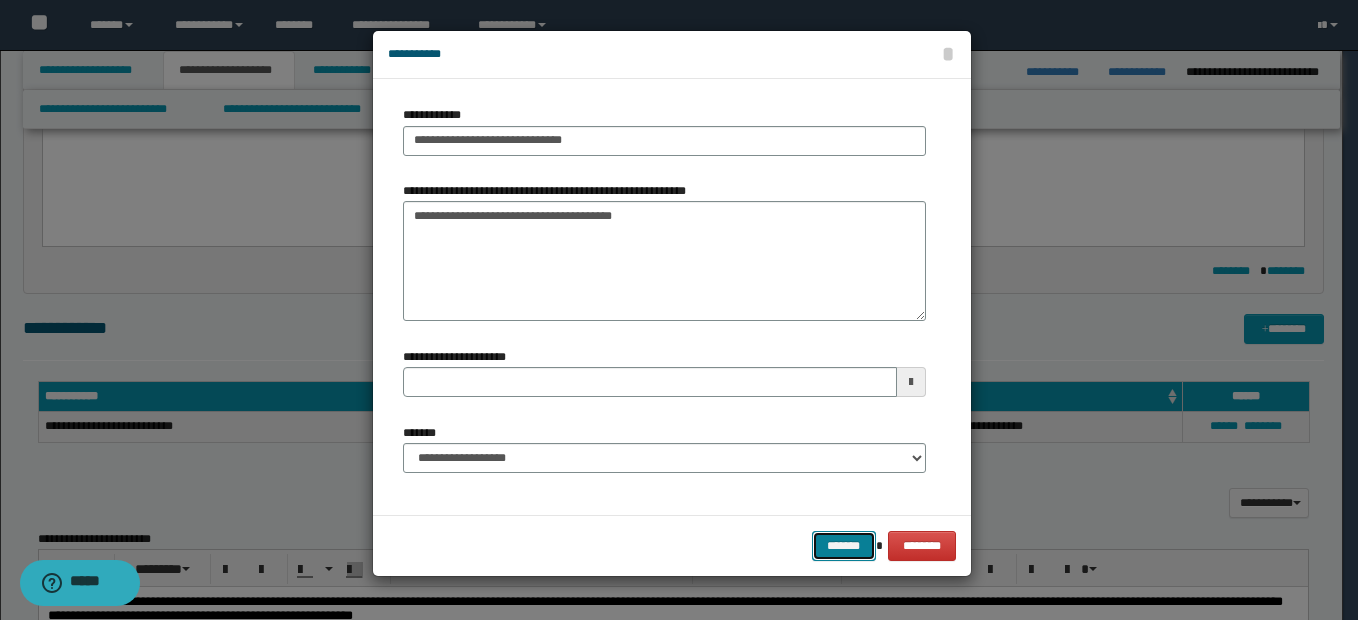 click on "*******" at bounding box center (844, 546) 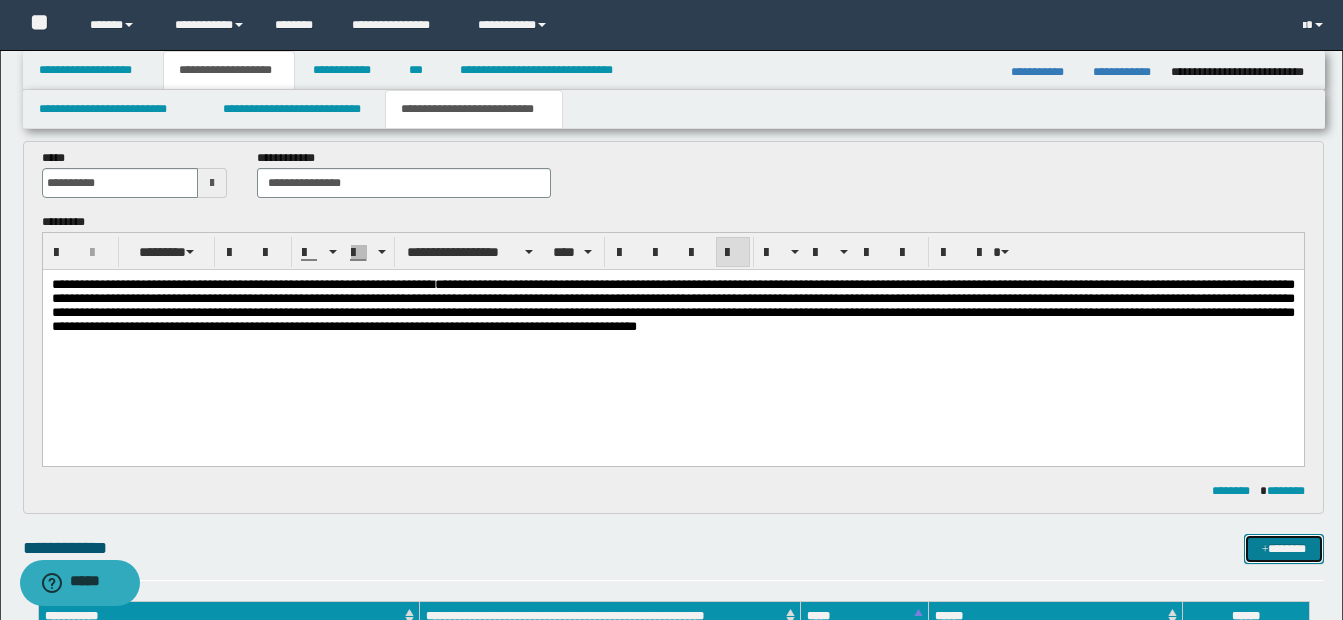 scroll, scrollTop: 77, scrollLeft: 0, axis: vertical 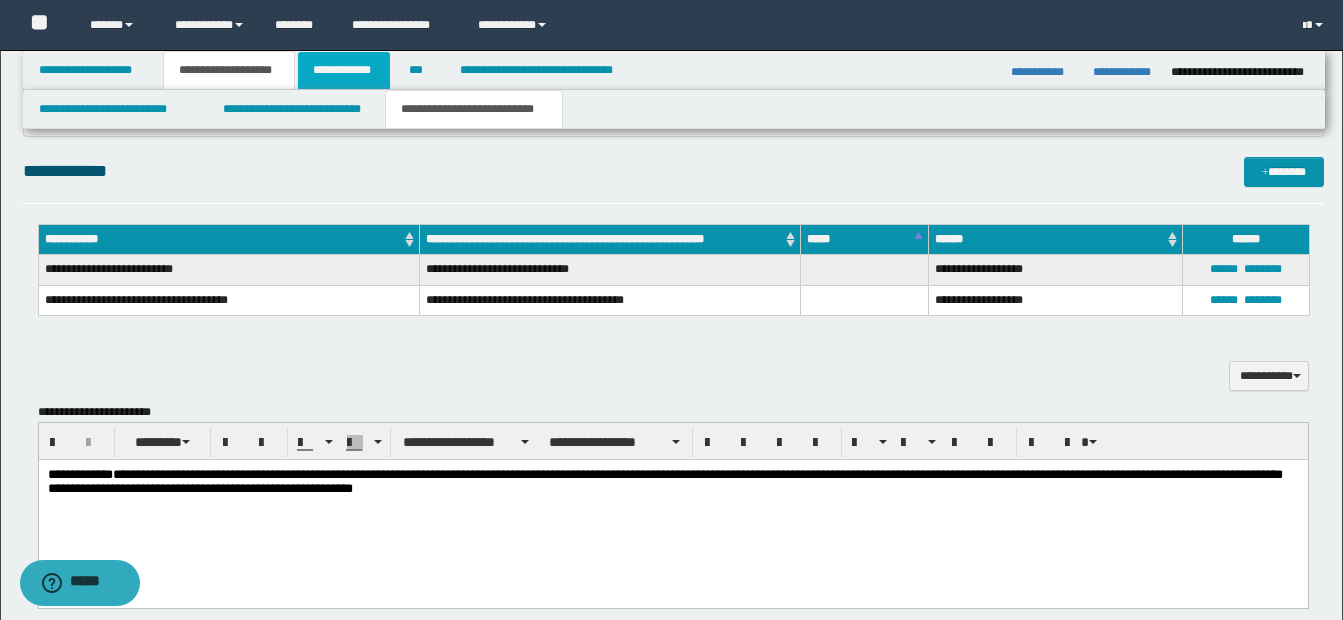 click on "**********" at bounding box center [344, 70] 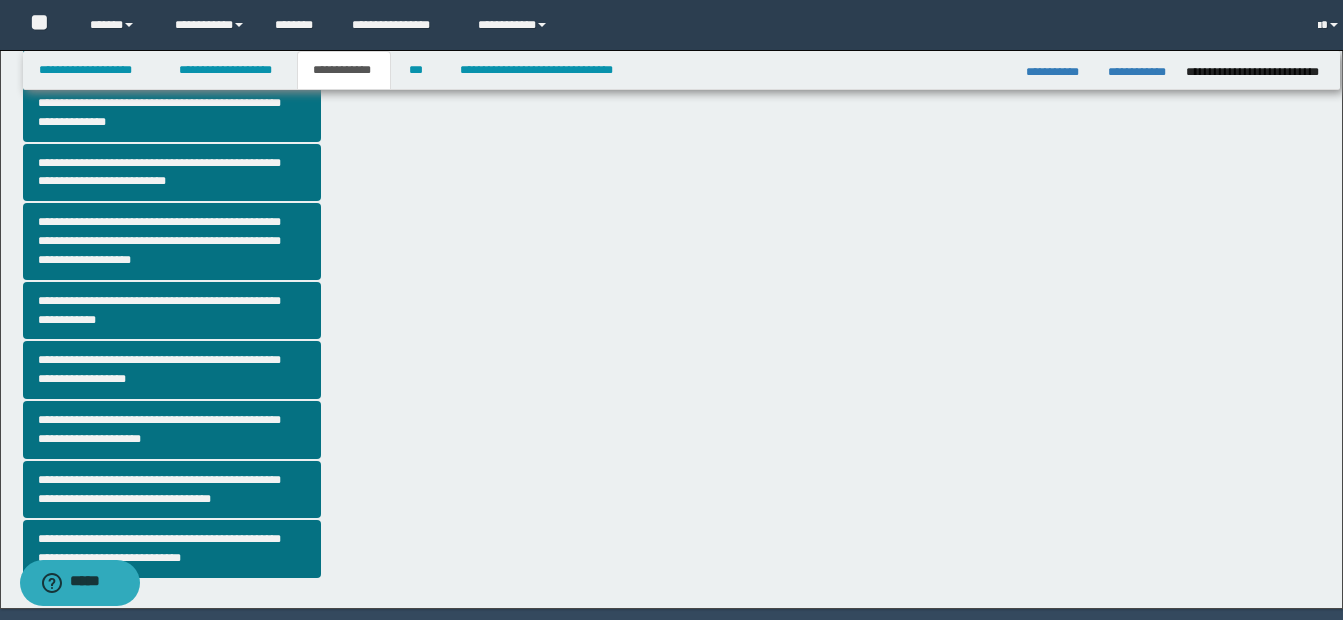 scroll, scrollTop: 431, scrollLeft: 0, axis: vertical 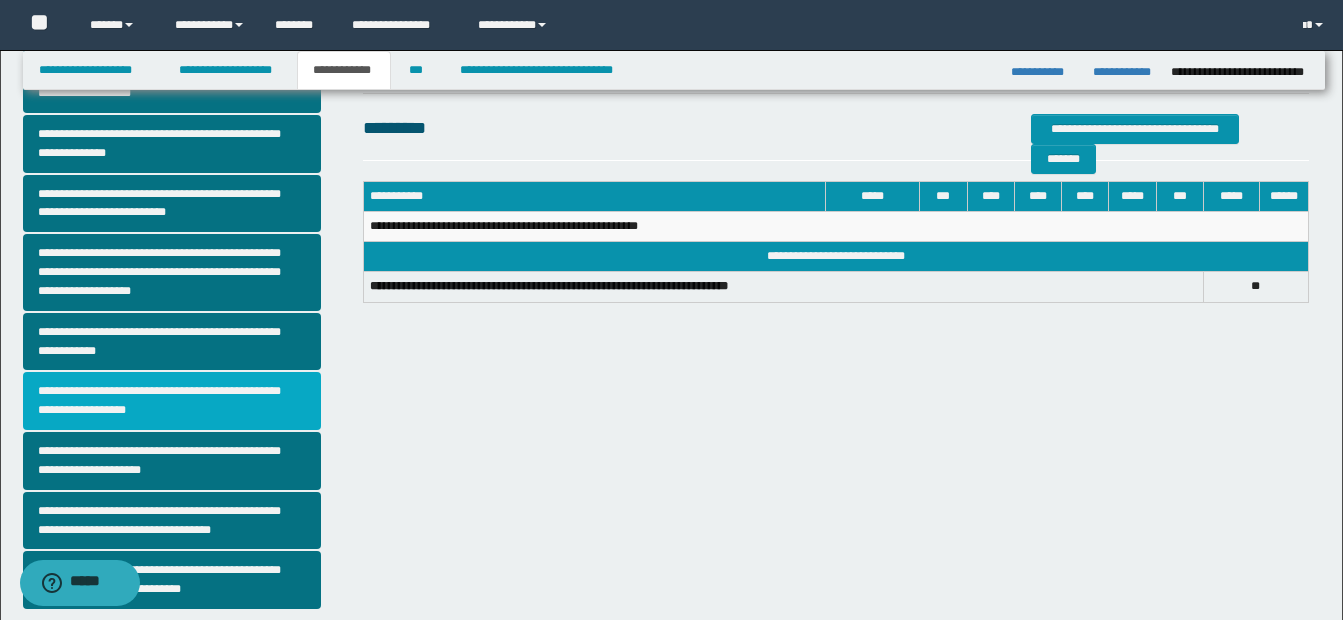 click on "**********" at bounding box center [172, 401] 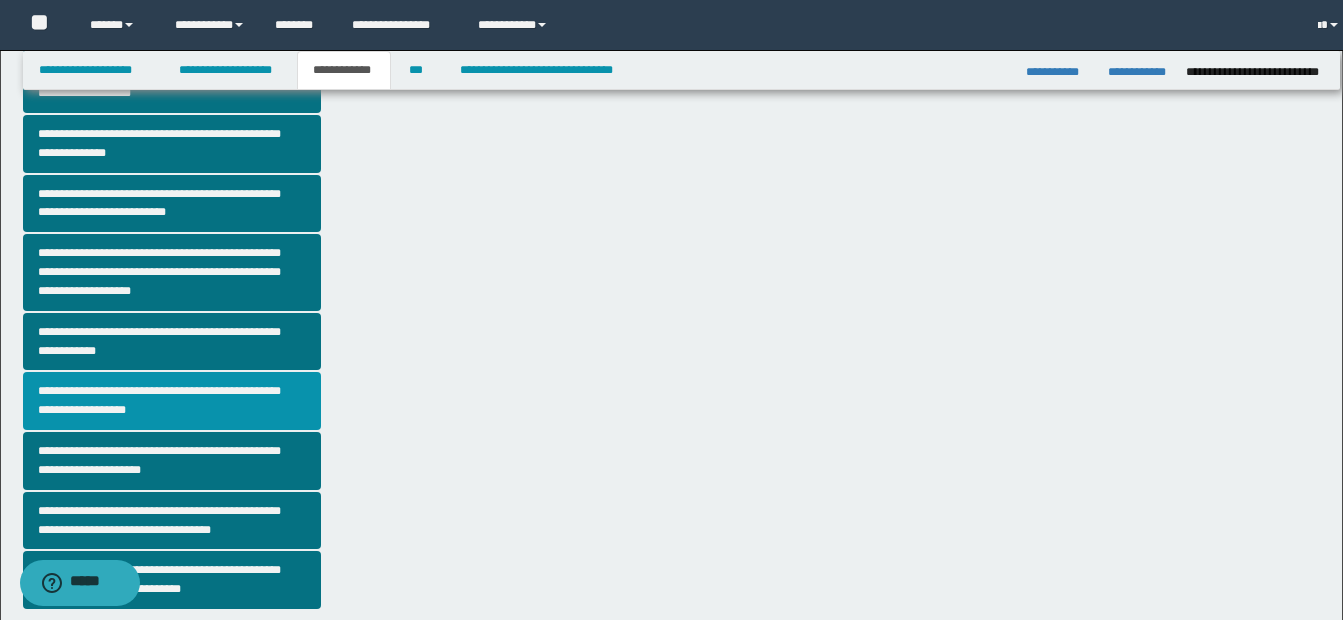 scroll, scrollTop: 0, scrollLeft: 0, axis: both 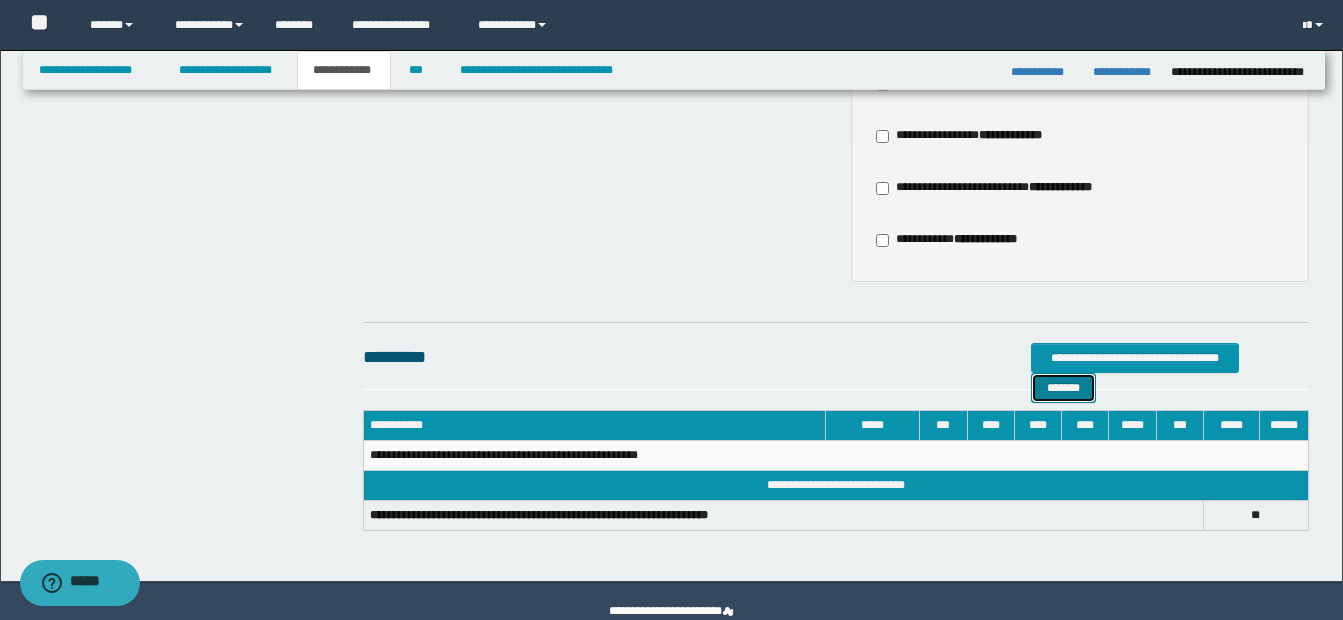 click on "*******" at bounding box center (1063, 388) 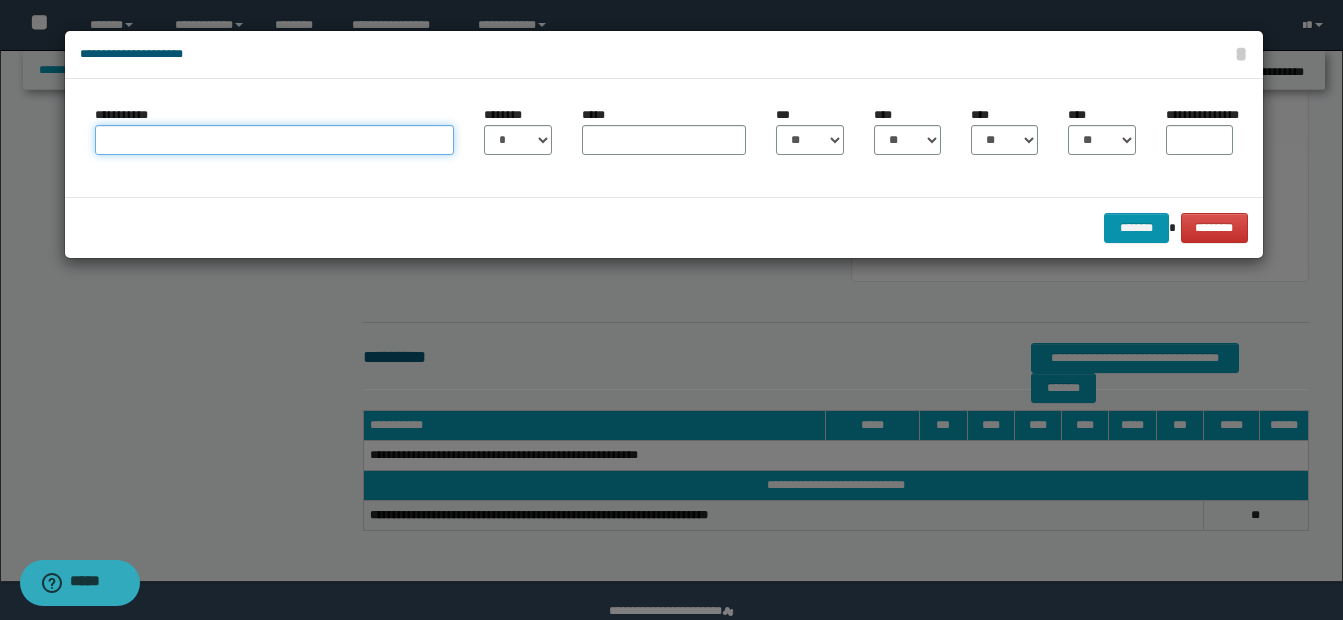 click on "**********" at bounding box center [274, 140] 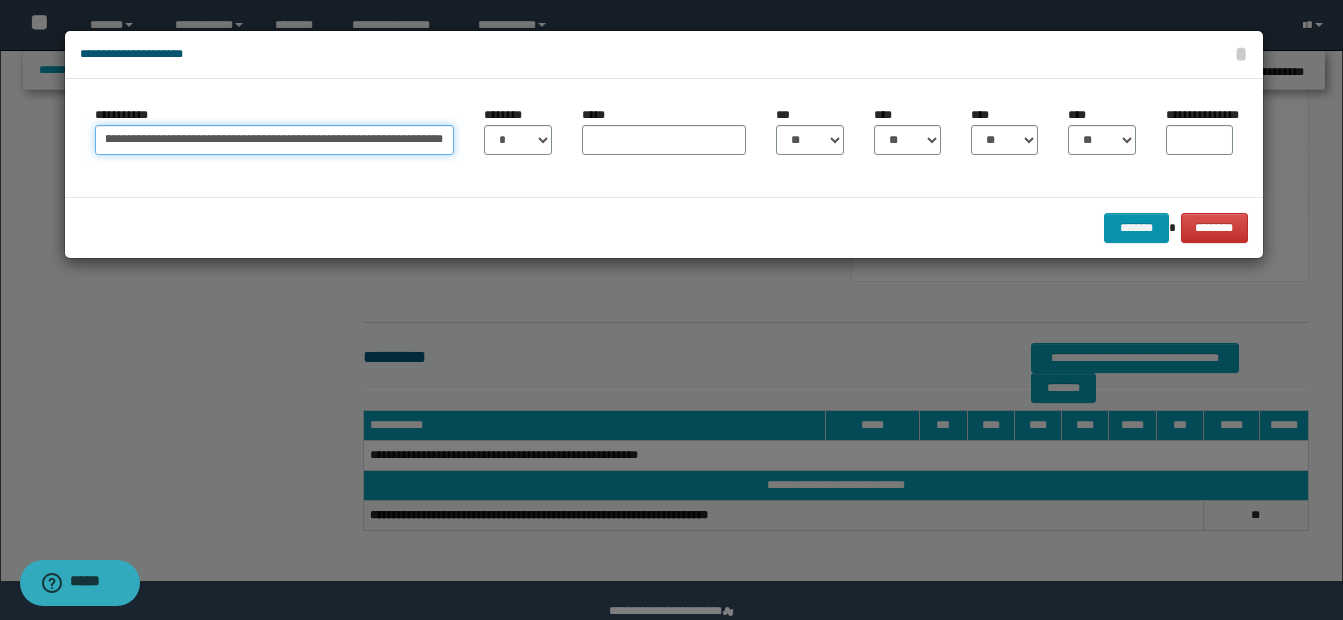 scroll, scrollTop: 0, scrollLeft: 77, axis: horizontal 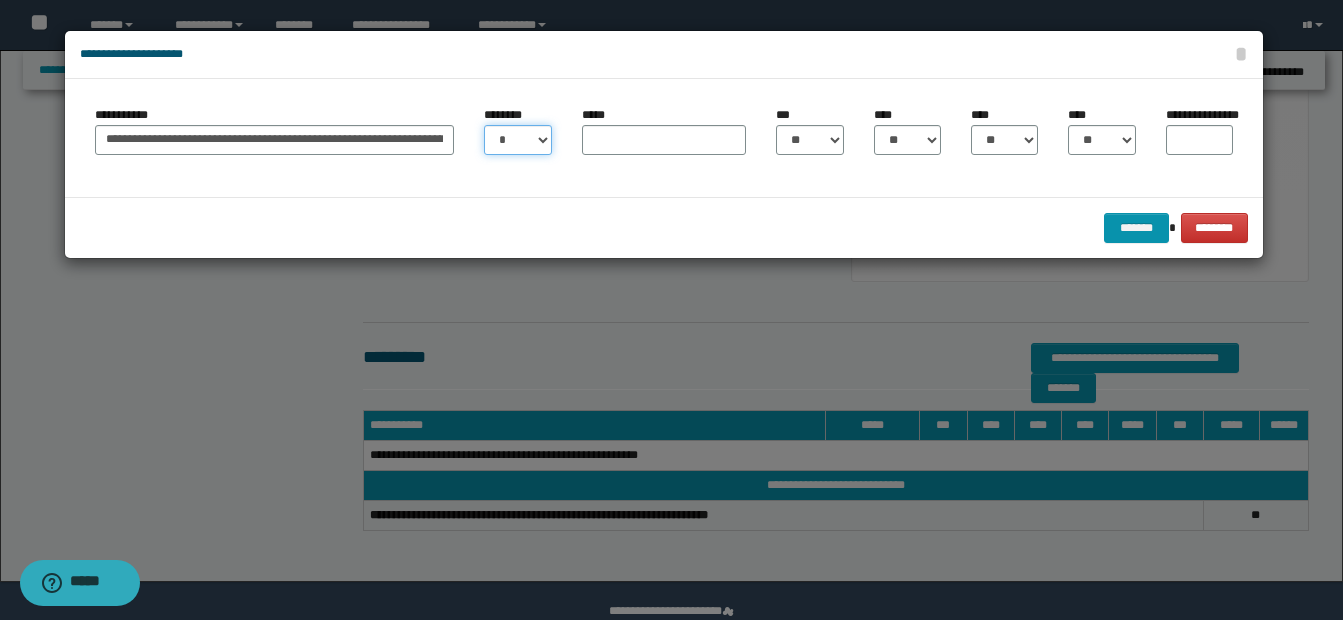 click on "*
*
*
*
*
*
*
*
*
**
**
**
**
**
**" at bounding box center [517, 140] 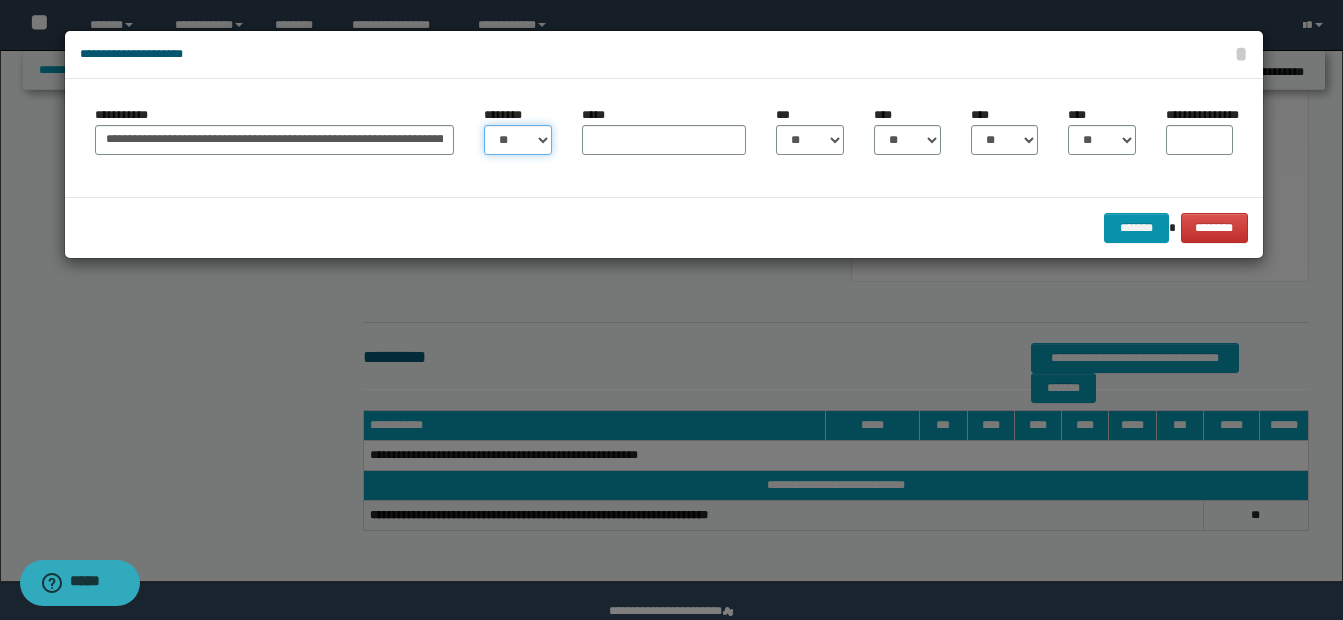 click on "*
*
*
*
*
*
*
*
*
**
**
**
**
**
**" at bounding box center [517, 140] 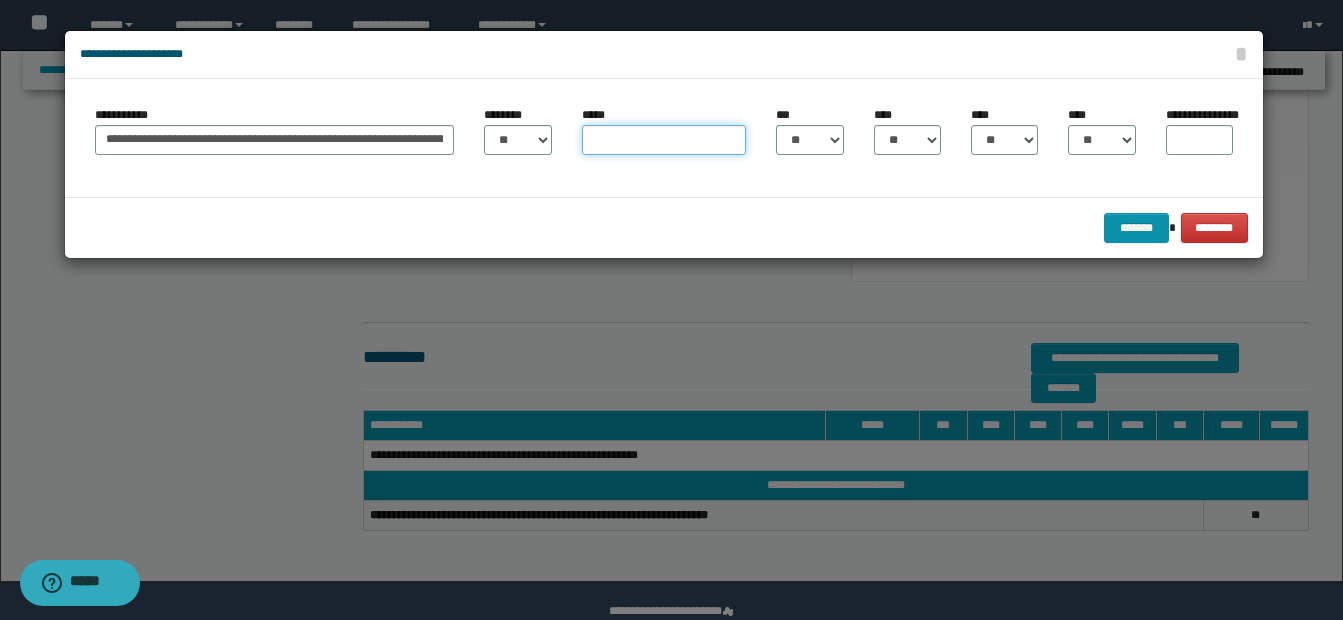 click on "*****" at bounding box center (664, 140) 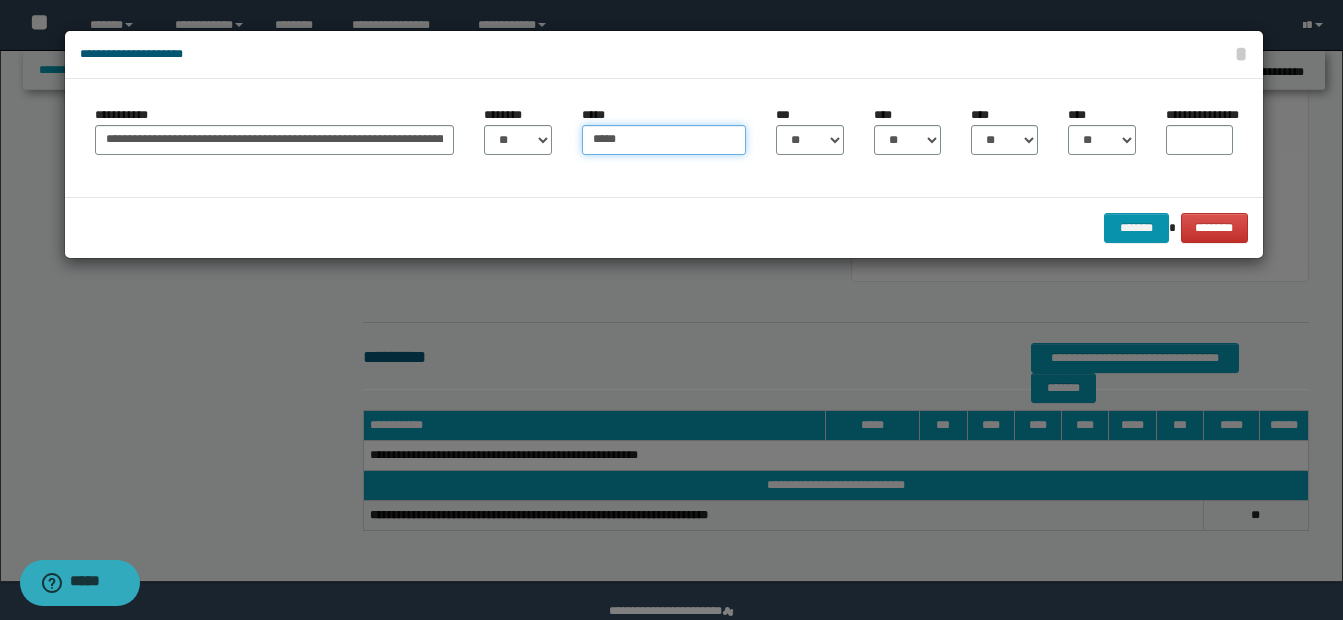 type on "*****" 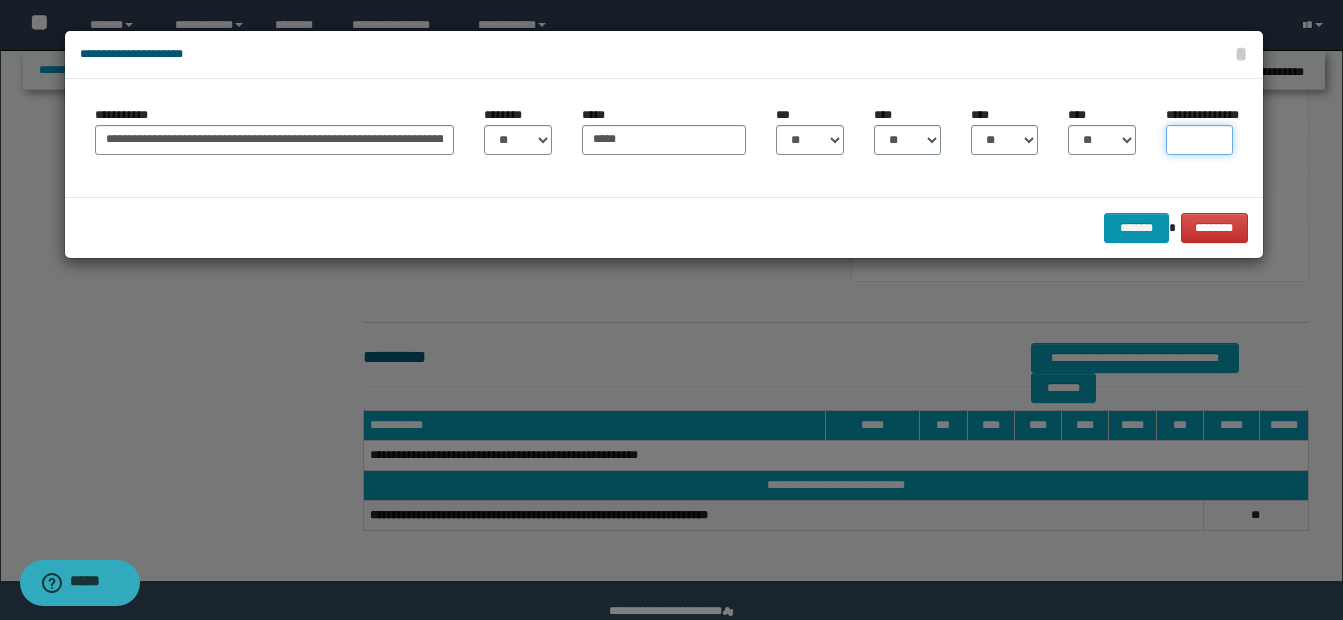 click on "**********" at bounding box center [1199, 140] 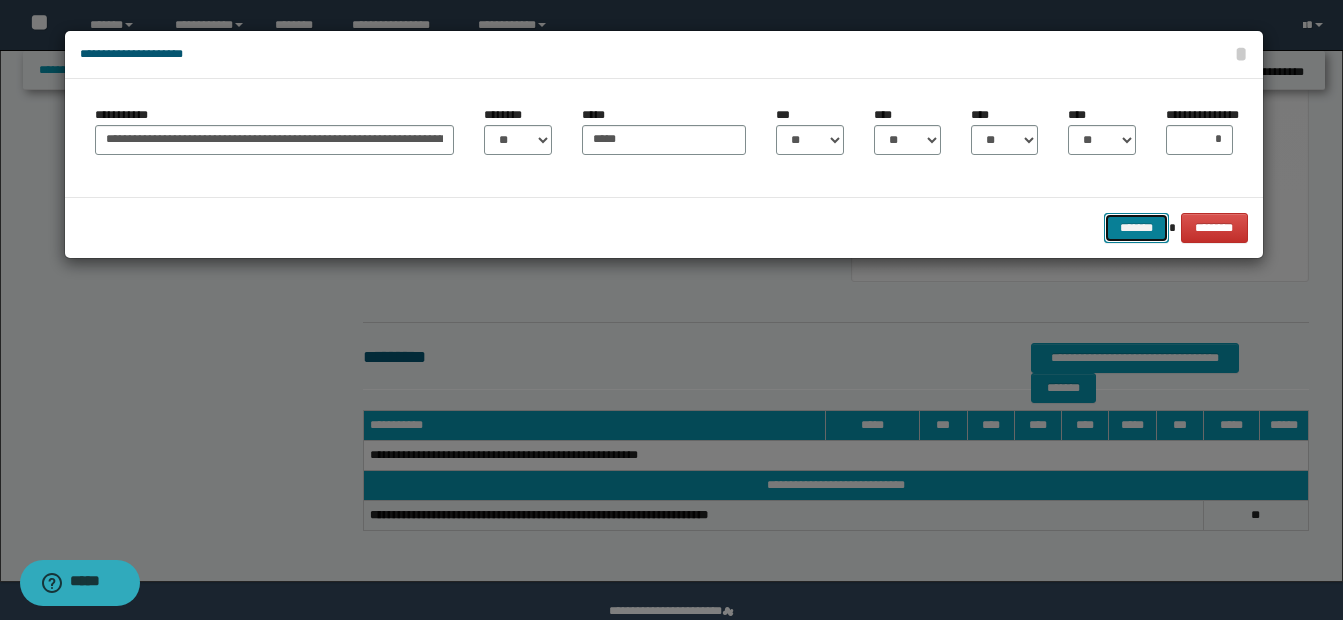 click on "*******" at bounding box center [1136, 228] 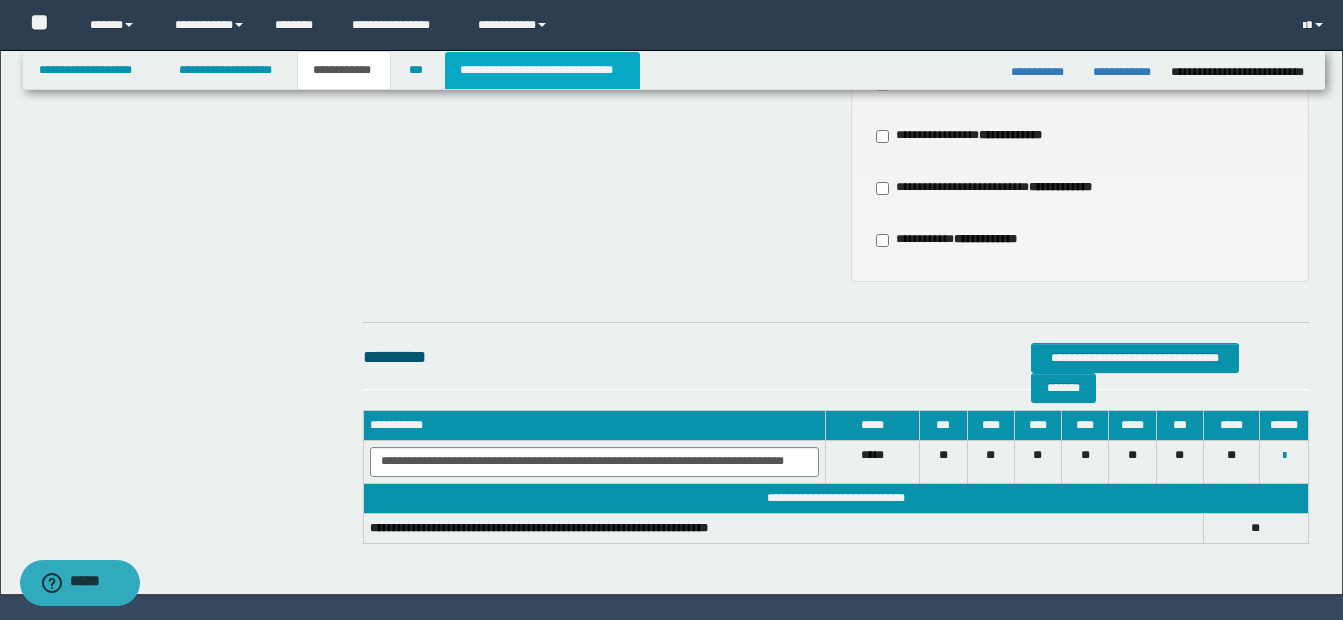 click on "**********" at bounding box center (542, 70) 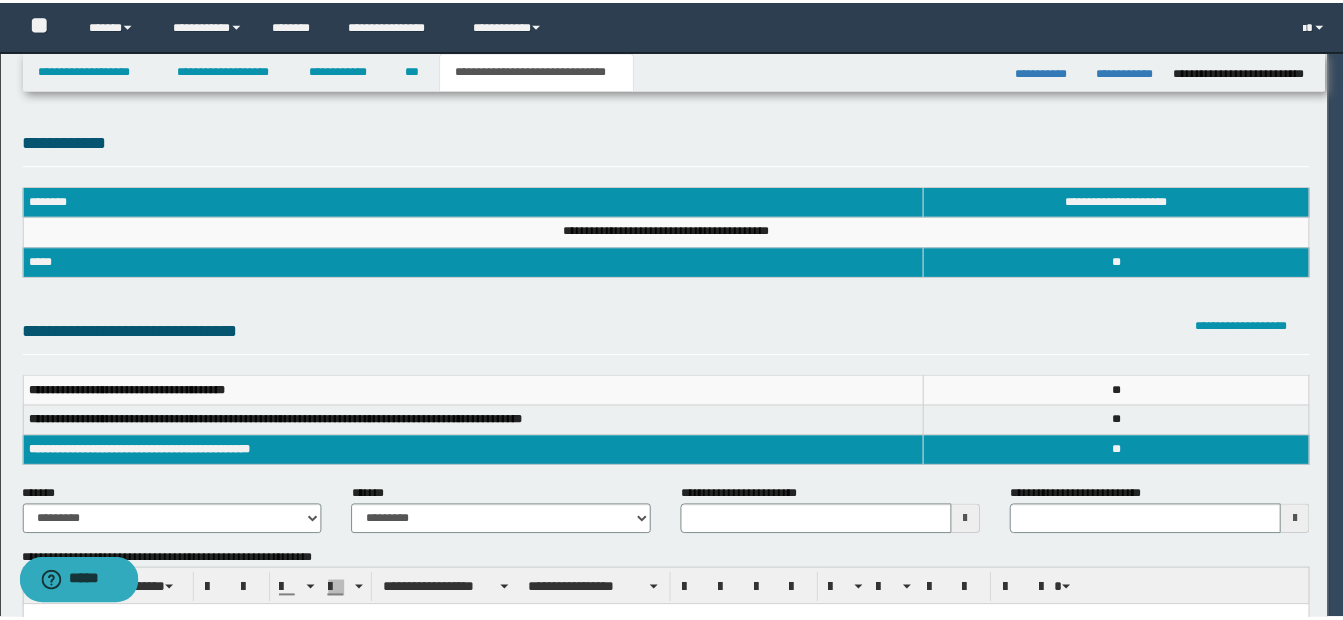 scroll, scrollTop: 0, scrollLeft: 0, axis: both 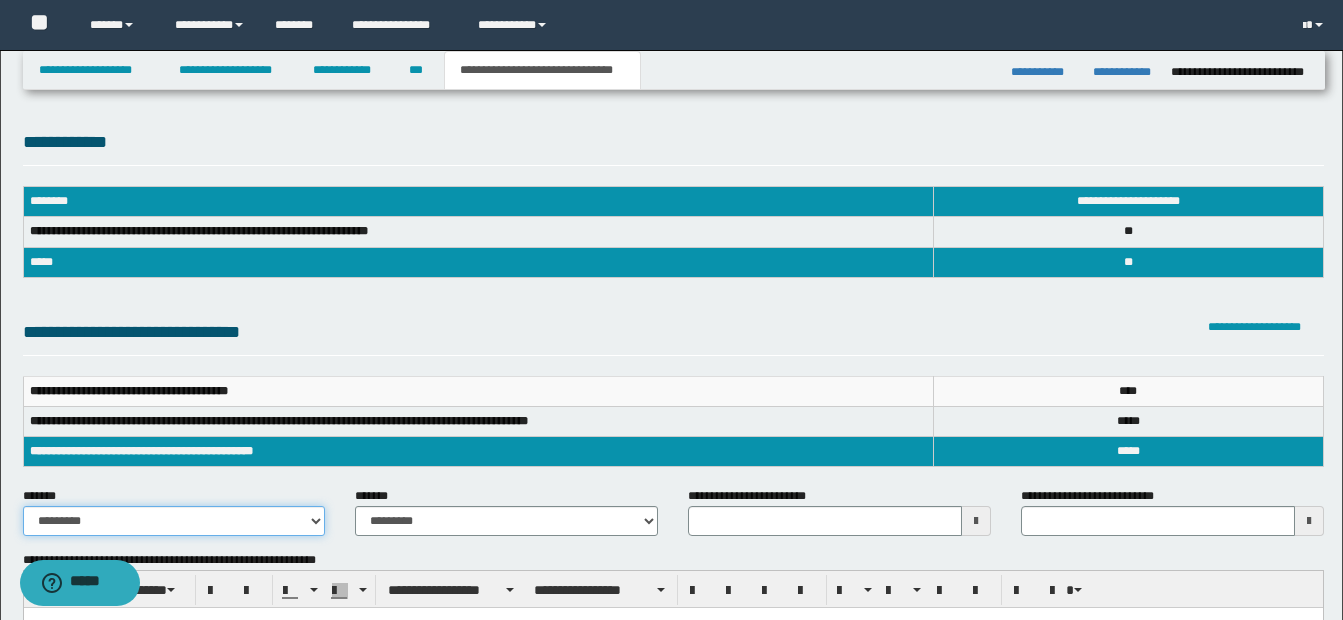 click on "**********" at bounding box center (174, 521) 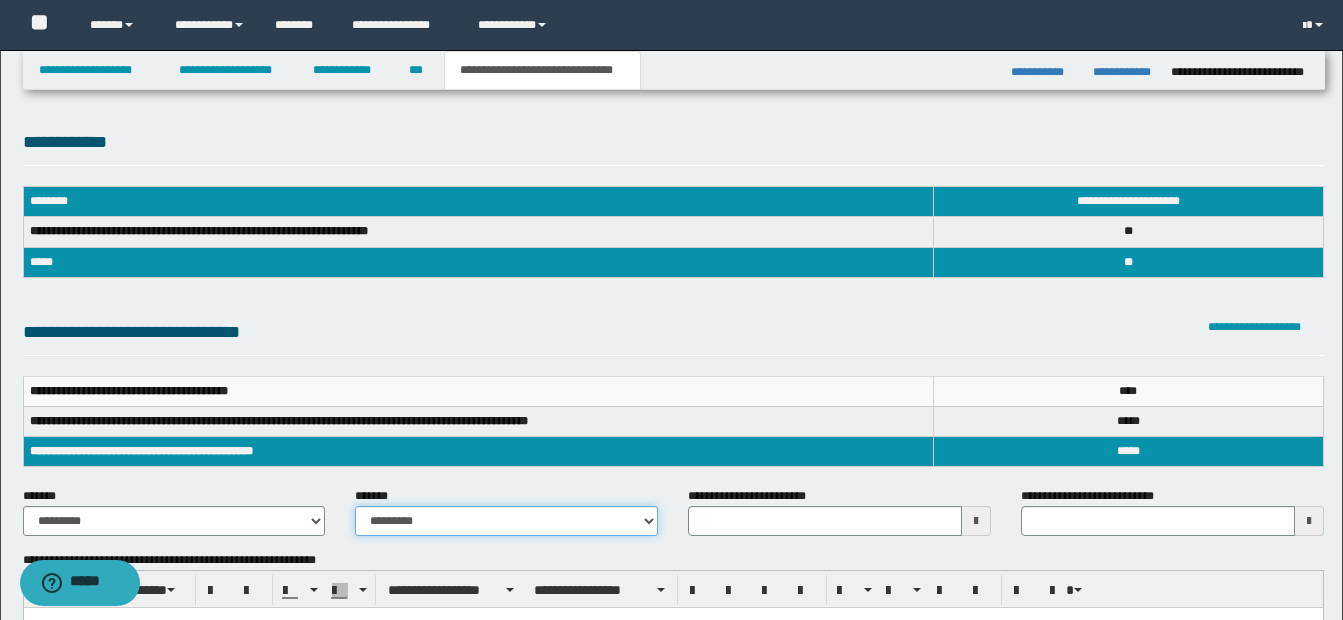 click on "**********" at bounding box center [506, 521] 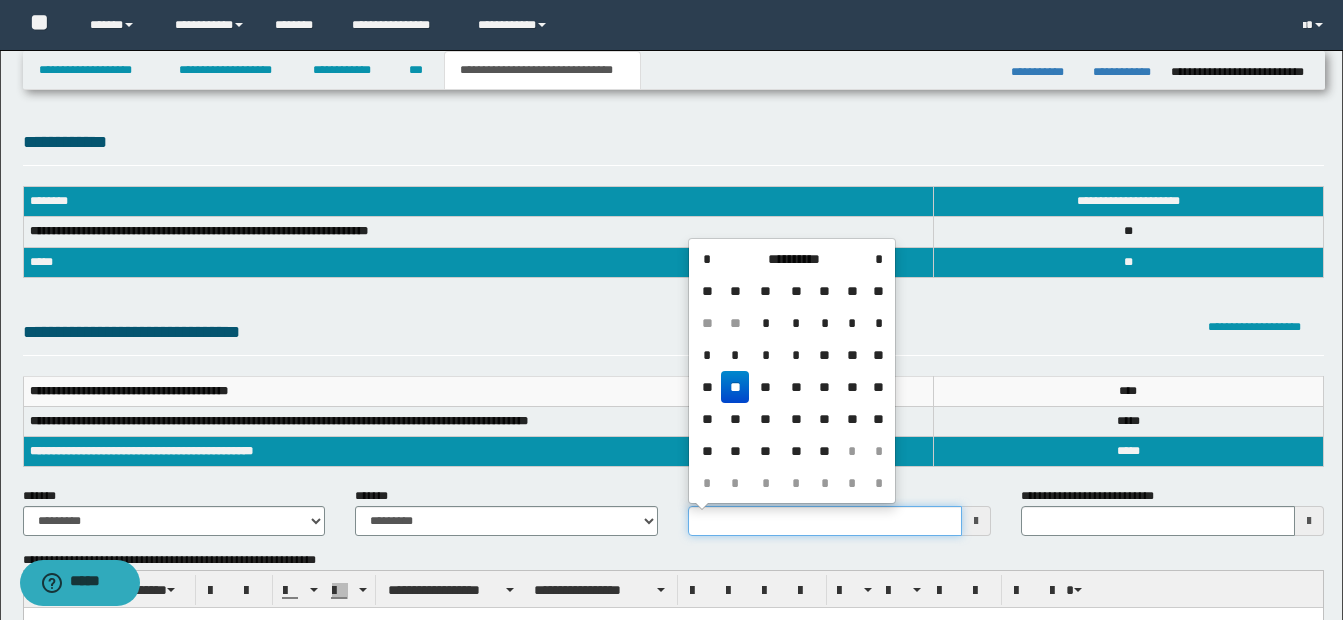 click on "**********" at bounding box center (825, 521) 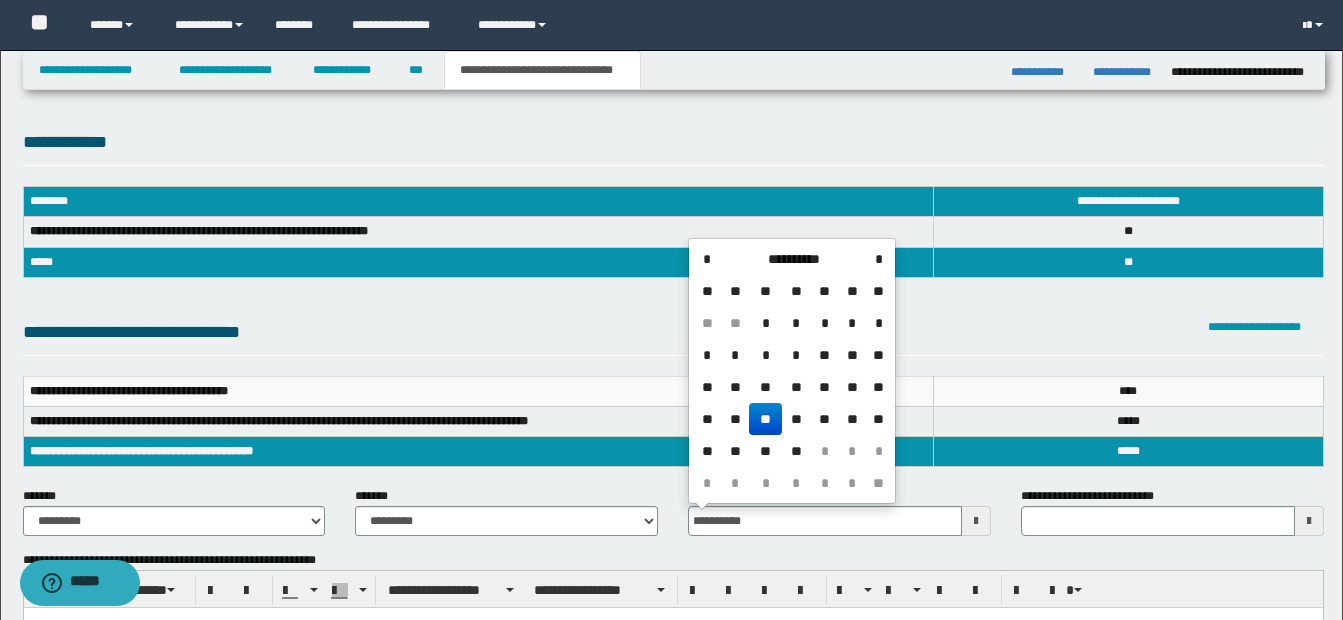 type on "**********" 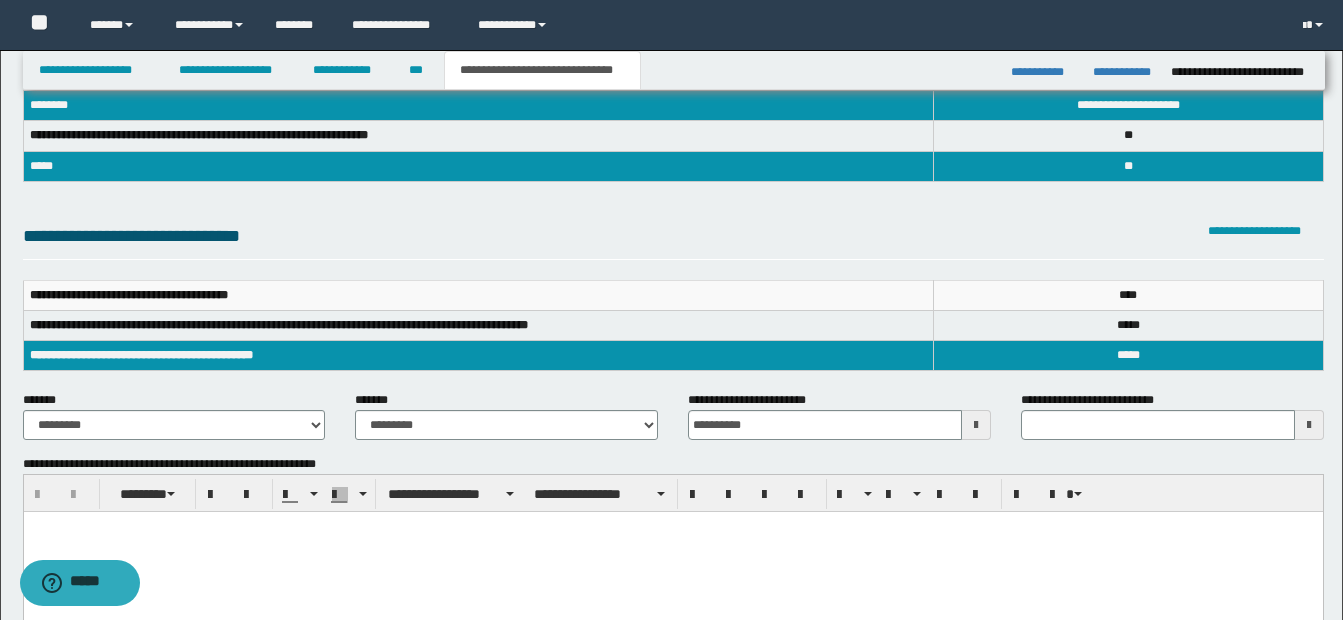 scroll, scrollTop: 99, scrollLeft: 0, axis: vertical 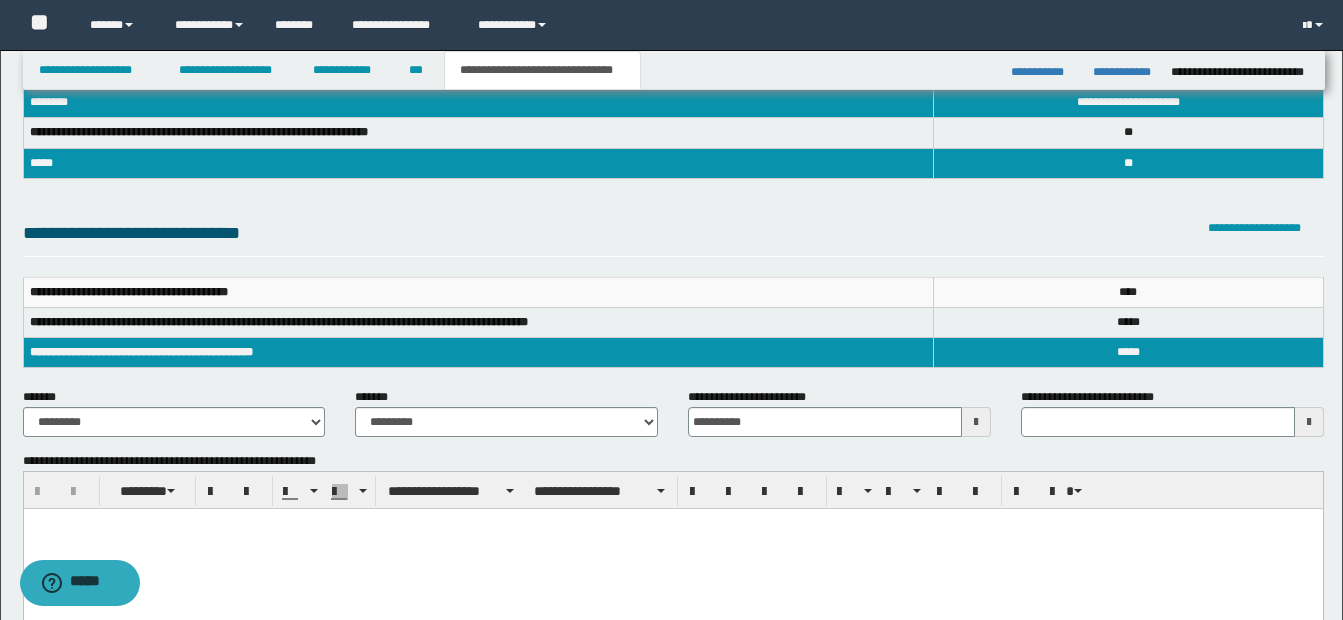 click at bounding box center [672, 549] 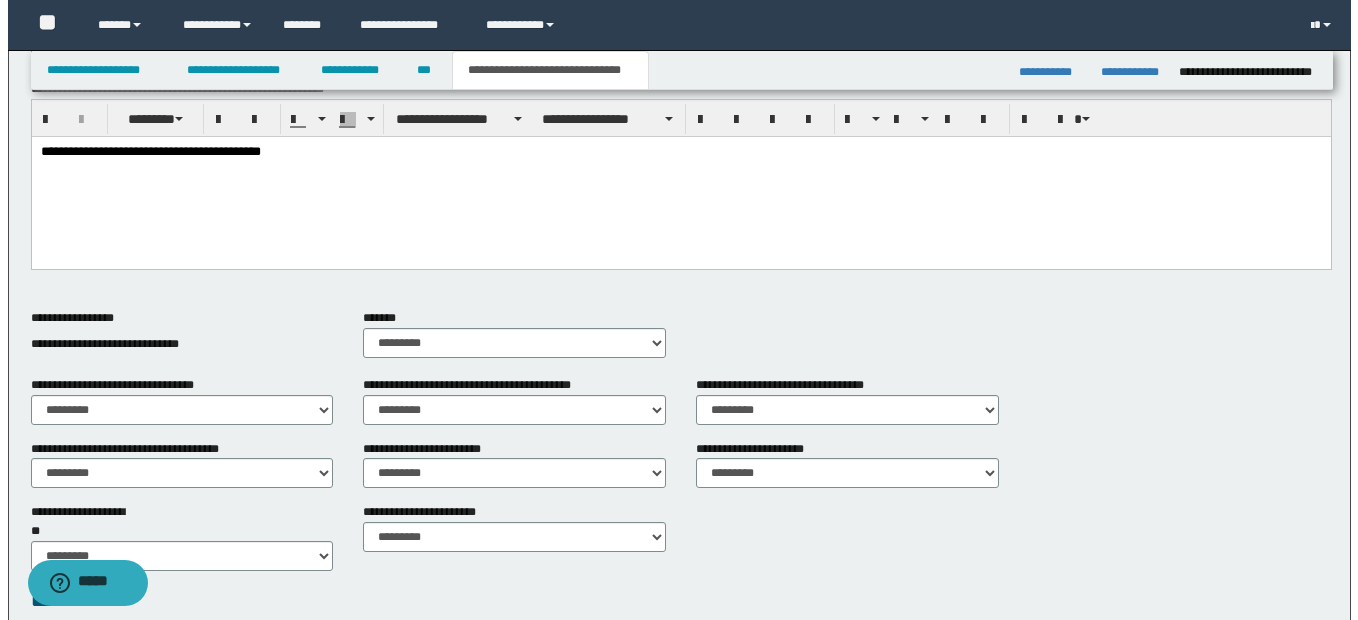 scroll, scrollTop: 794, scrollLeft: 0, axis: vertical 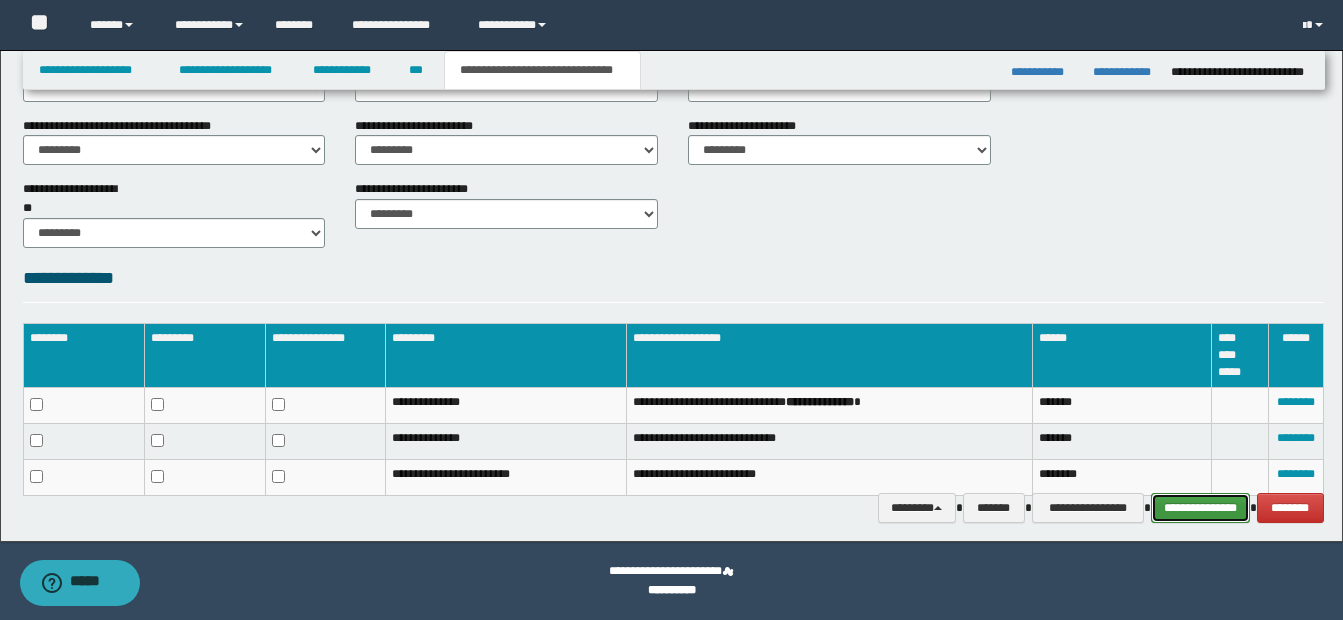 click on "**********" at bounding box center [1200, 508] 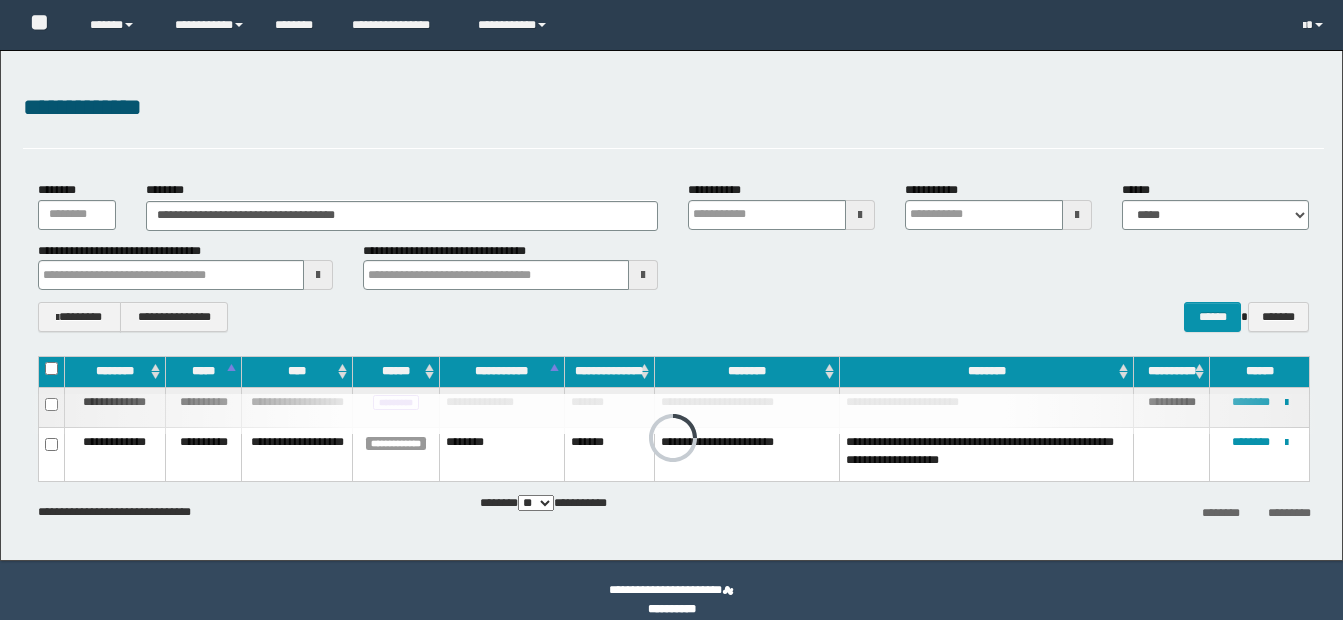 scroll, scrollTop: 0, scrollLeft: 0, axis: both 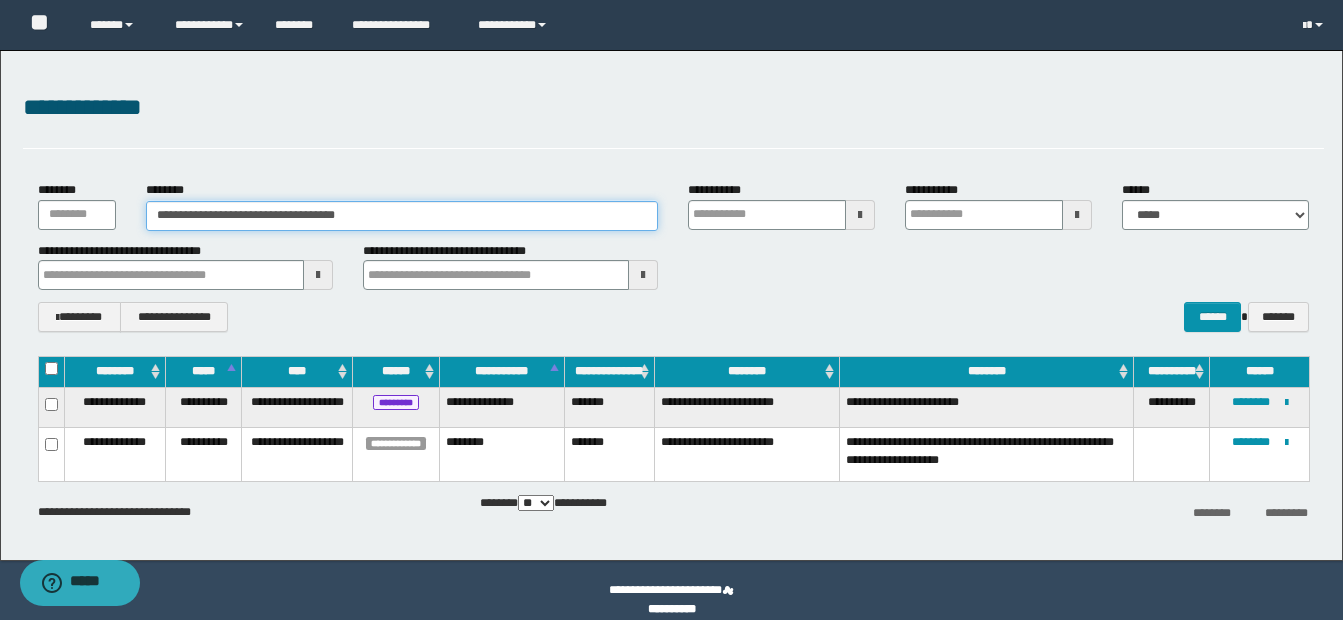click on "**********" at bounding box center (402, 216) 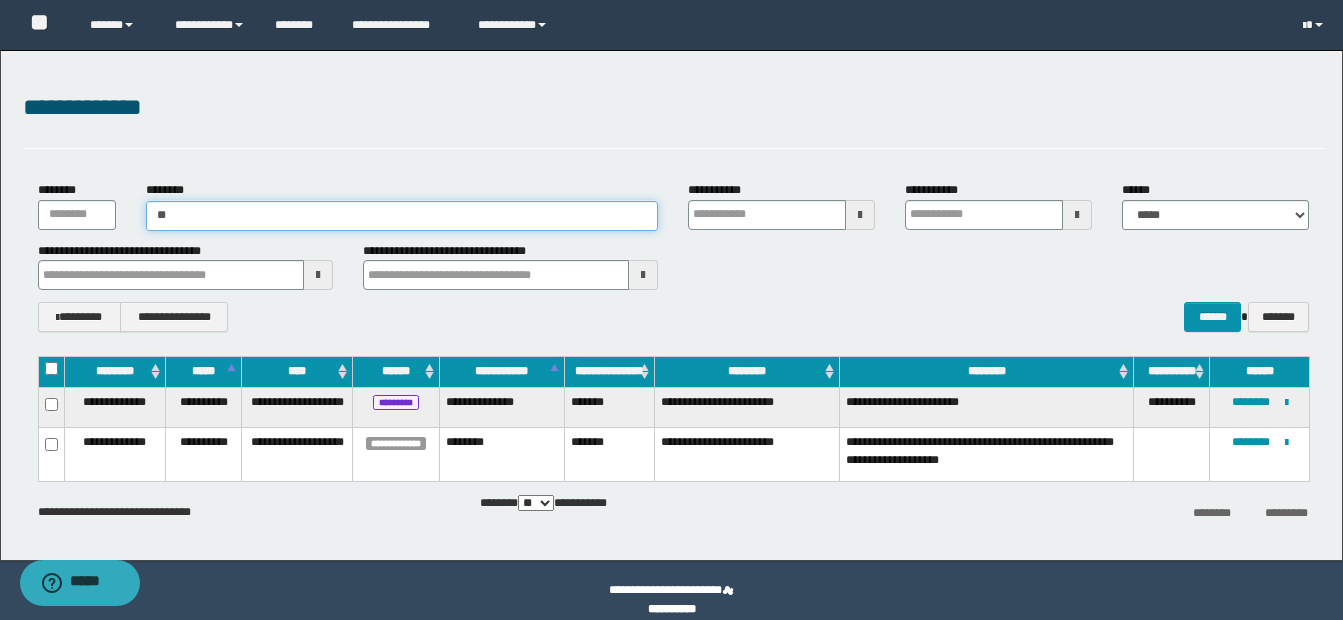 type on "*" 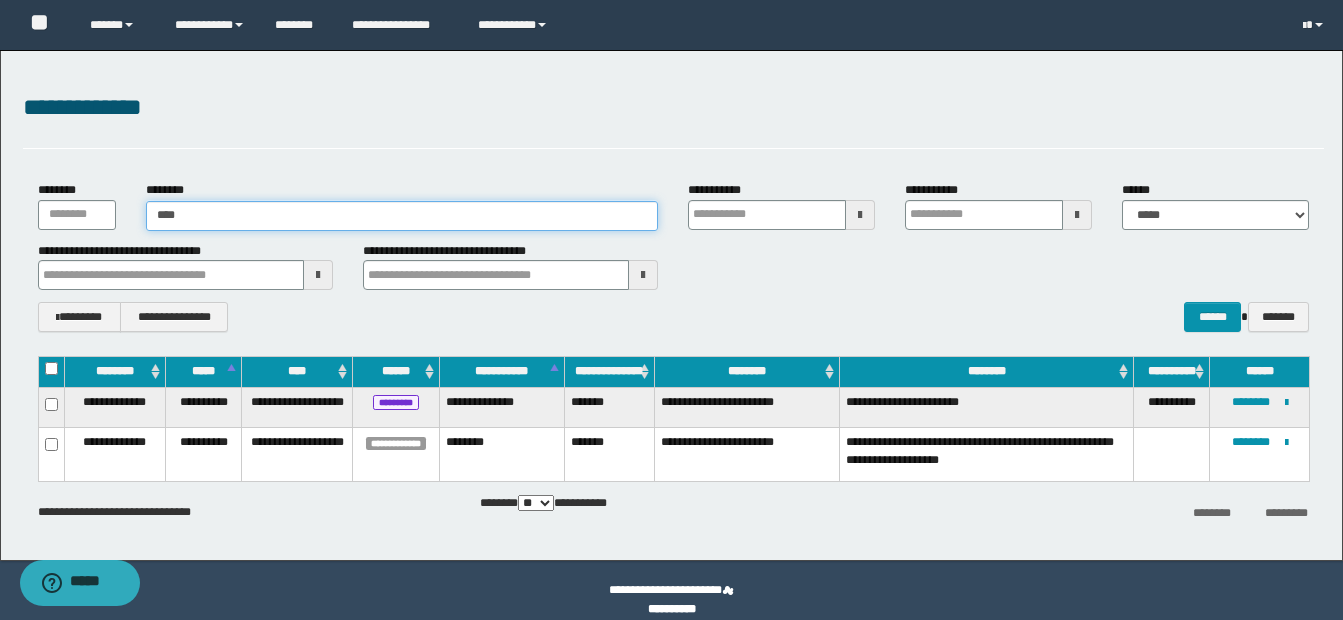 type on "*****" 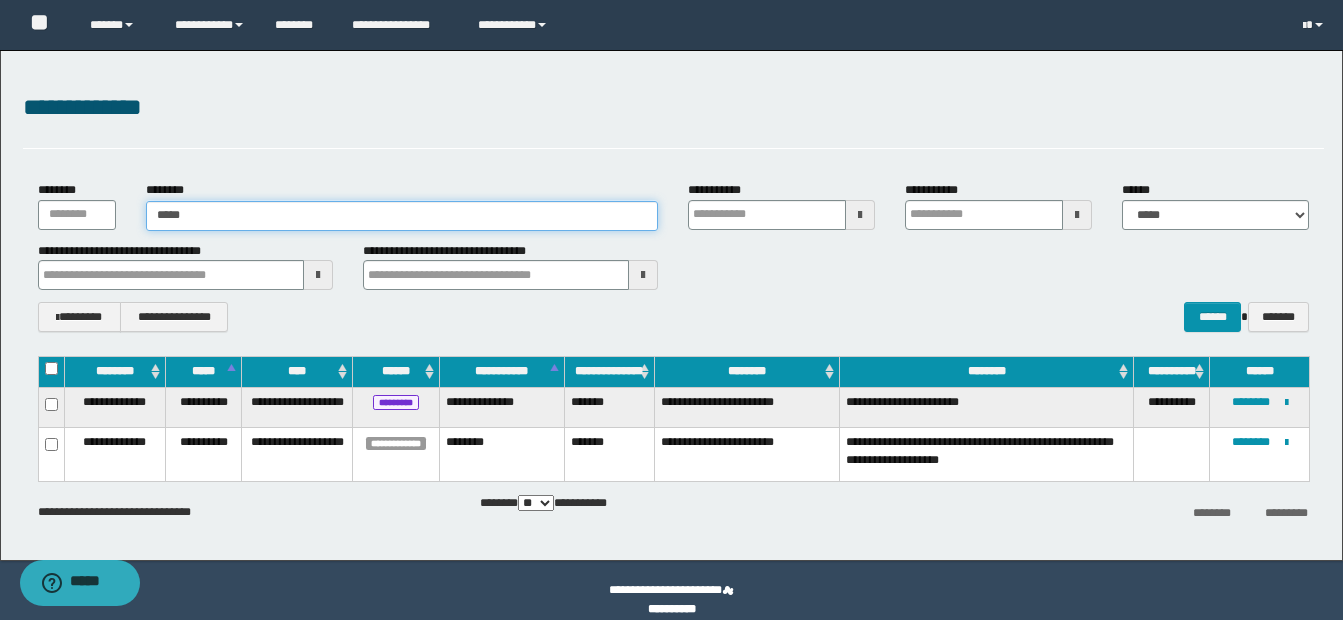 type on "*****" 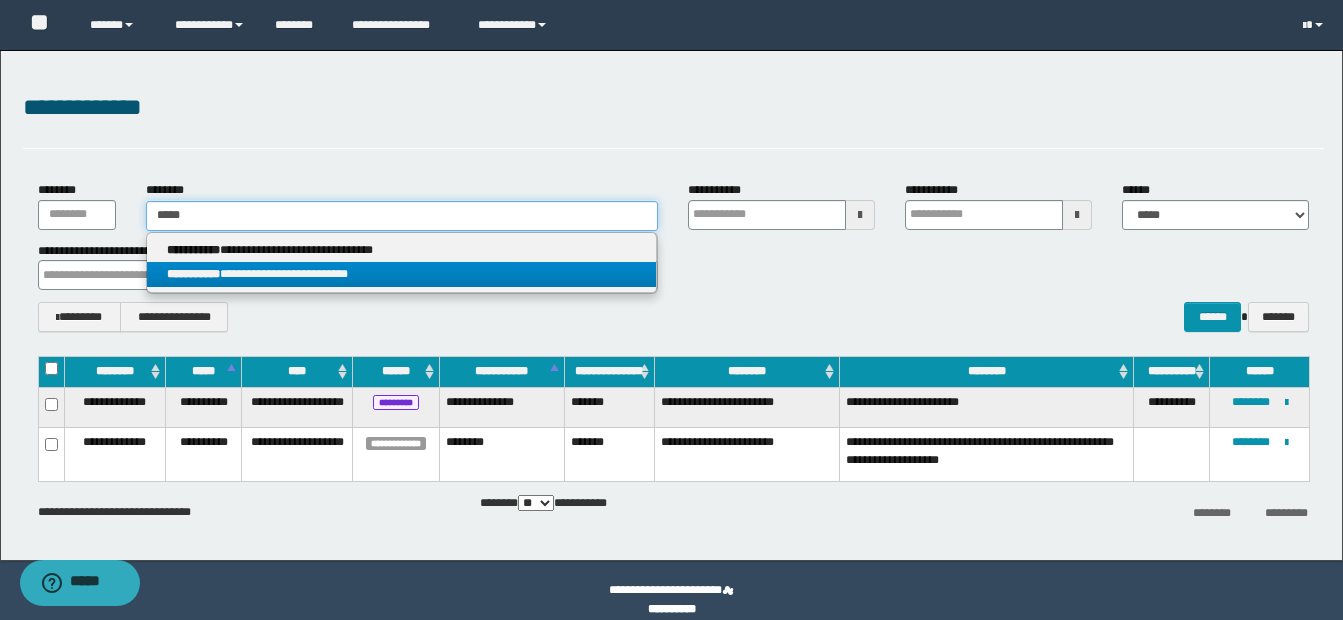 type on "*****" 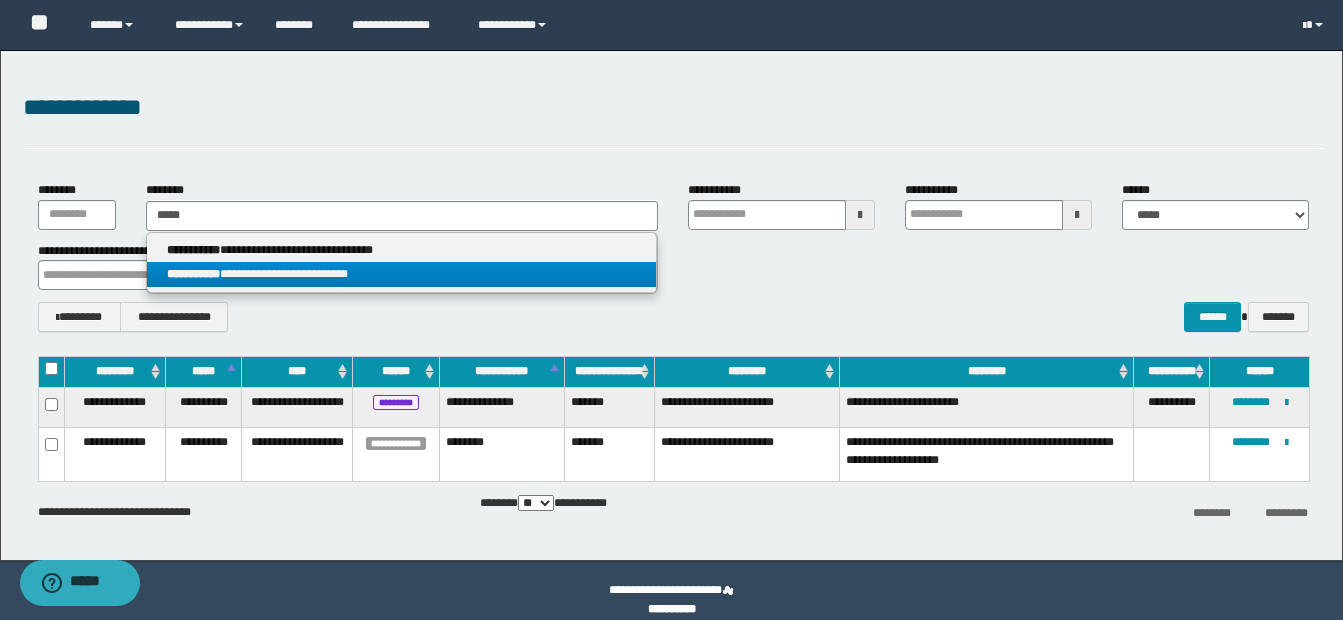 click on "**********" at bounding box center (401, 274) 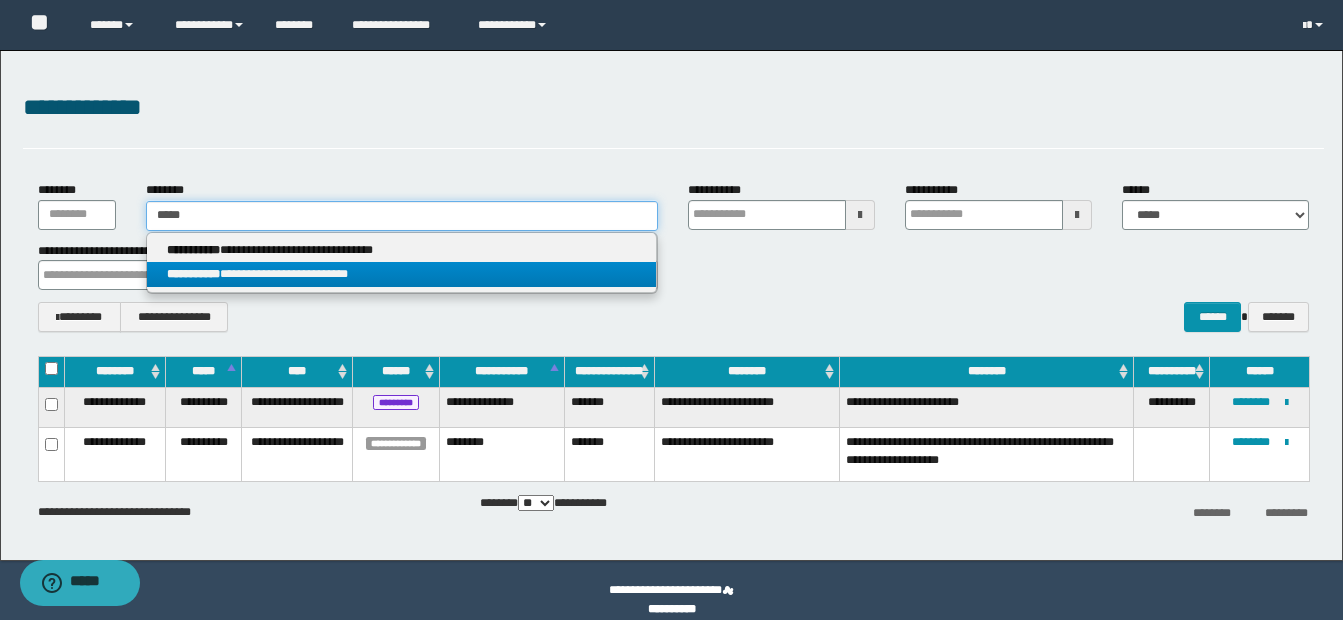 type 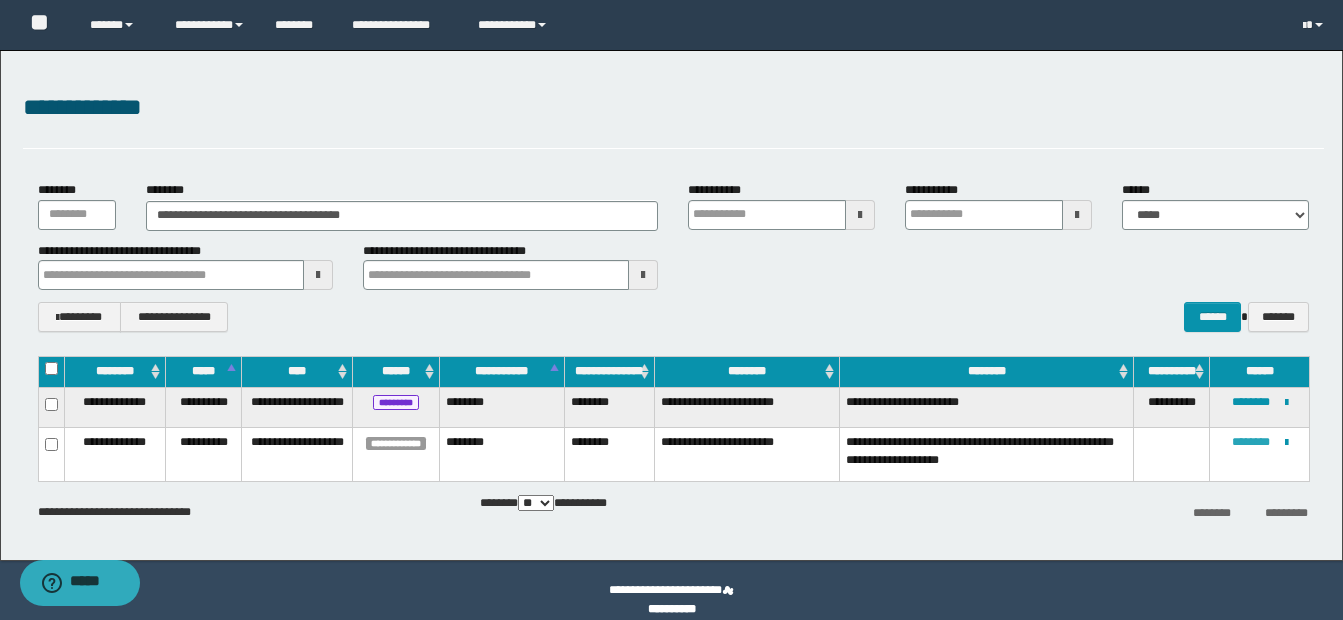 click on "********" at bounding box center (1251, 442) 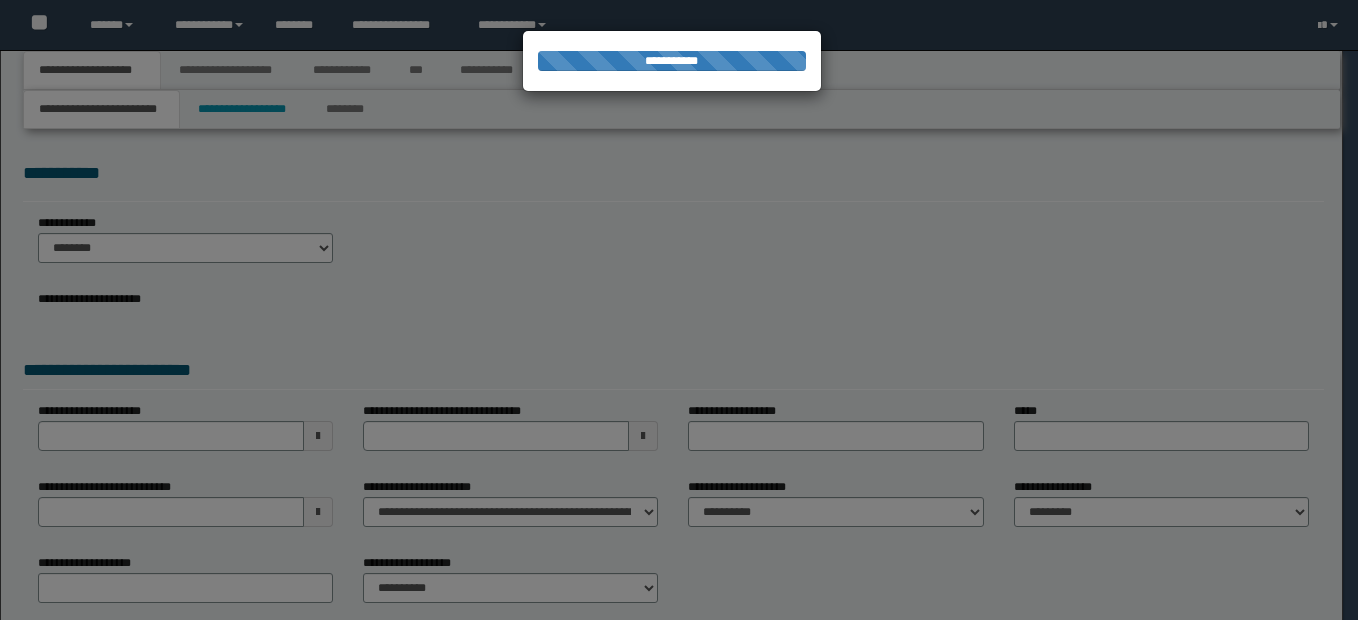 scroll, scrollTop: 0, scrollLeft: 0, axis: both 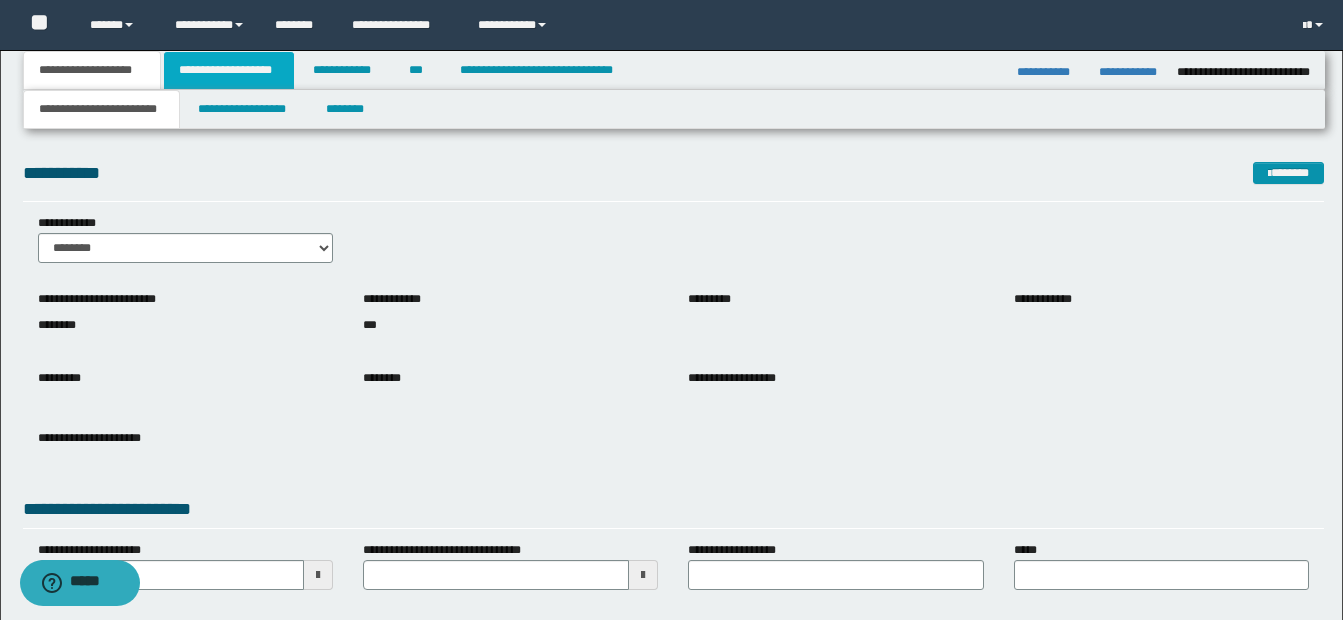 click on "**********" at bounding box center [229, 70] 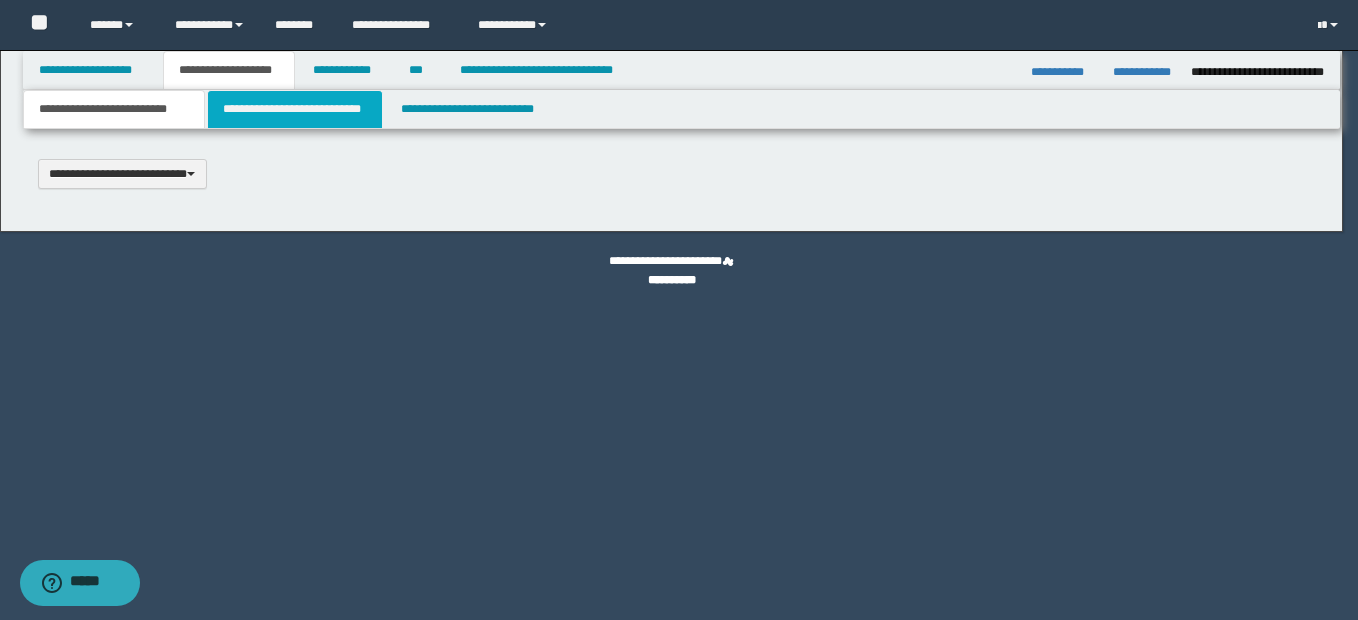 type 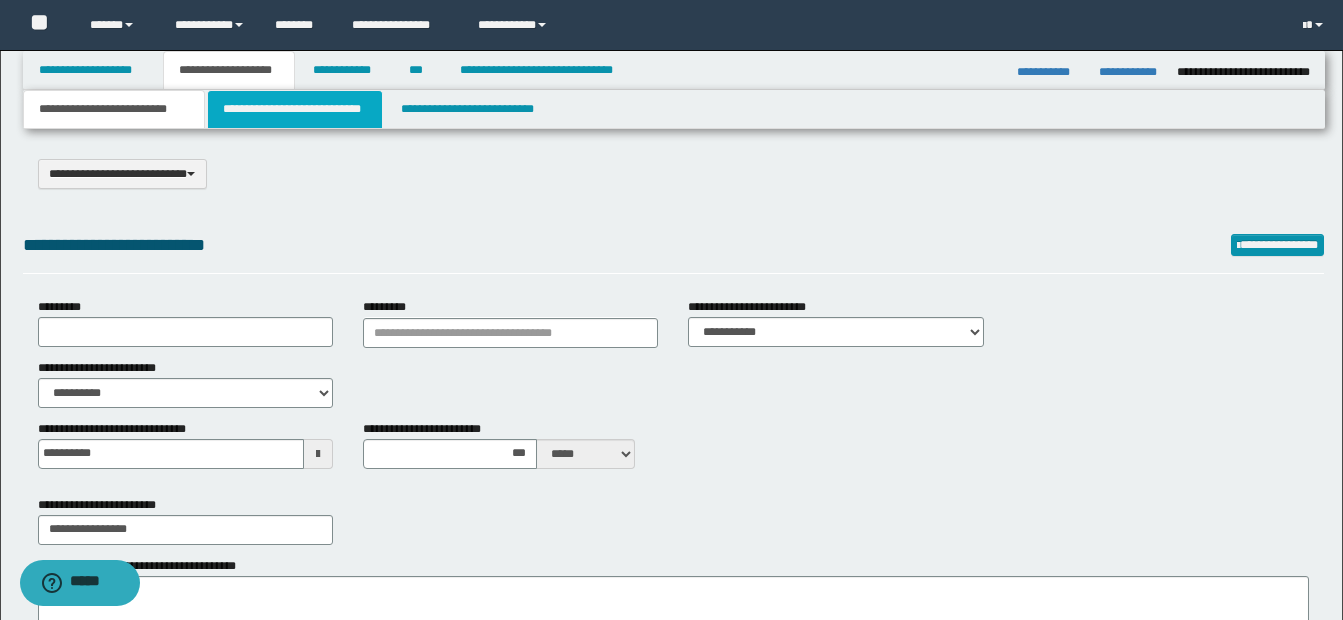 drag, startPoint x: 258, startPoint y: 110, endPoint x: 260, endPoint y: 125, distance: 15.132746 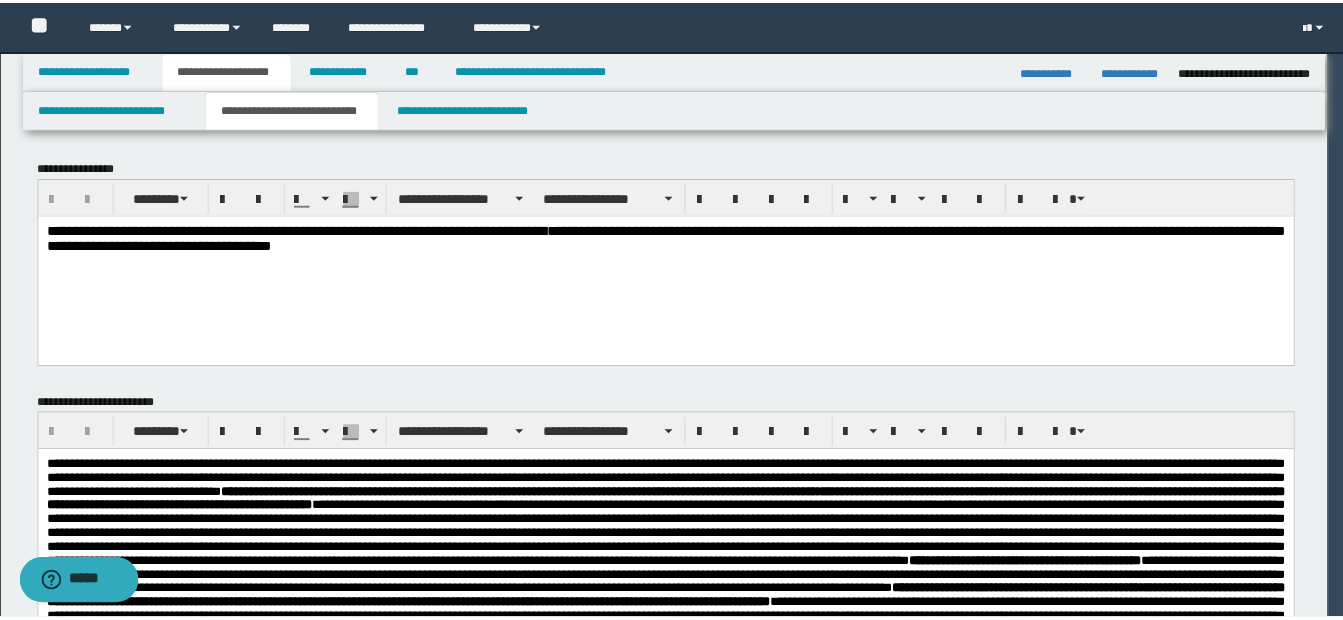scroll, scrollTop: 0, scrollLeft: 0, axis: both 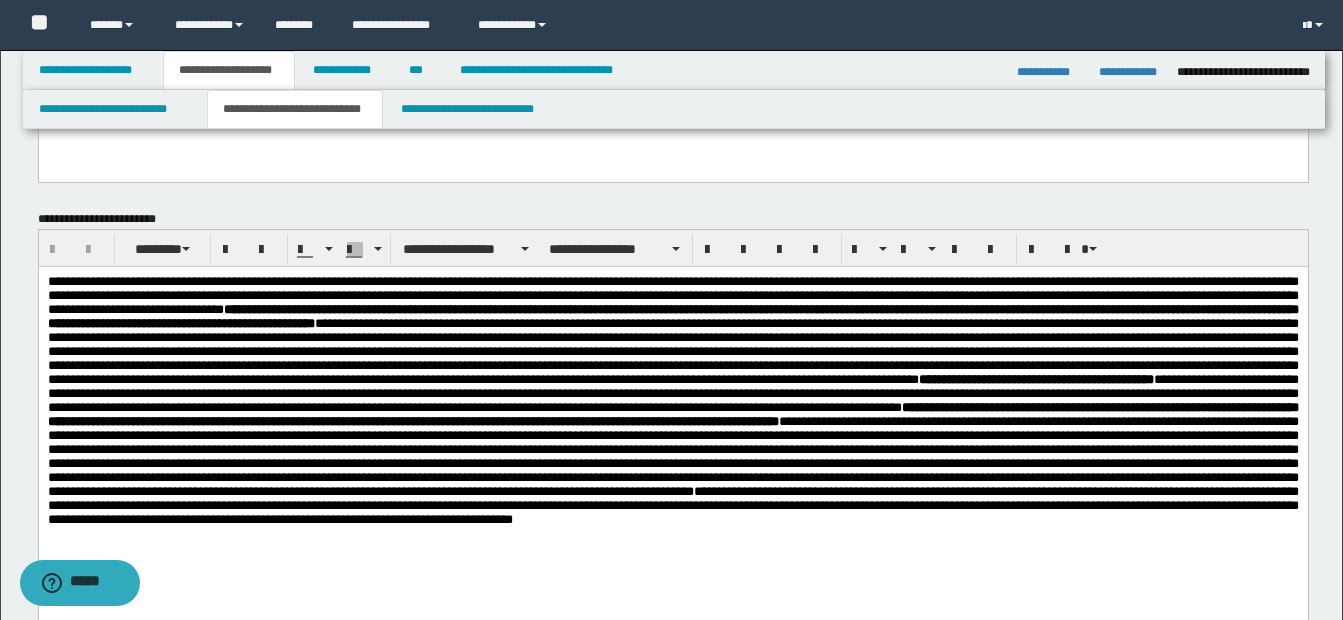 click on "**********" at bounding box center (674, 109) 